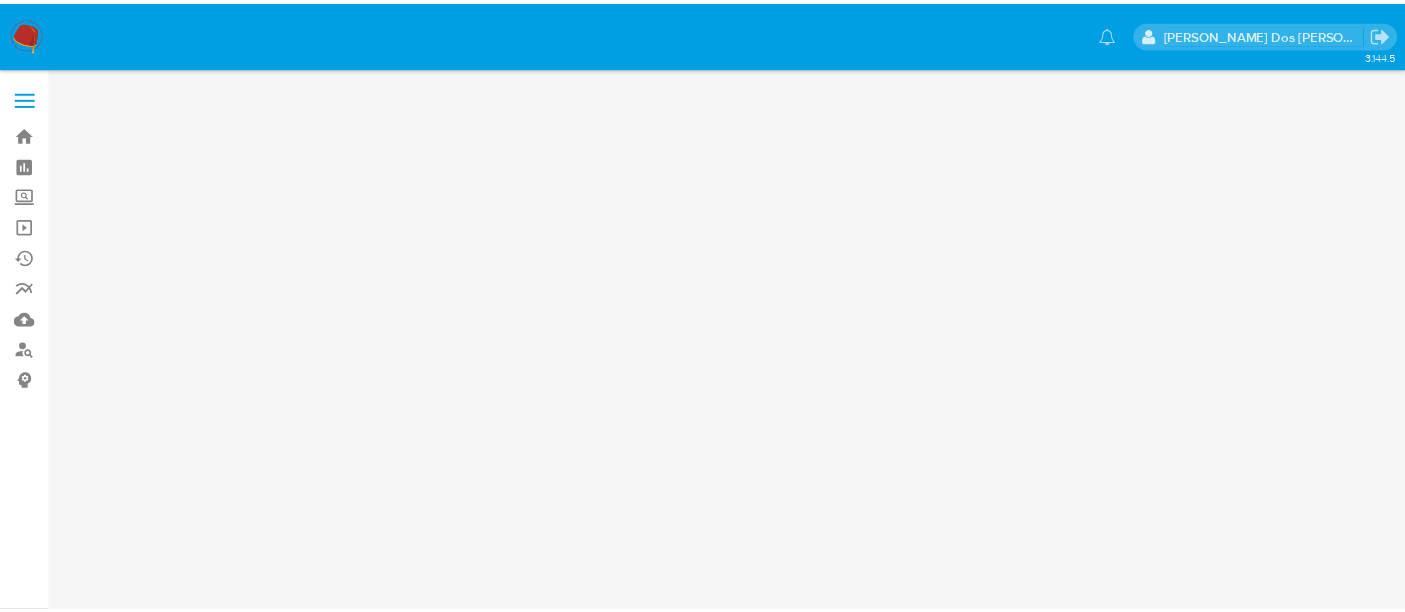 scroll, scrollTop: 0, scrollLeft: 0, axis: both 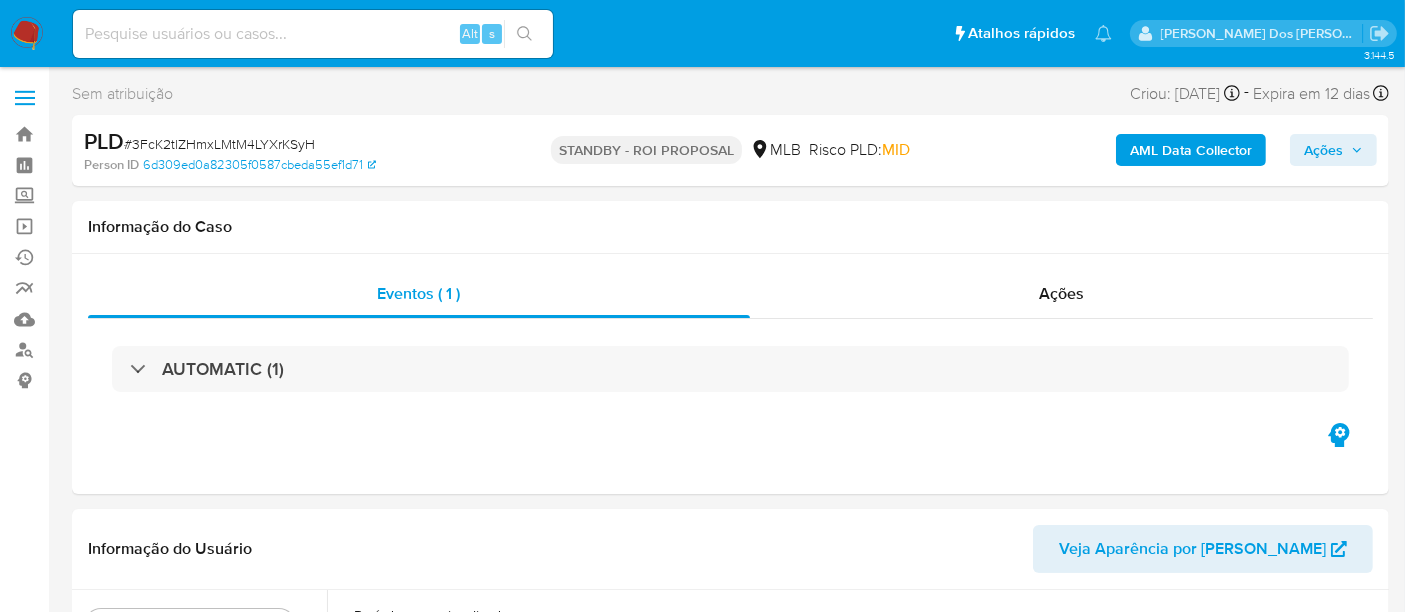 click at bounding box center [313, 34] 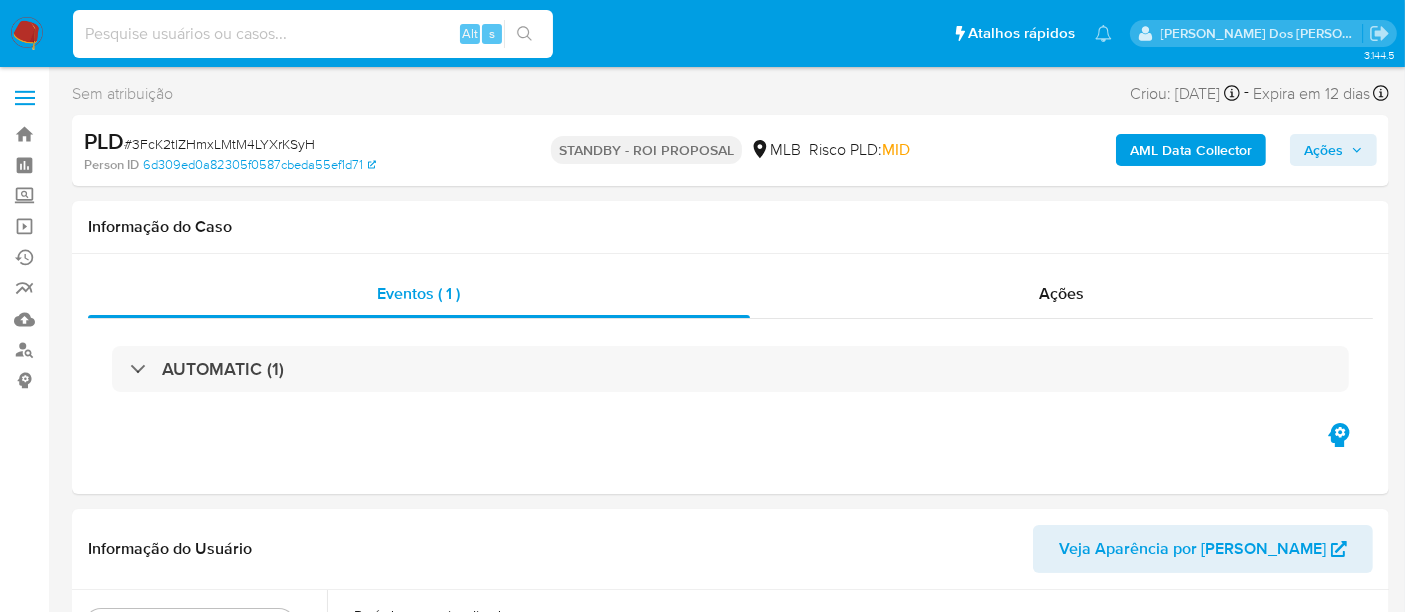 paste on "4YOBC6ter1B7qLWT7xNGSu0W" 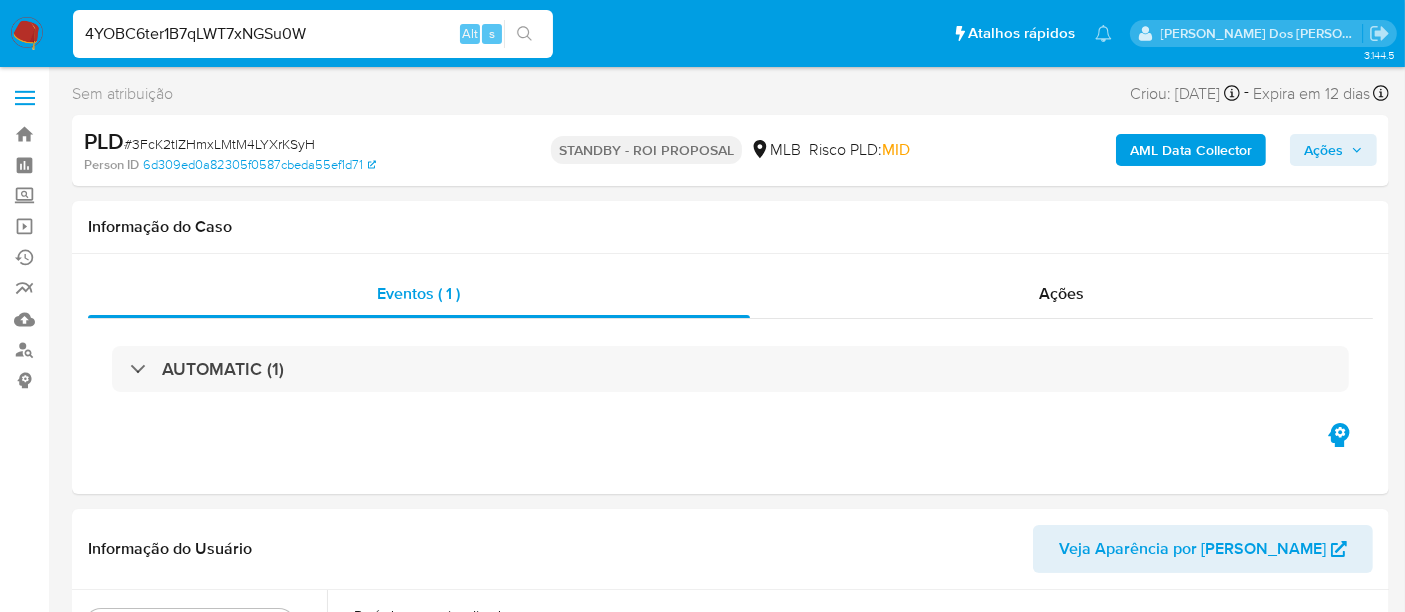type on "4YOBC6ter1B7qLWT7xNGSu0W" 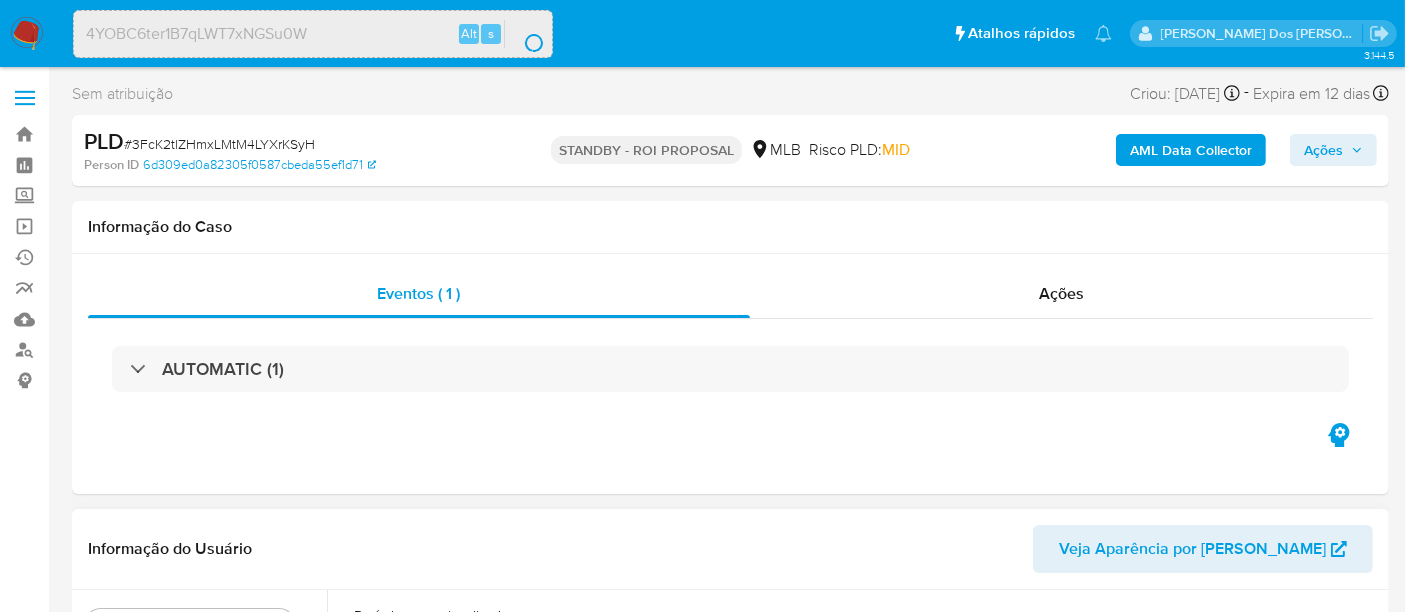 select on "10" 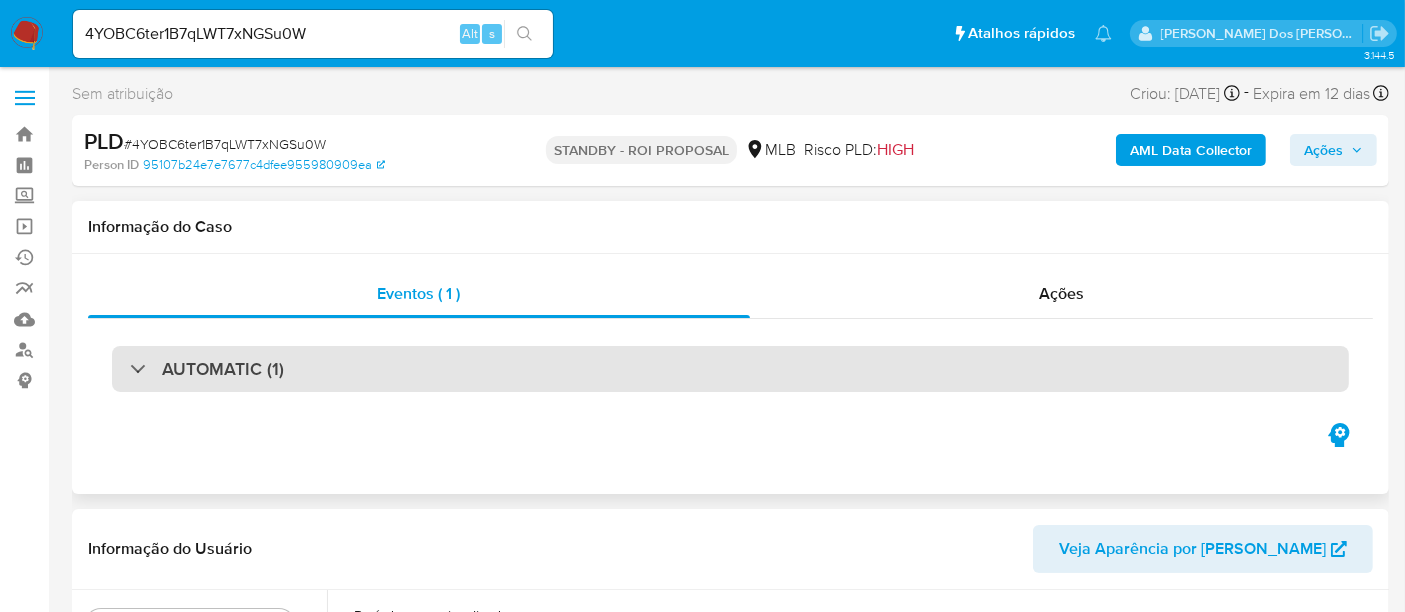 select on "10" 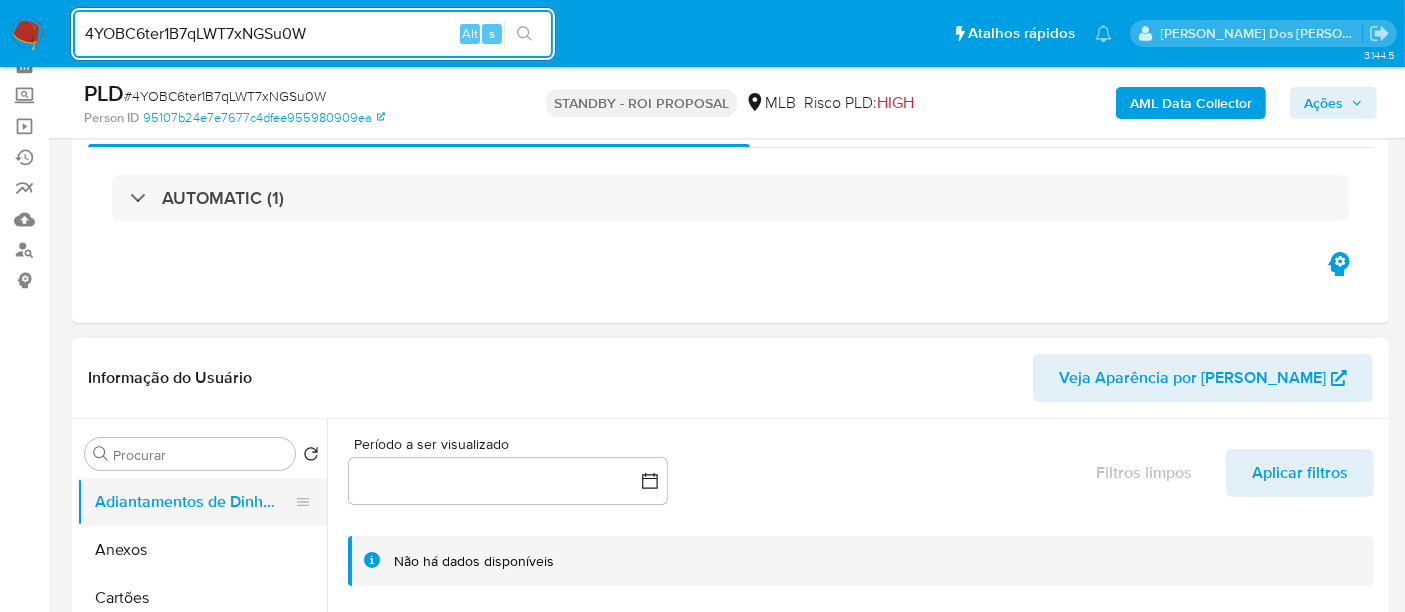 scroll, scrollTop: 222, scrollLeft: 0, axis: vertical 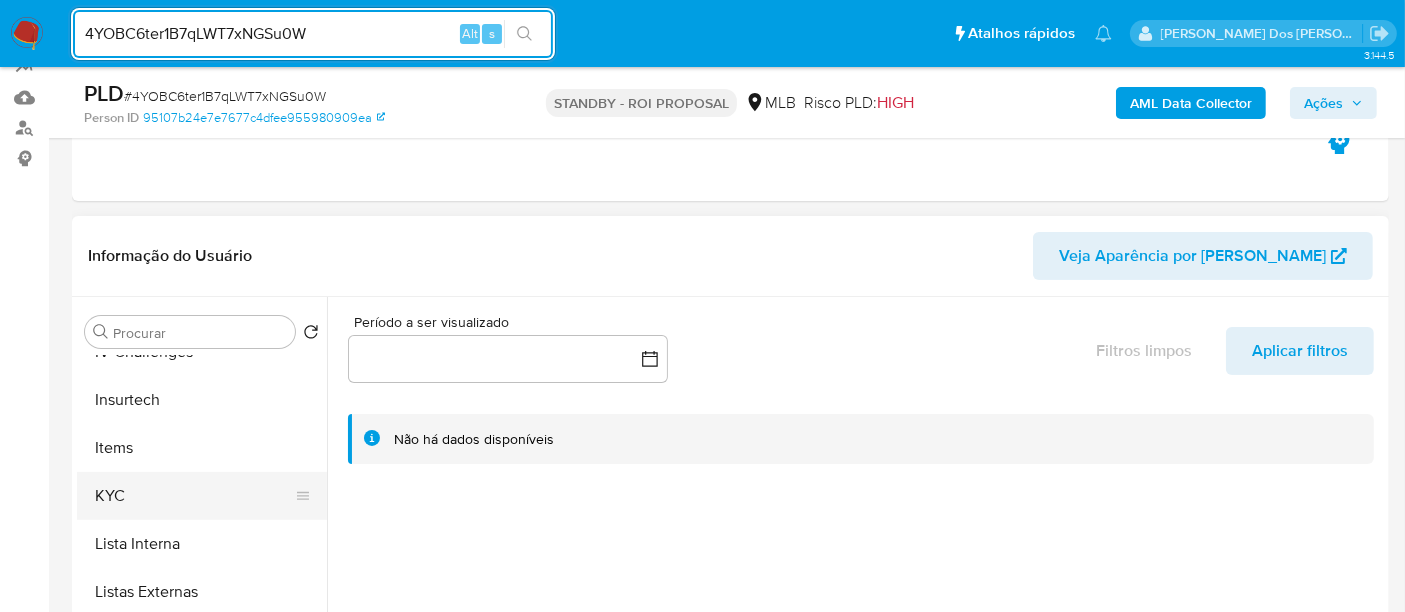 click on "KYC" at bounding box center (194, 496) 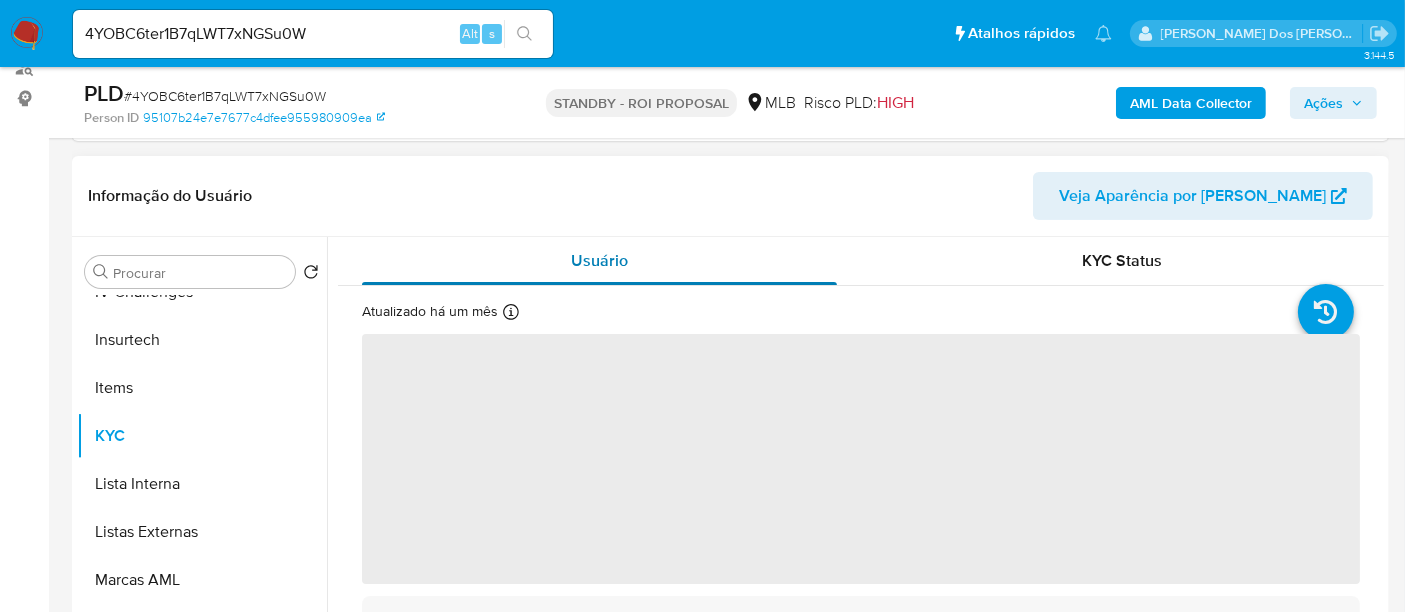 scroll, scrollTop: 333, scrollLeft: 0, axis: vertical 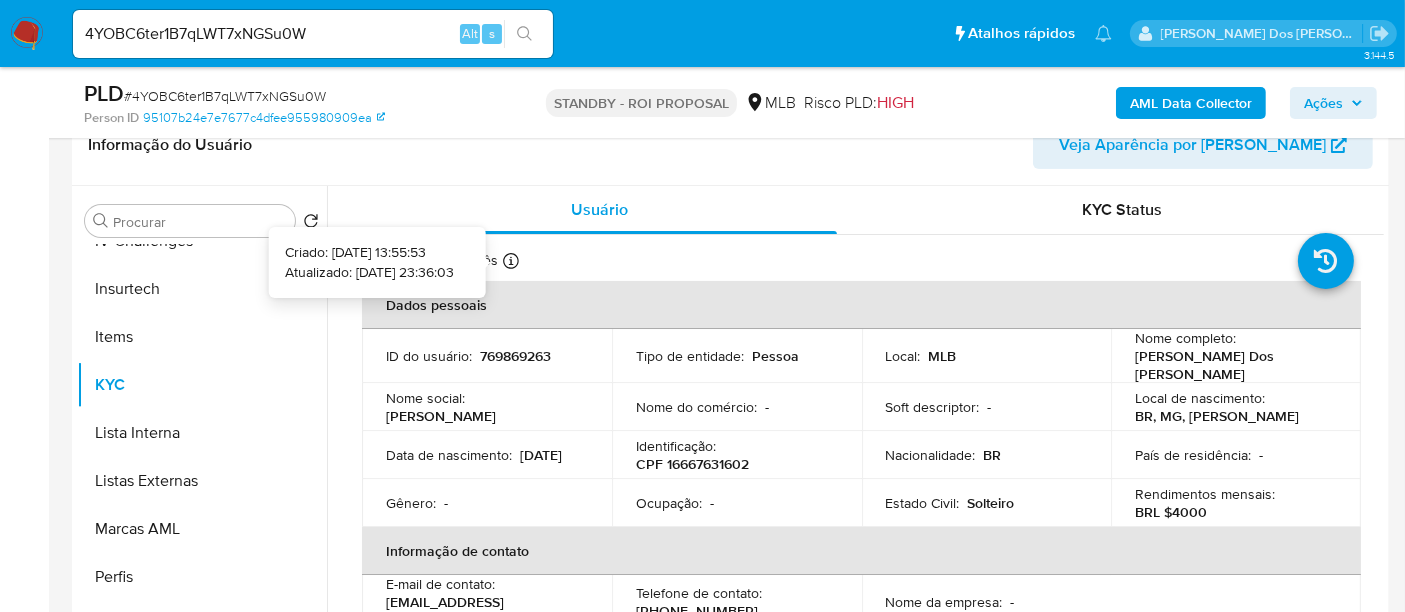 type 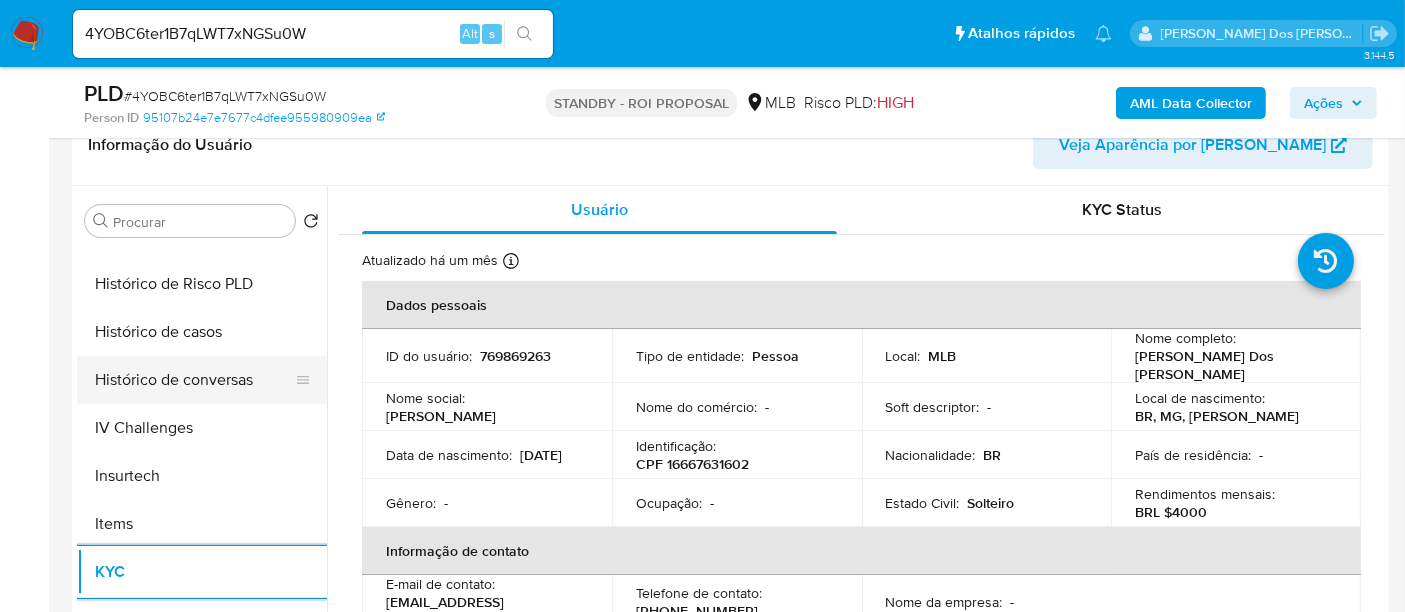 scroll, scrollTop: 622, scrollLeft: 0, axis: vertical 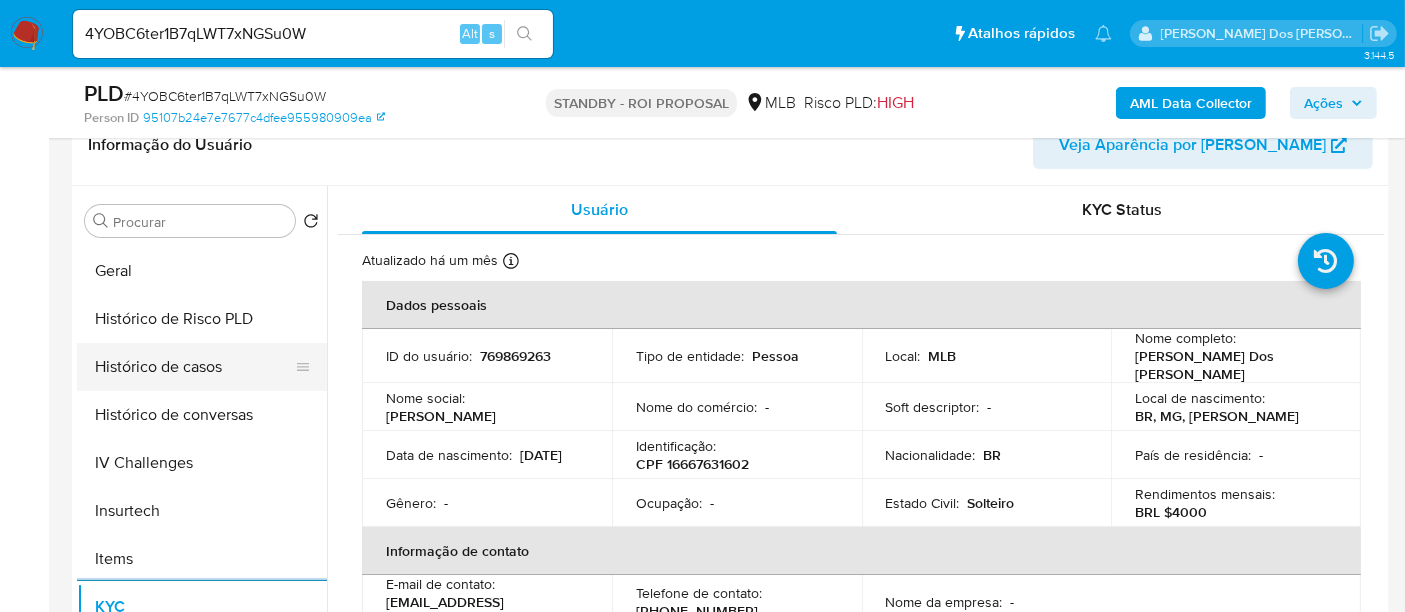 click on "Histórico de casos" at bounding box center (194, 367) 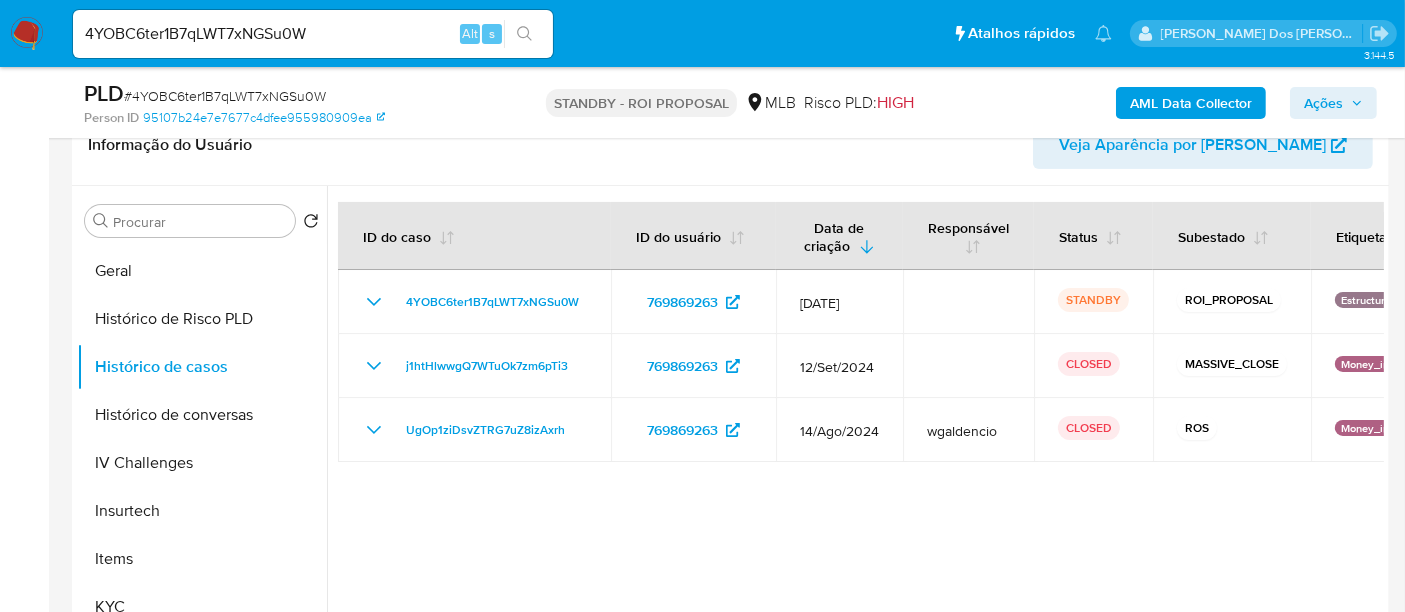 type 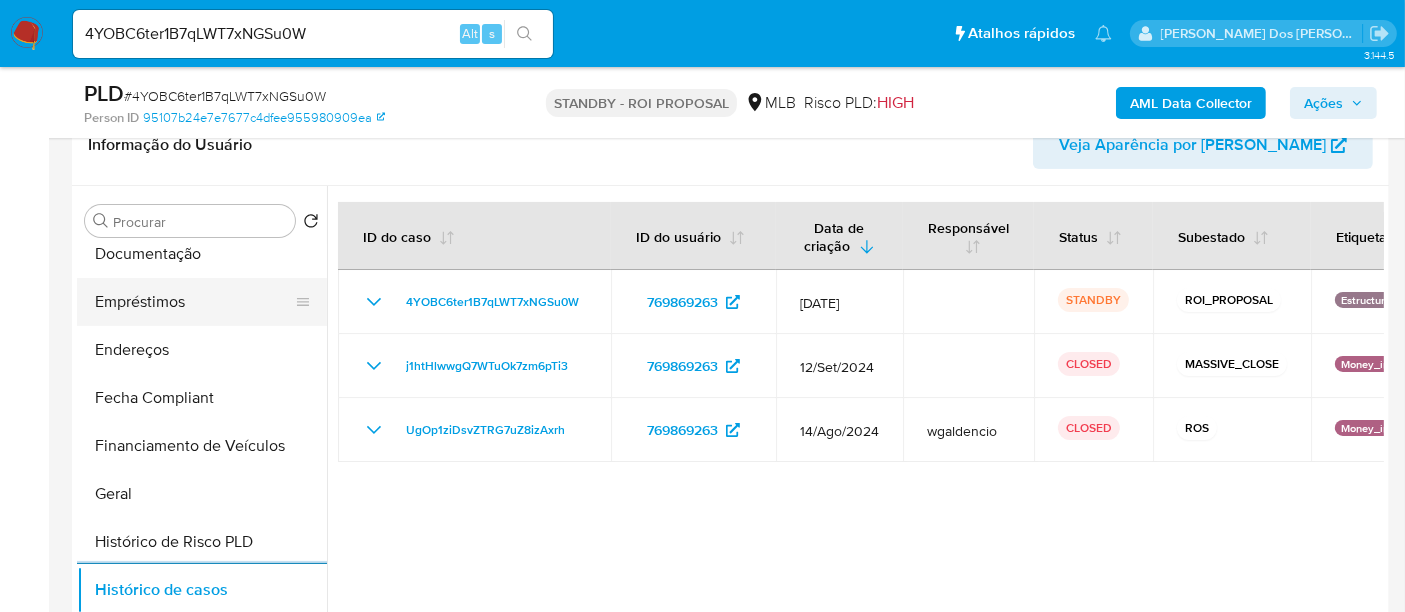 scroll, scrollTop: 288, scrollLeft: 0, axis: vertical 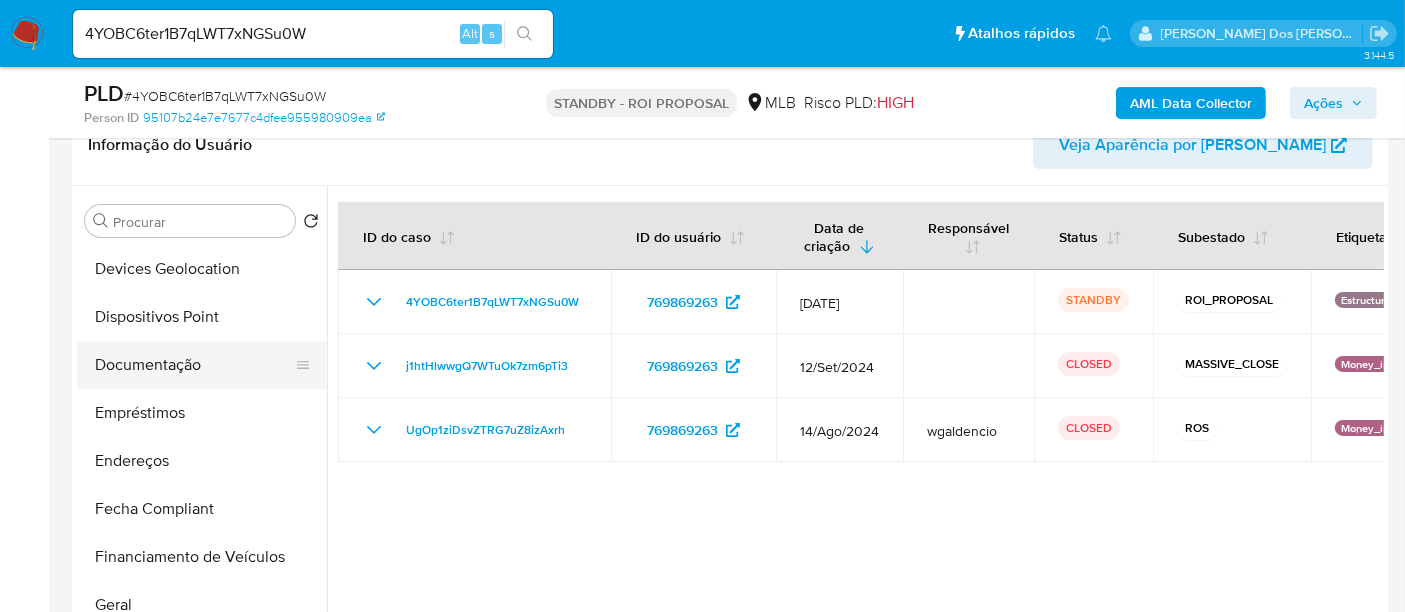 click on "Documentação" at bounding box center [194, 365] 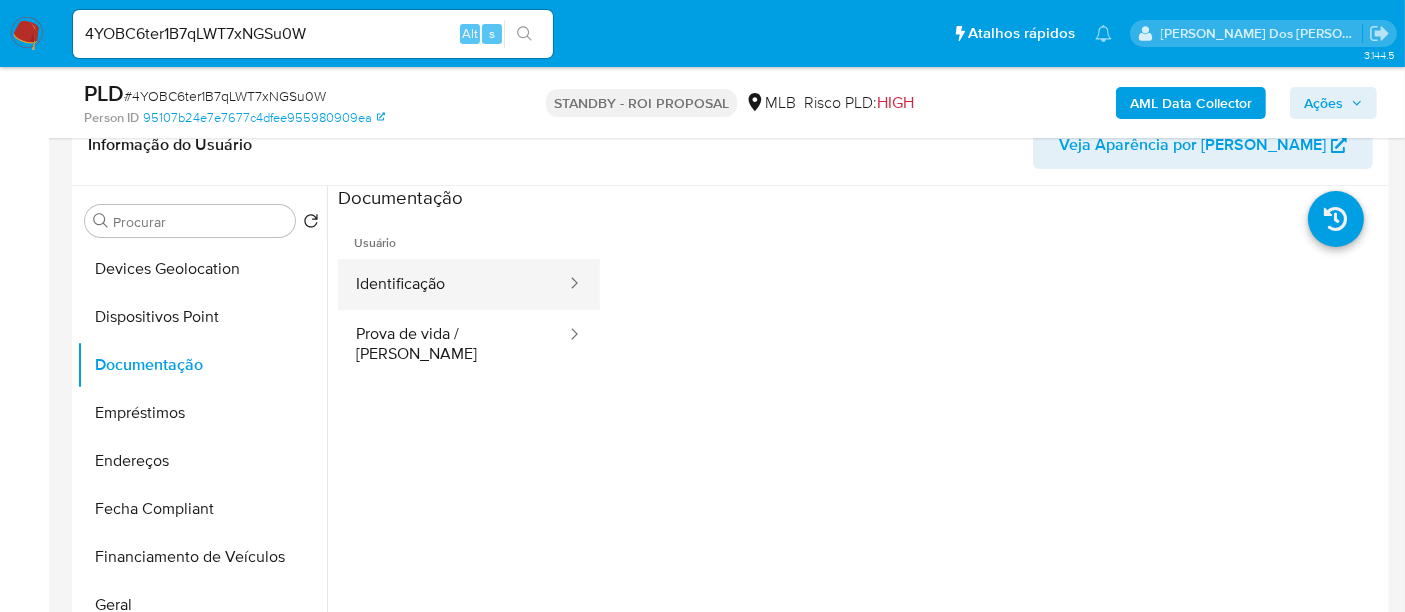 click on "Identificação" at bounding box center (453, 284) 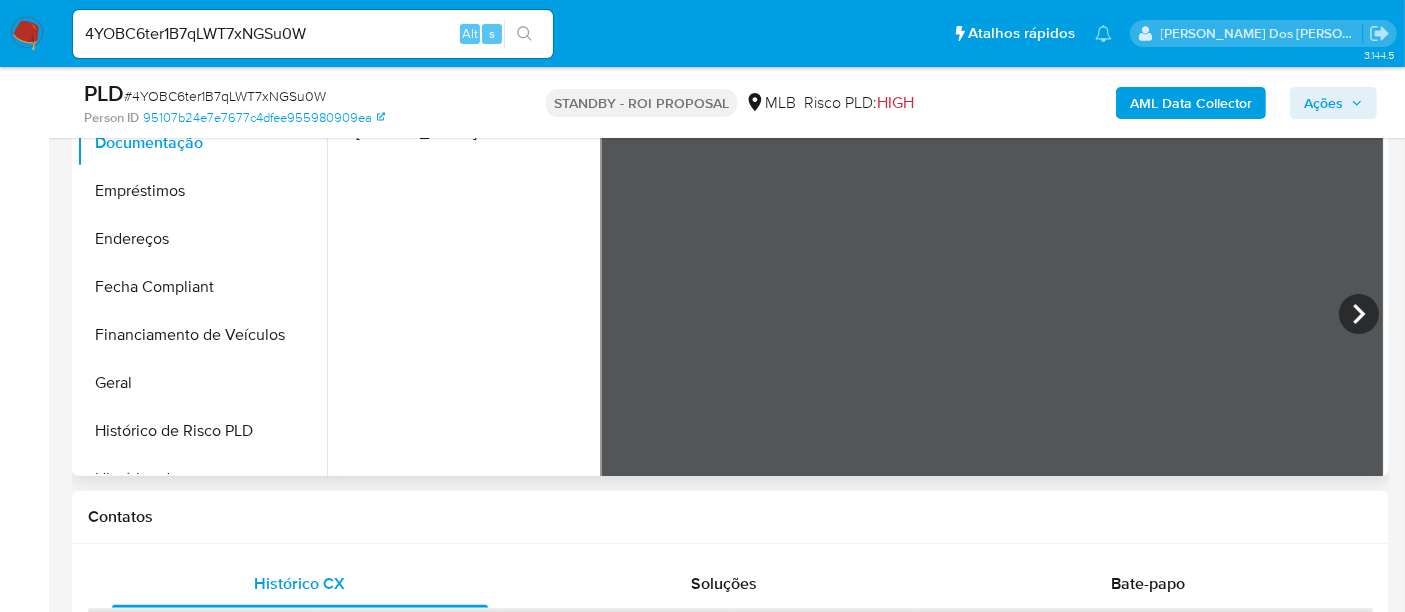 scroll, scrollTop: 444, scrollLeft: 0, axis: vertical 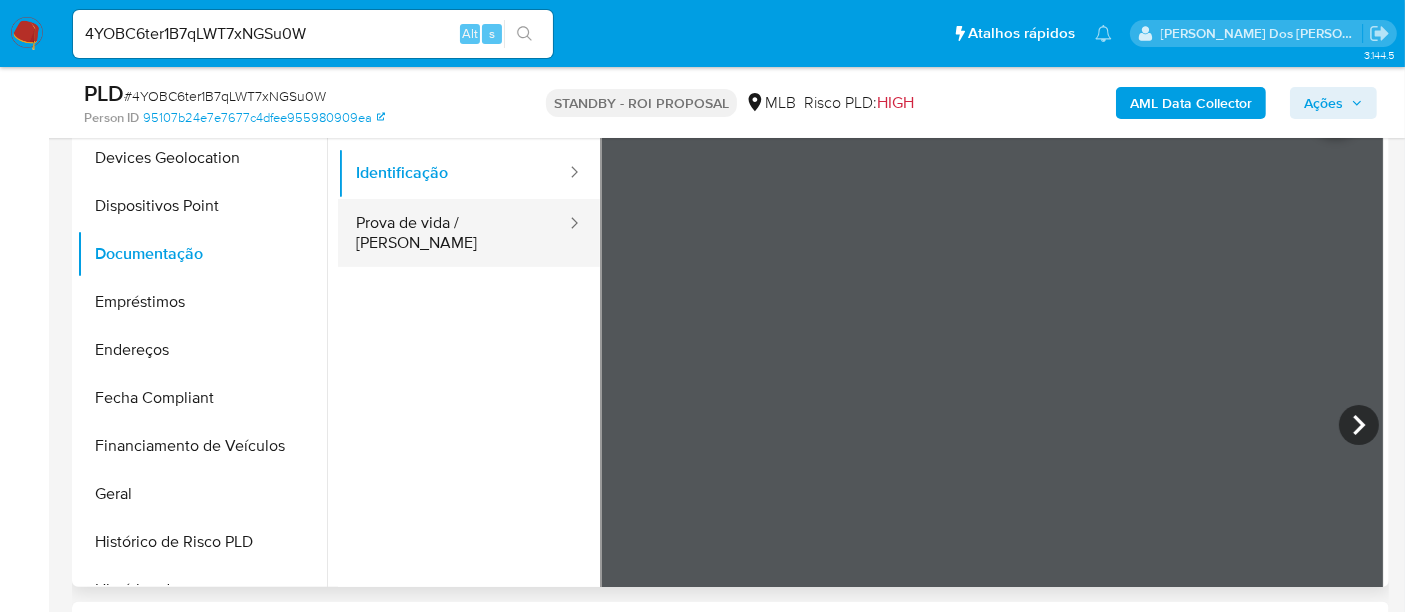 click on "Prova de vida / [PERSON_NAME]" at bounding box center (453, 233) 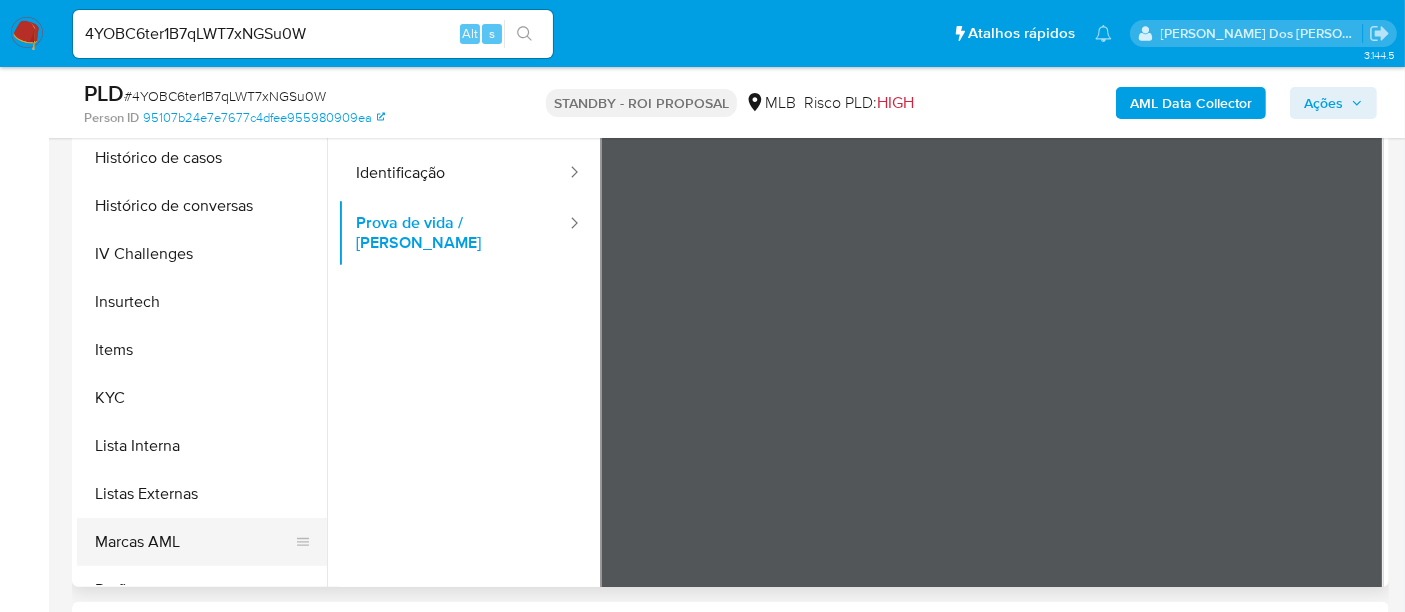 scroll, scrollTop: 844, scrollLeft: 0, axis: vertical 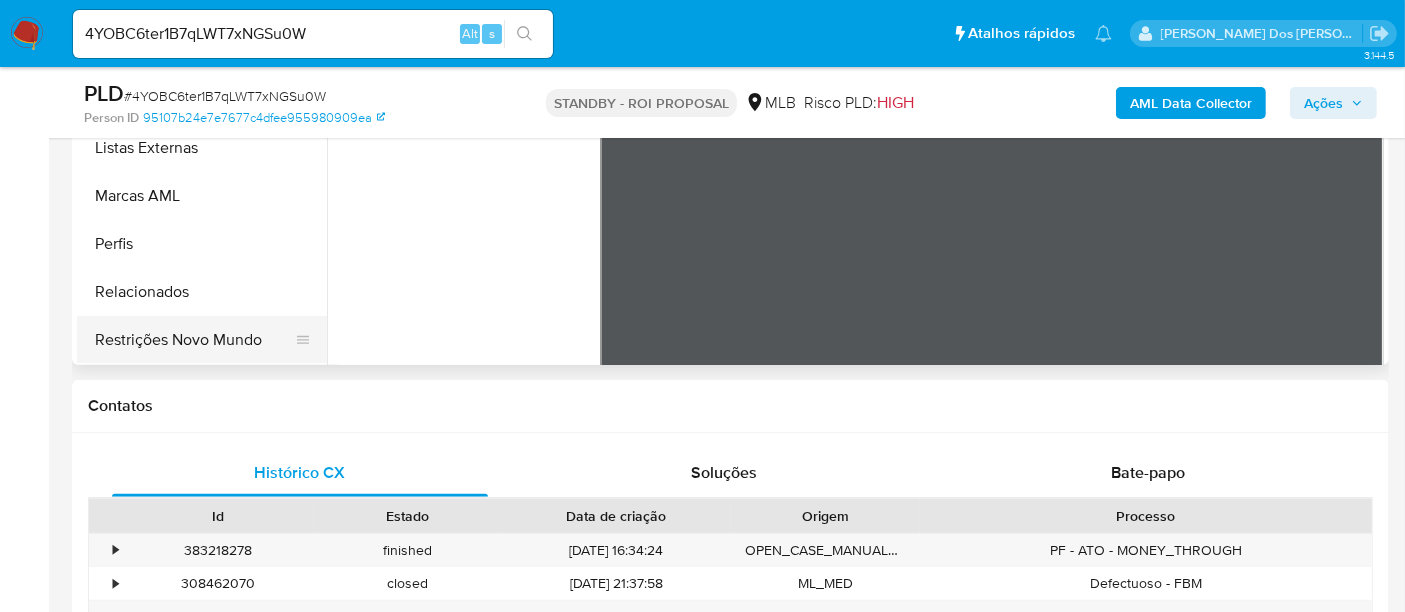click on "Restrições Novo Mundo" at bounding box center (194, 340) 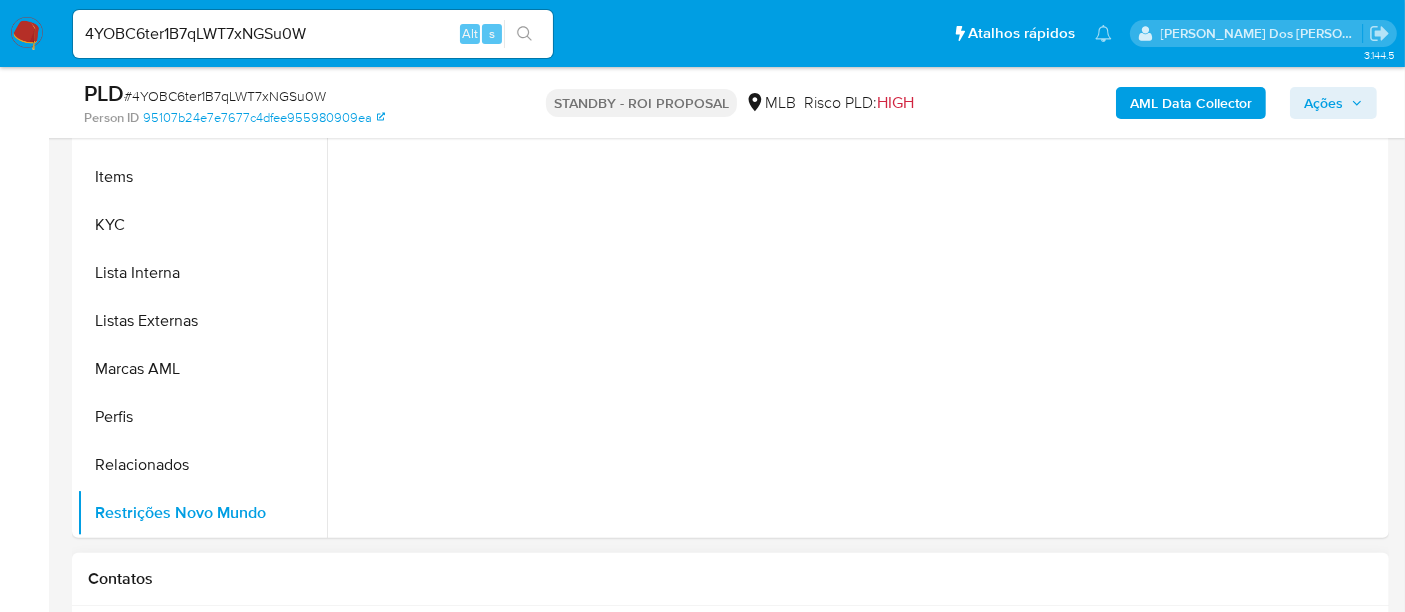 scroll, scrollTop: 444, scrollLeft: 0, axis: vertical 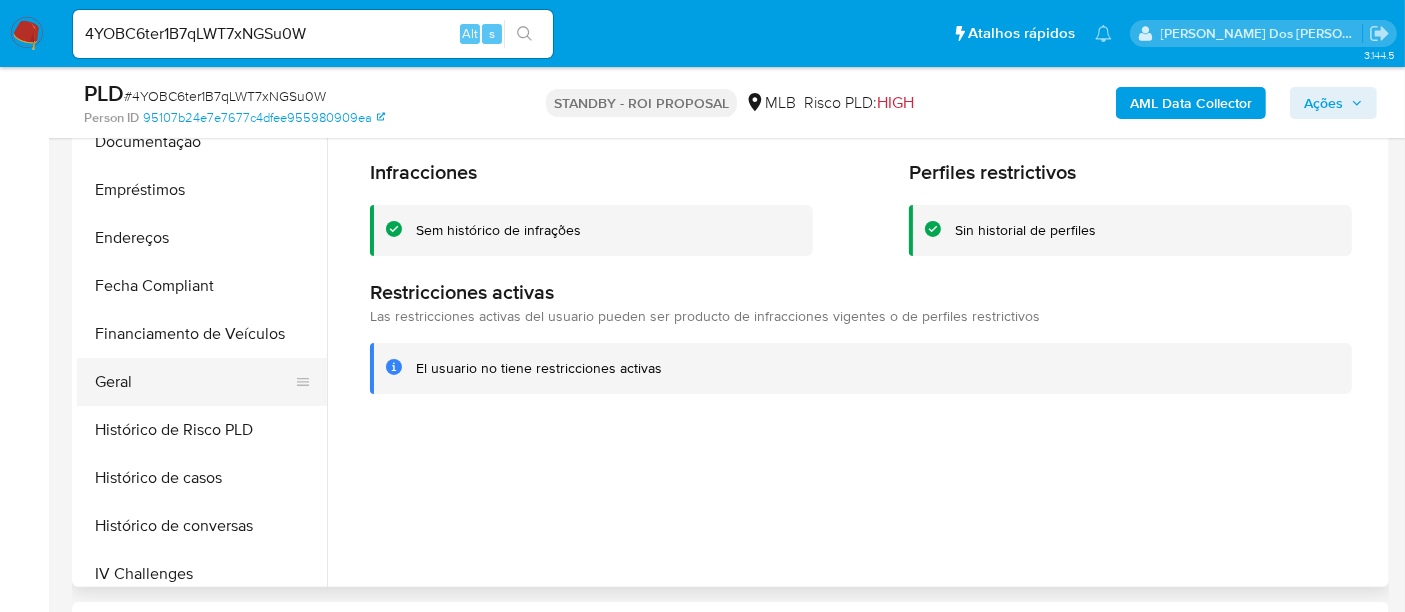 click on "Geral" at bounding box center [194, 382] 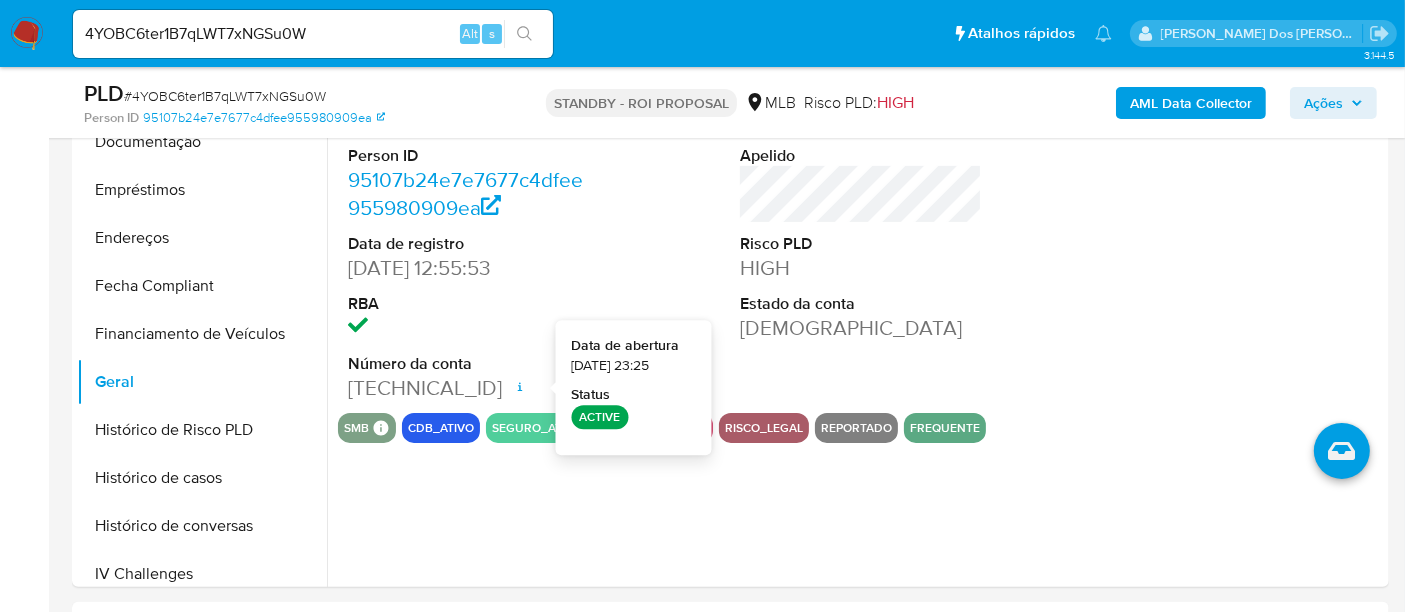 type 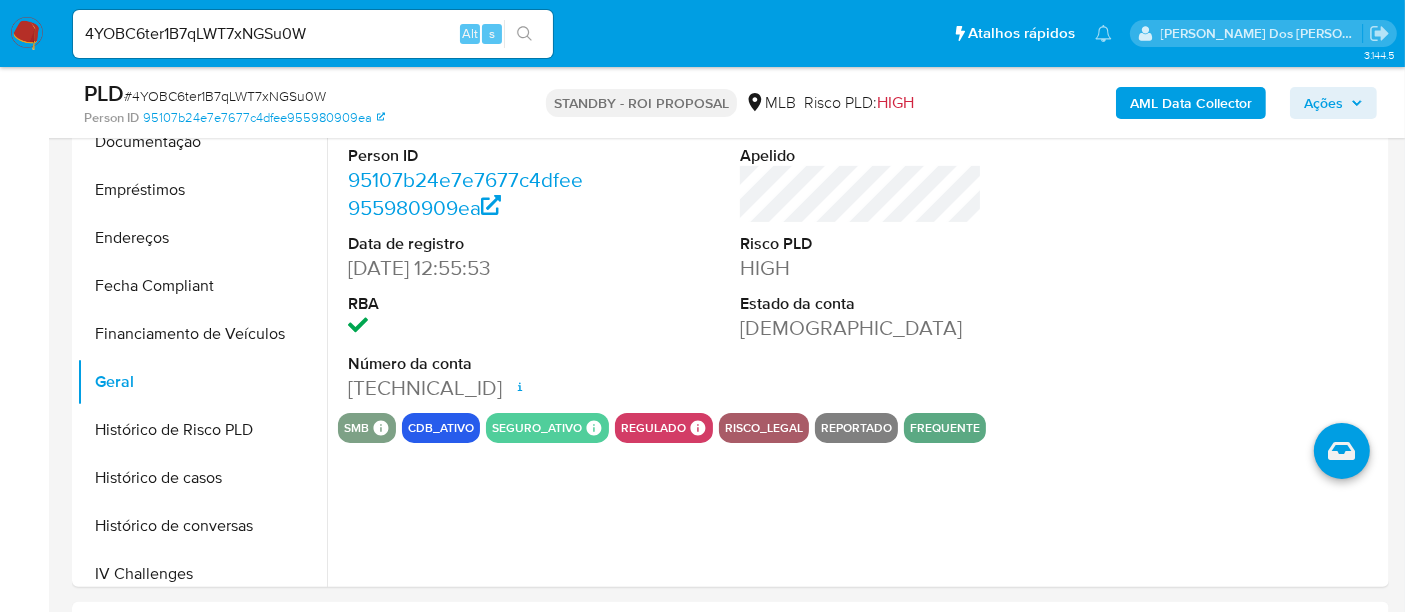 click on "4YOBC6ter1B7qLWT7xNGSu0W" at bounding box center (313, 34) 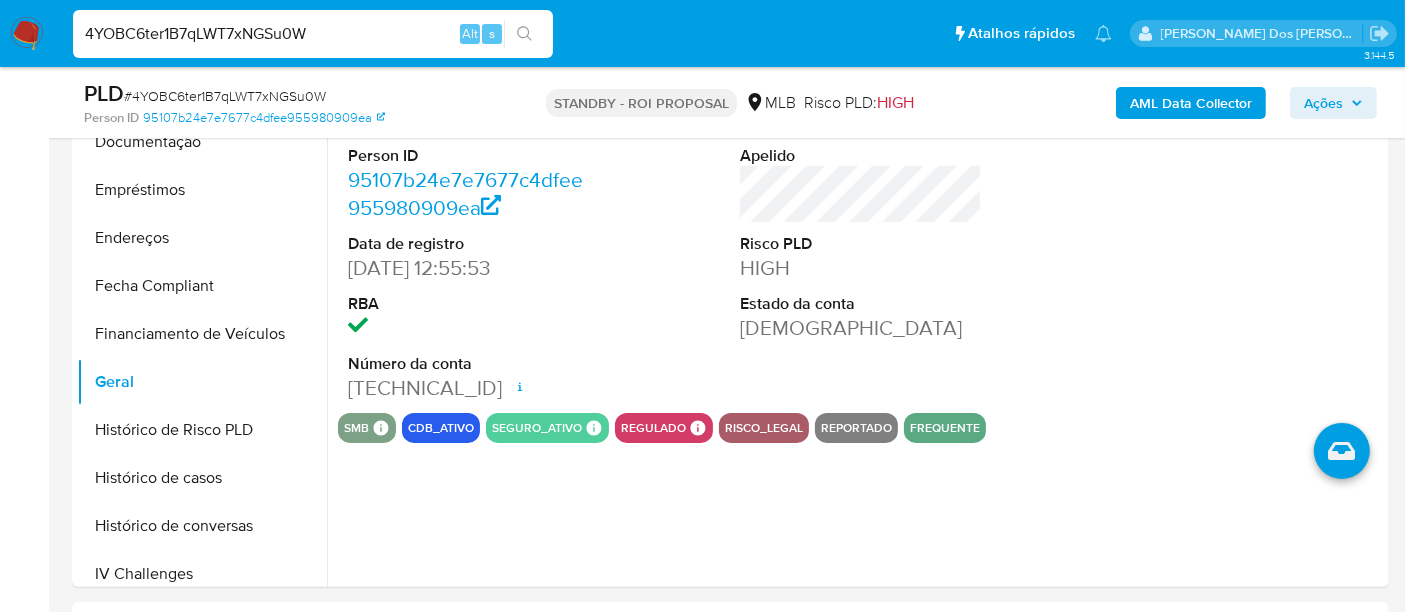 click on "4YOBC6ter1B7qLWT7xNGSu0W" at bounding box center (313, 34) 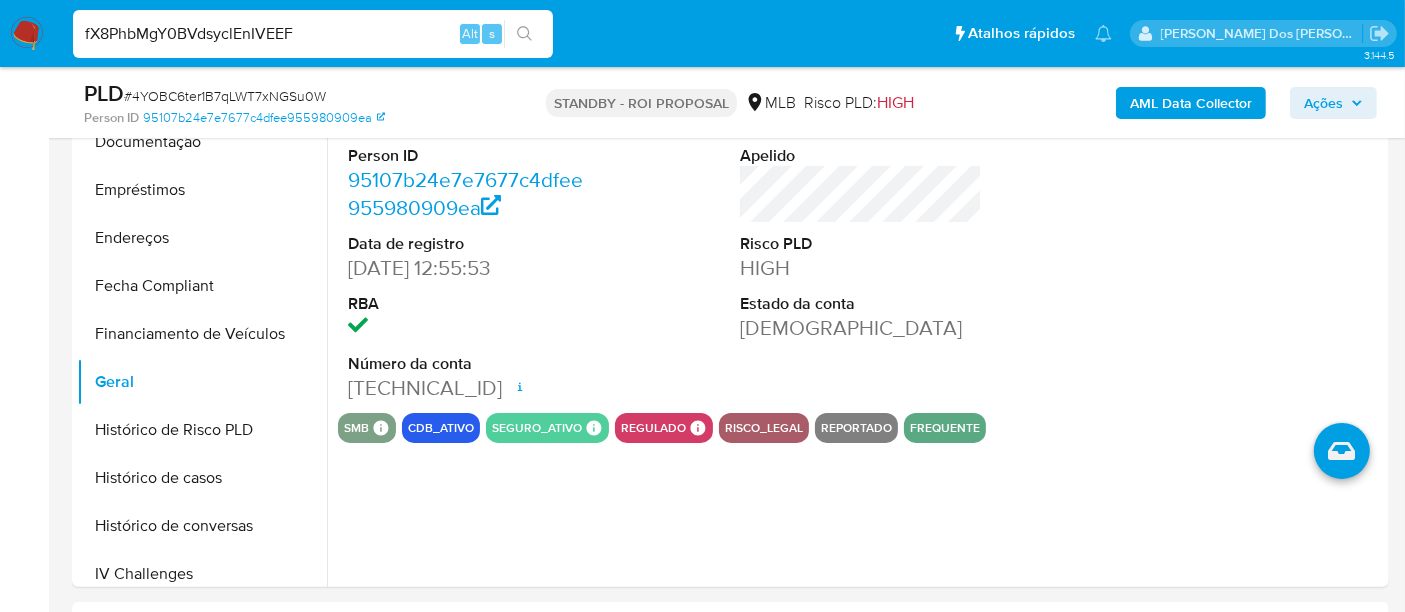 type on "fX8PhbMgY0BVdsyclEnIVEEF" 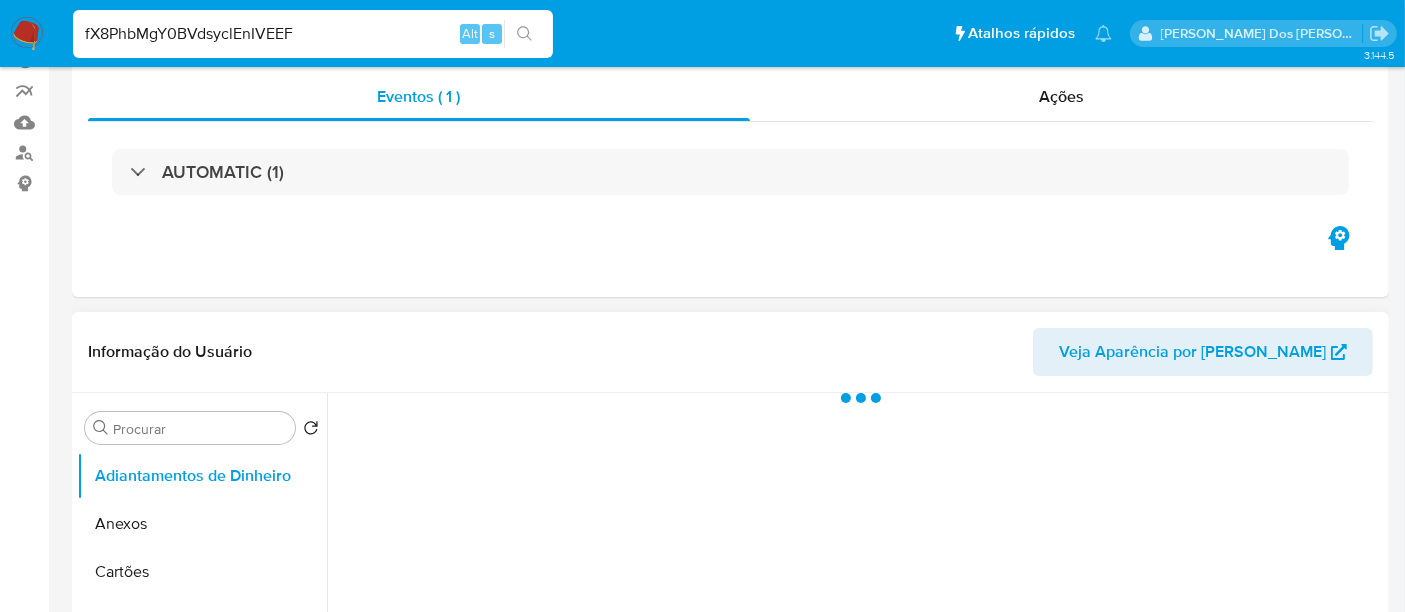 scroll, scrollTop: 333, scrollLeft: 0, axis: vertical 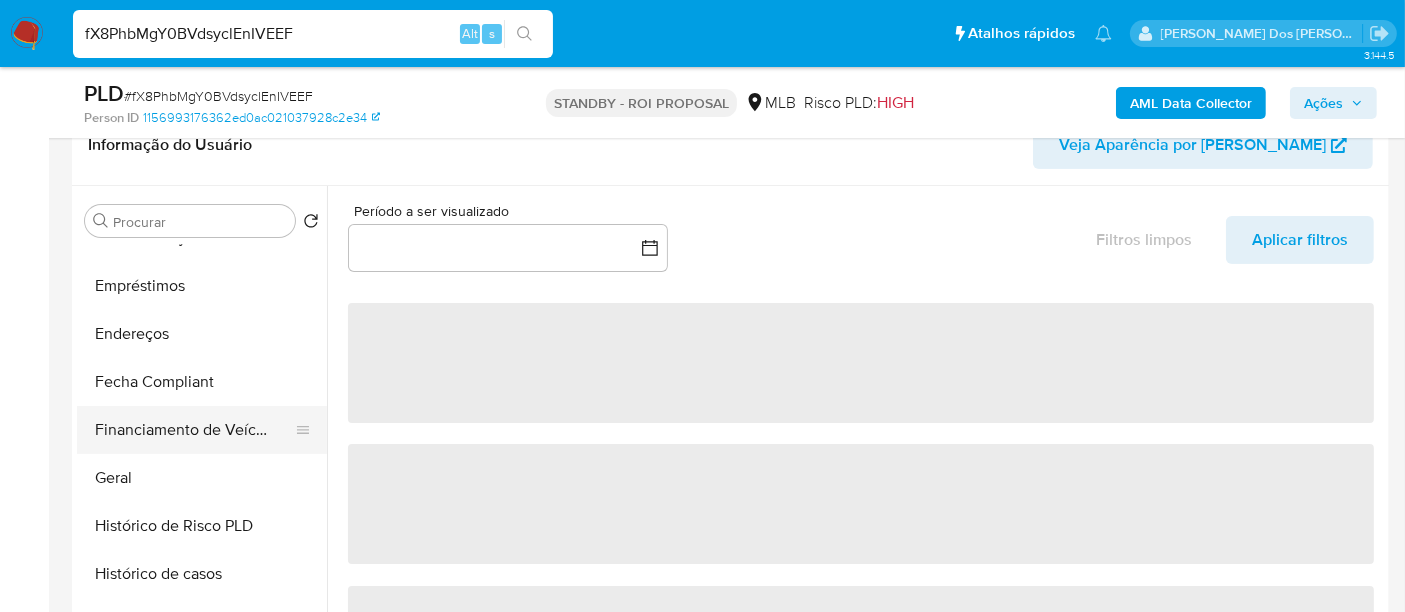 select on "10" 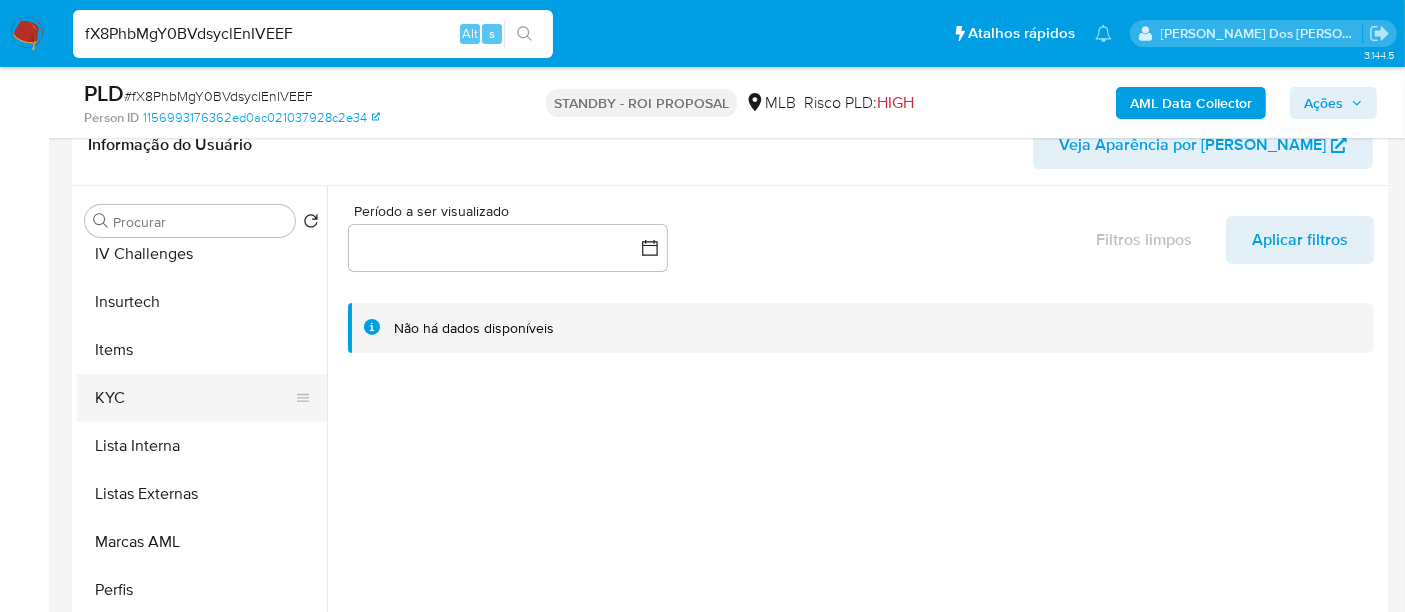scroll, scrollTop: 844, scrollLeft: 0, axis: vertical 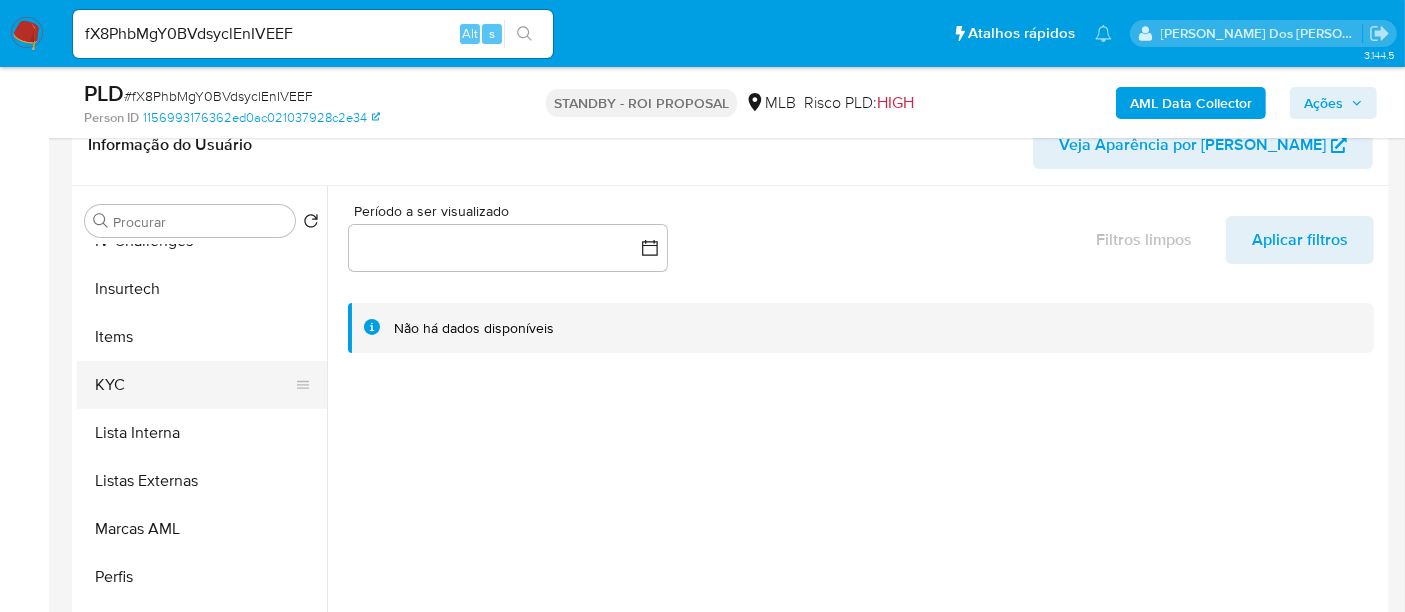 click on "KYC" at bounding box center (194, 385) 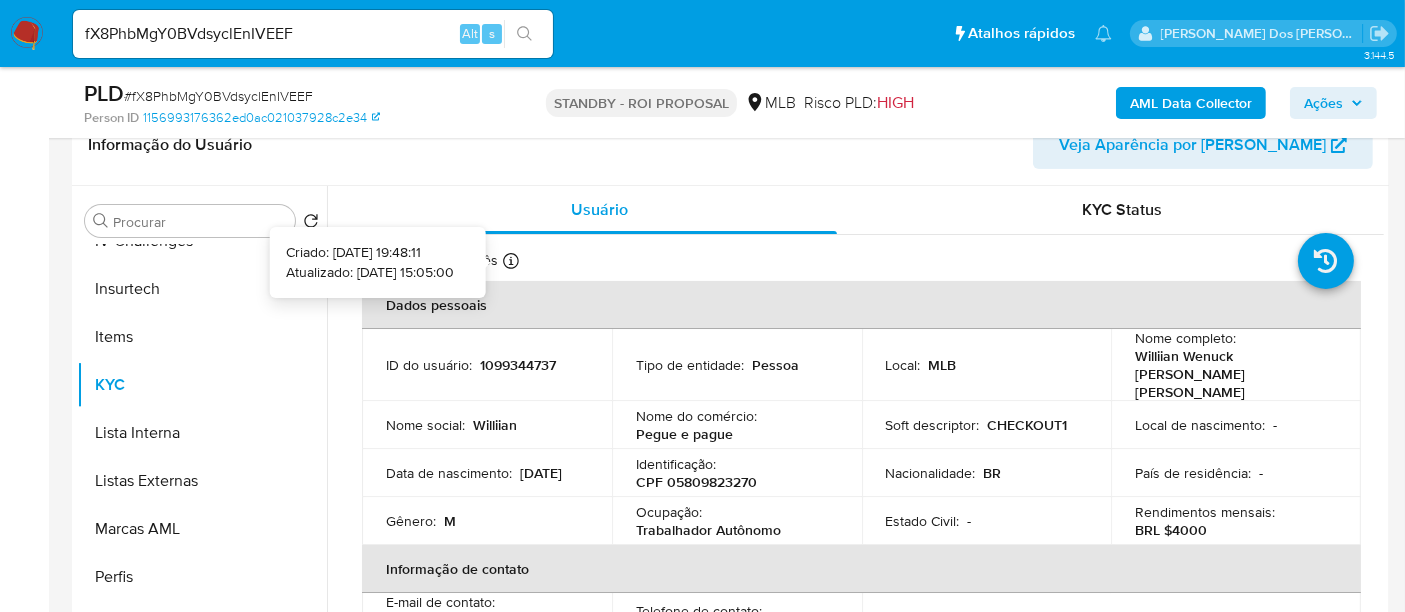 type 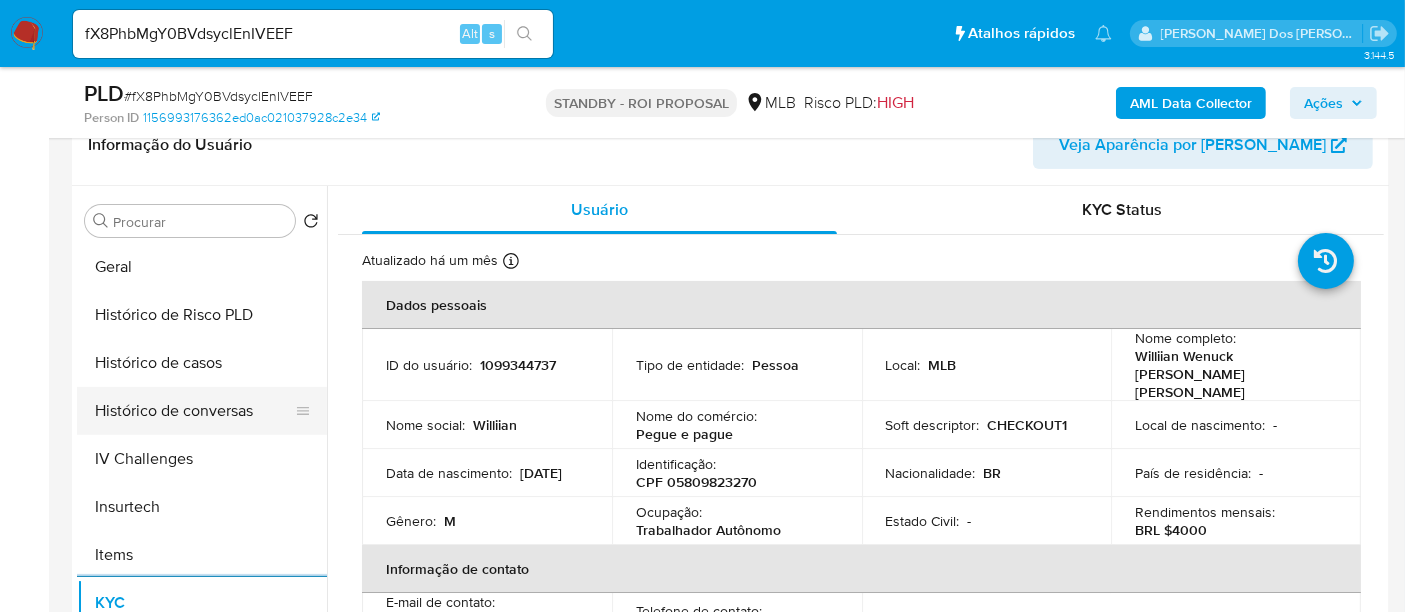 scroll, scrollTop: 622, scrollLeft: 0, axis: vertical 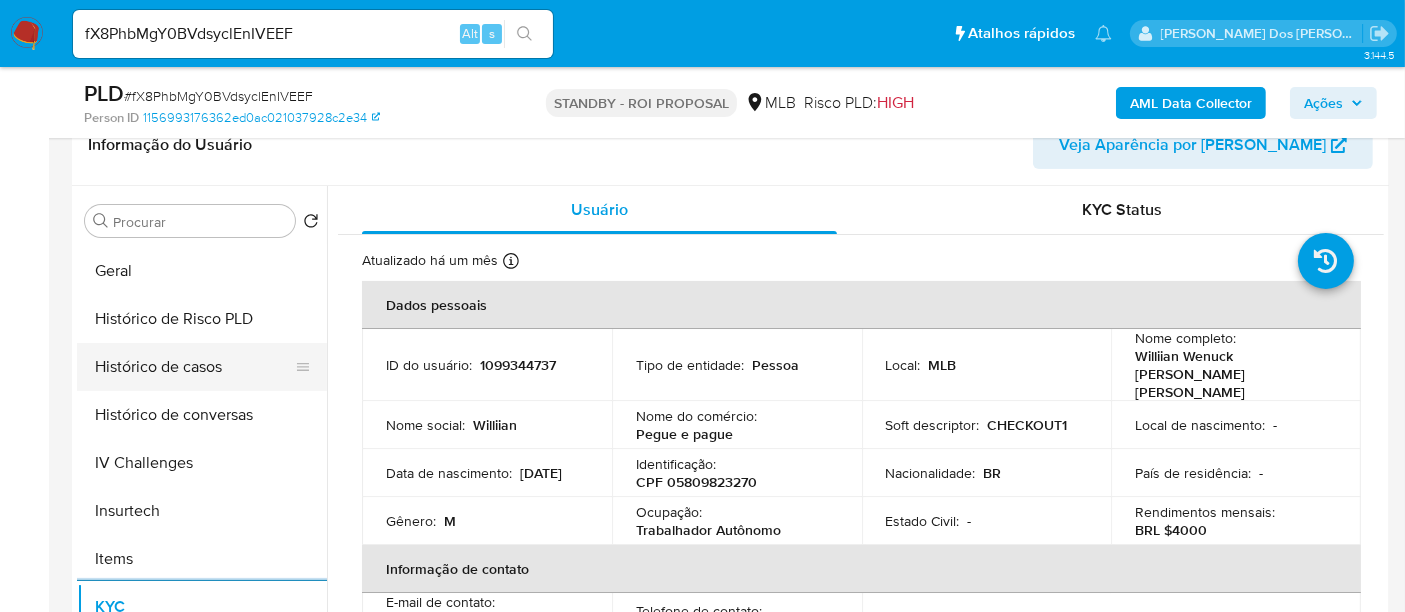 click on "Histórico de casos" at bounding box center [194, 367] 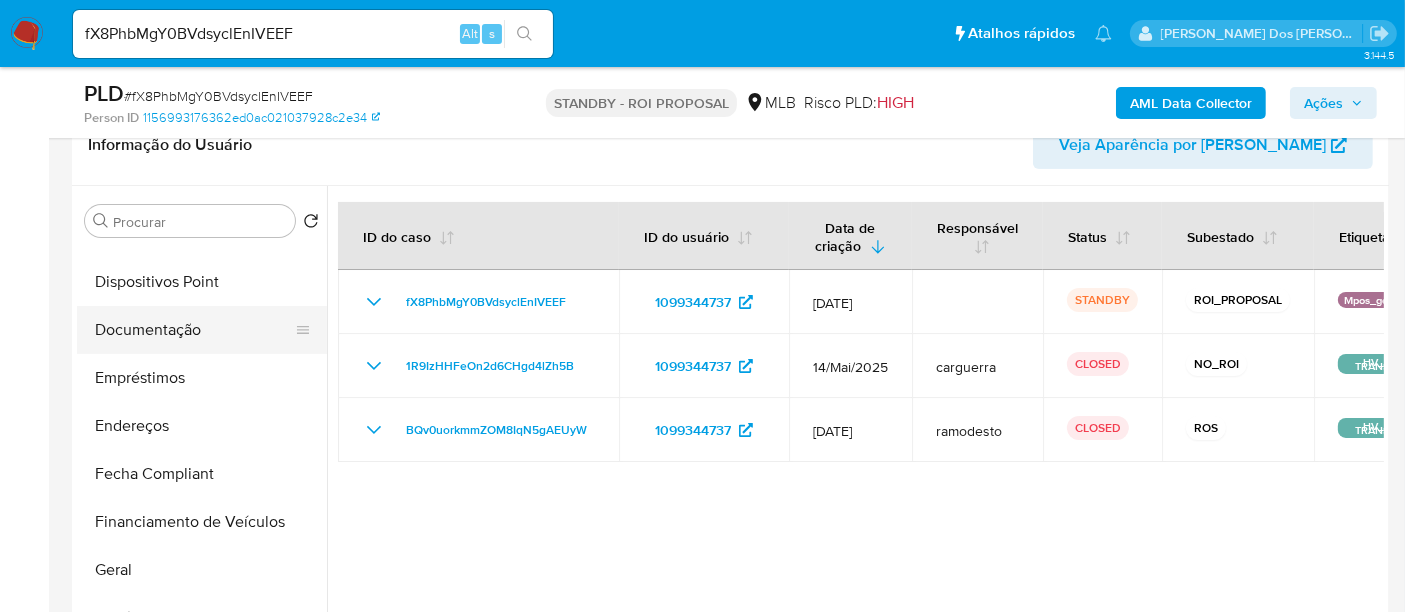 scroll, scrollTop: 288, scrollLeft: 0, axis: vertical 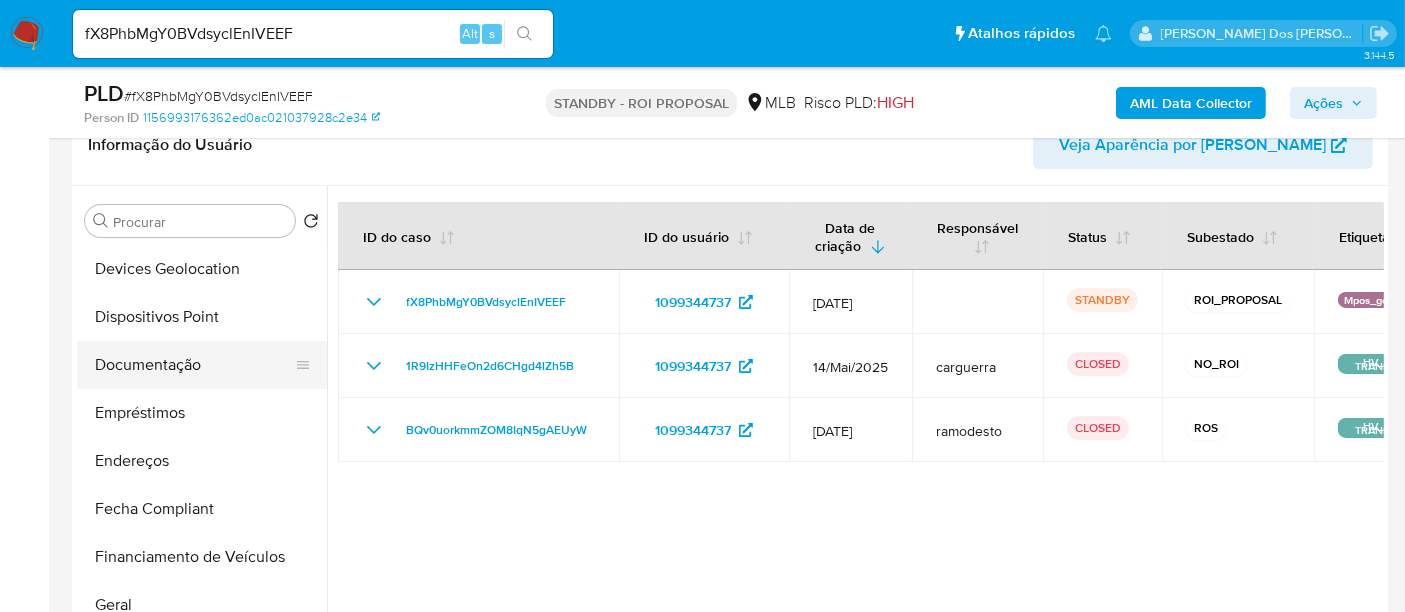 click on "Documentação" at bounding box center [194, 365] 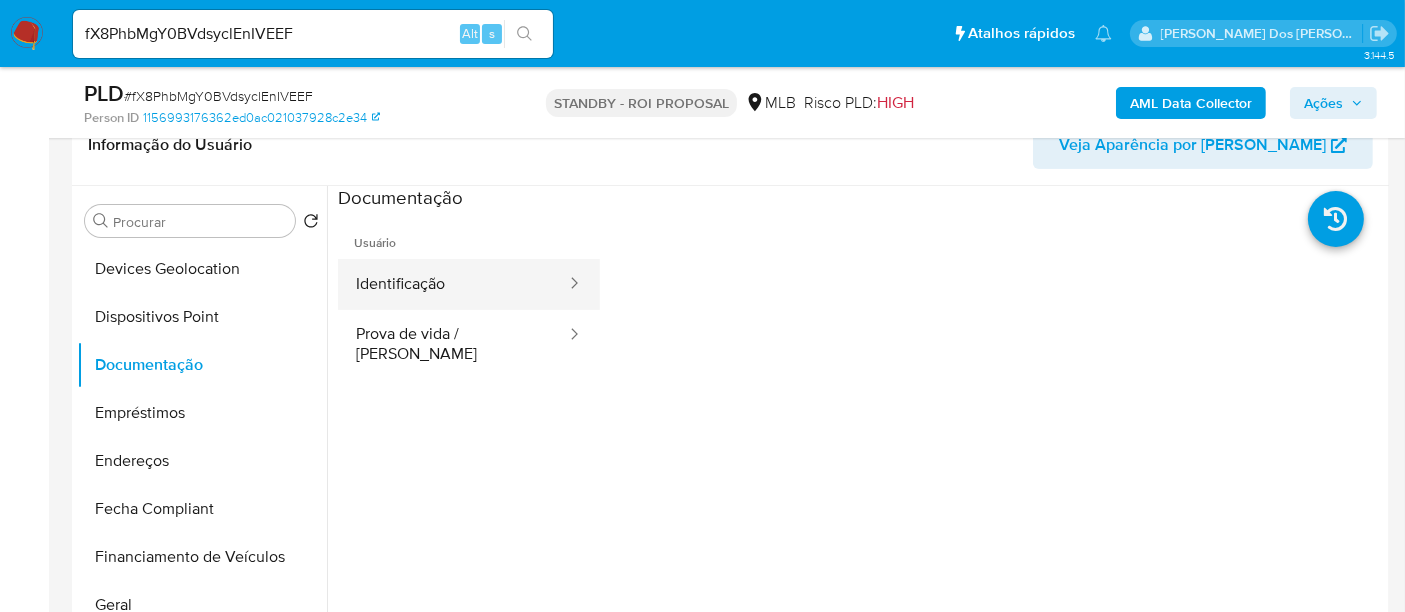click on "Identificação" at bounding box center [453, 284] 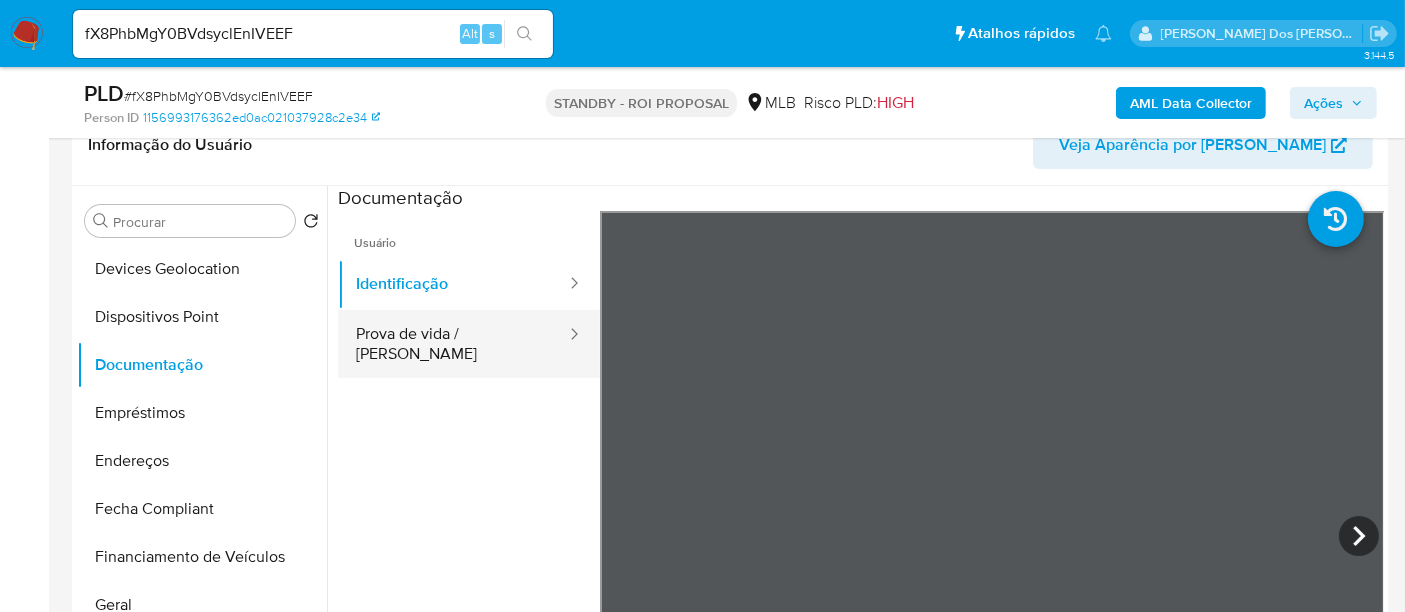 click on "Prova de vida / [PERSON_NAME]" at bounding box center [453, 344] 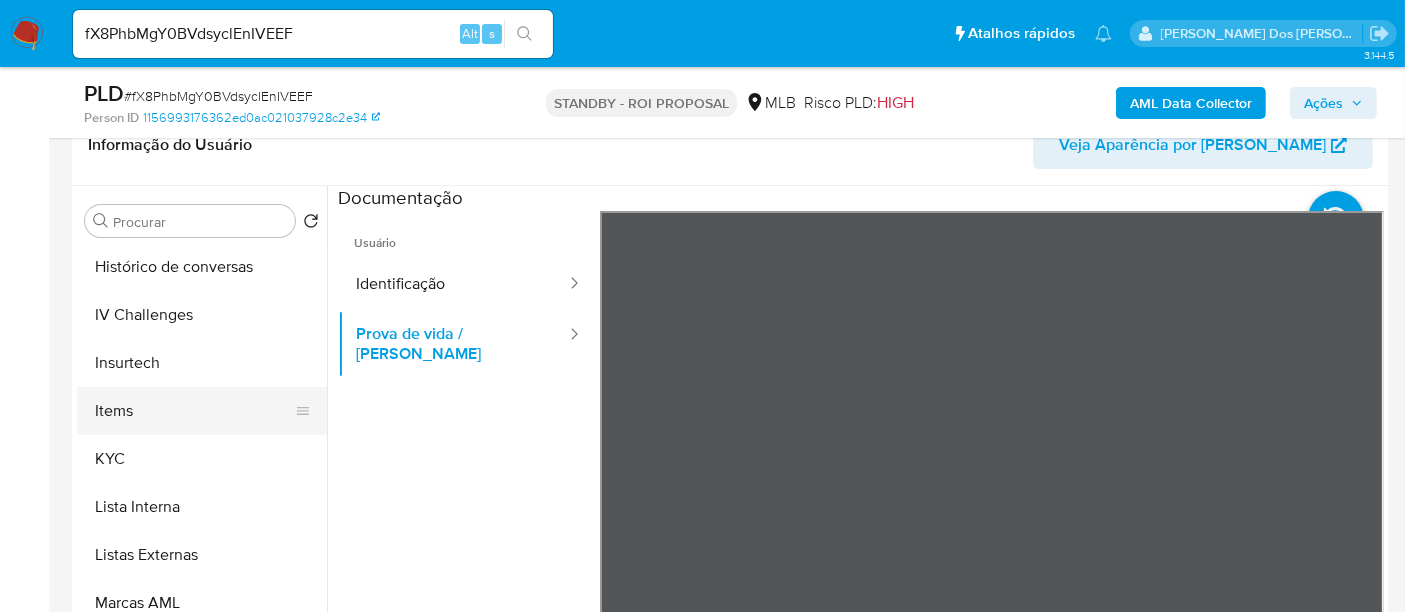 scroll, scrollTop: 844, scrollLeft: 0, axis: vertical 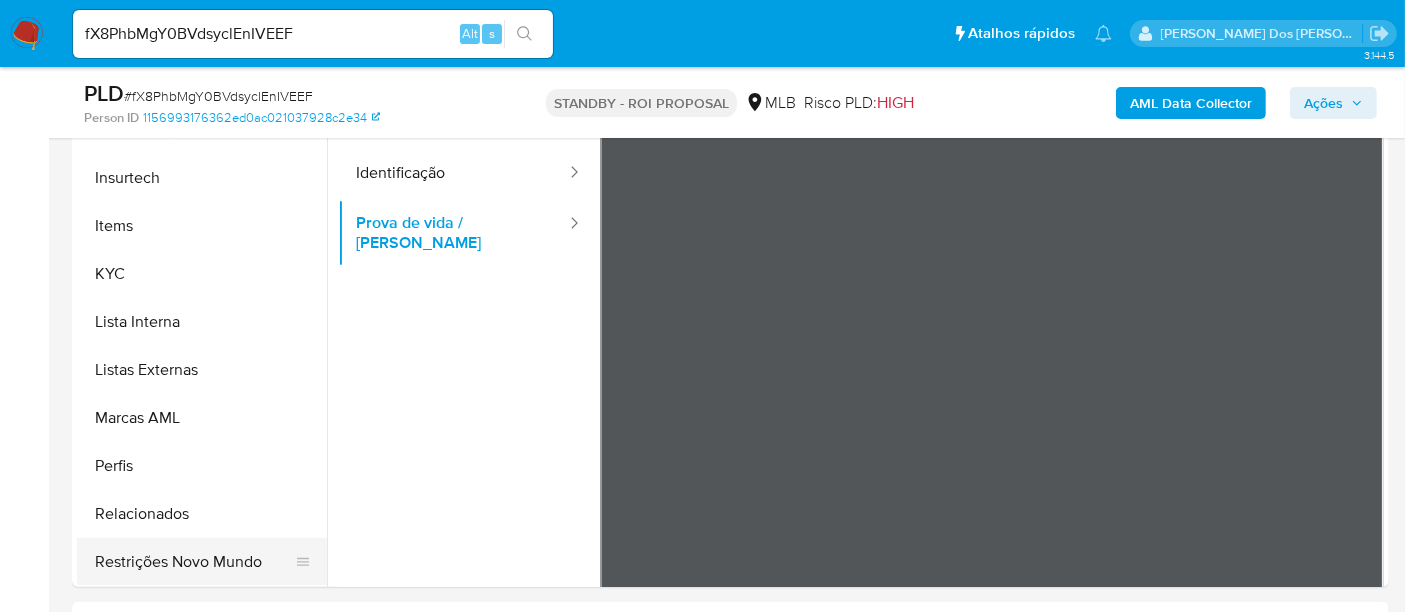 click on "Restrições Novo Mundo" at bounding box center [194, 562] 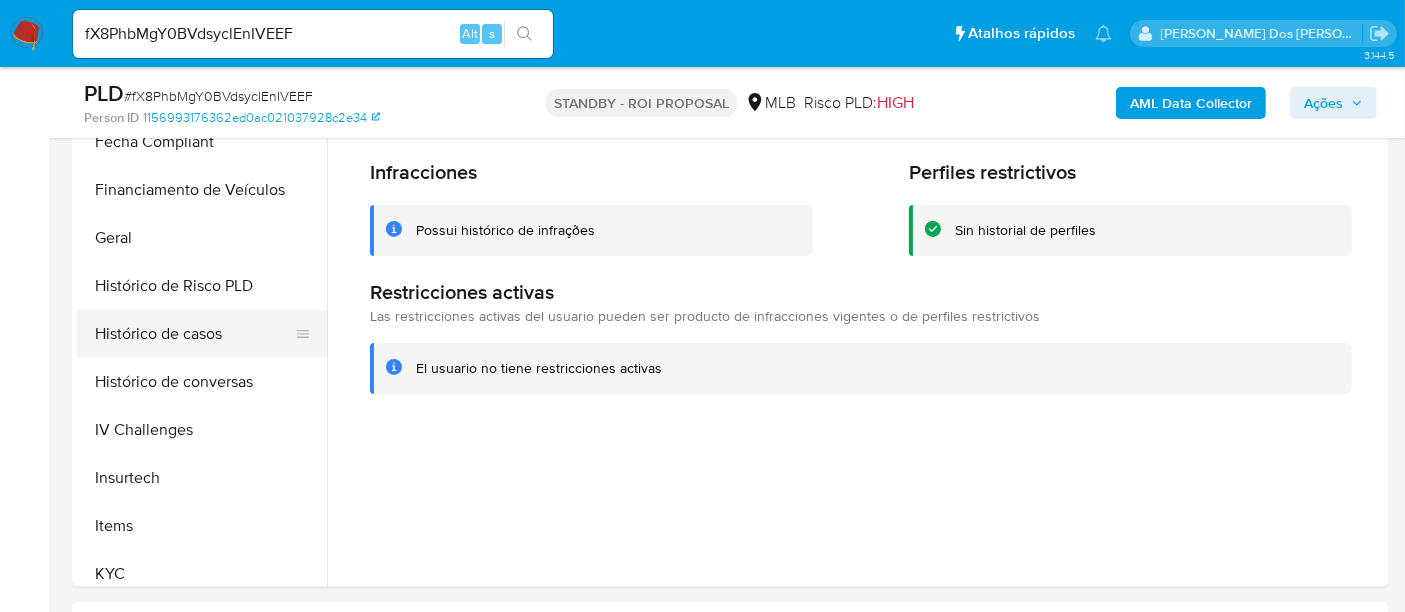 scroll, scrollTop: 511, scrollLeft: 0, axis: vertical 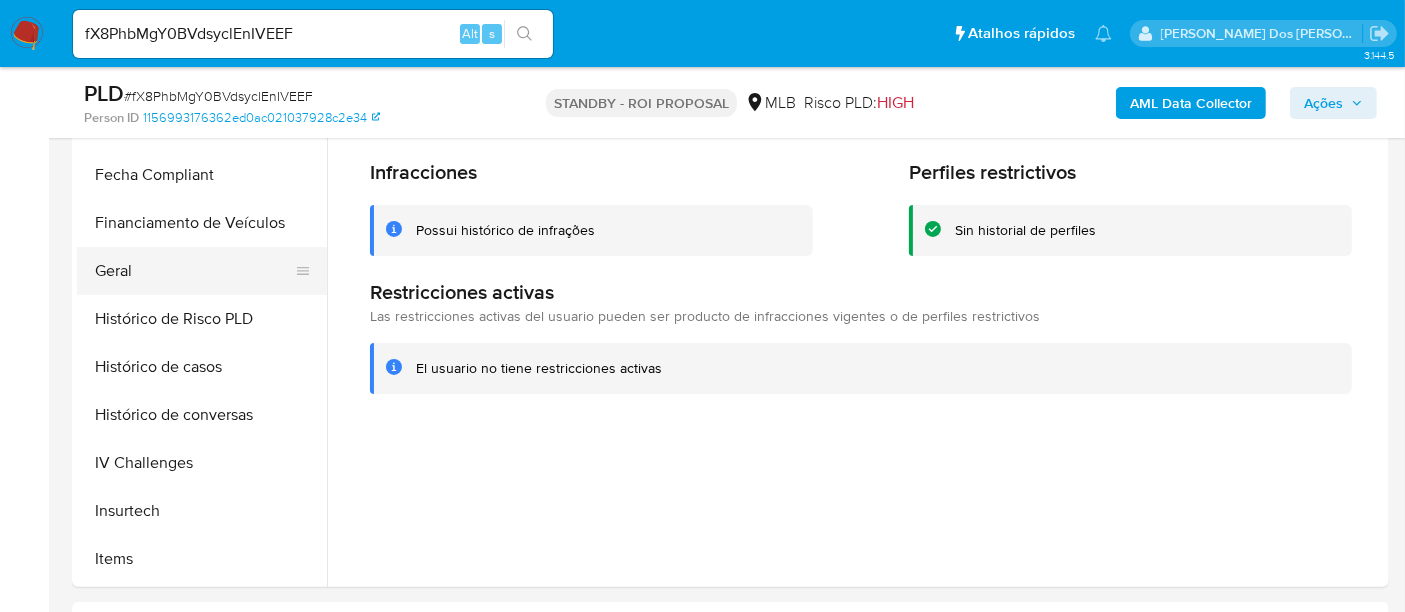 click on "Geral" at bounding box center [194, 271] 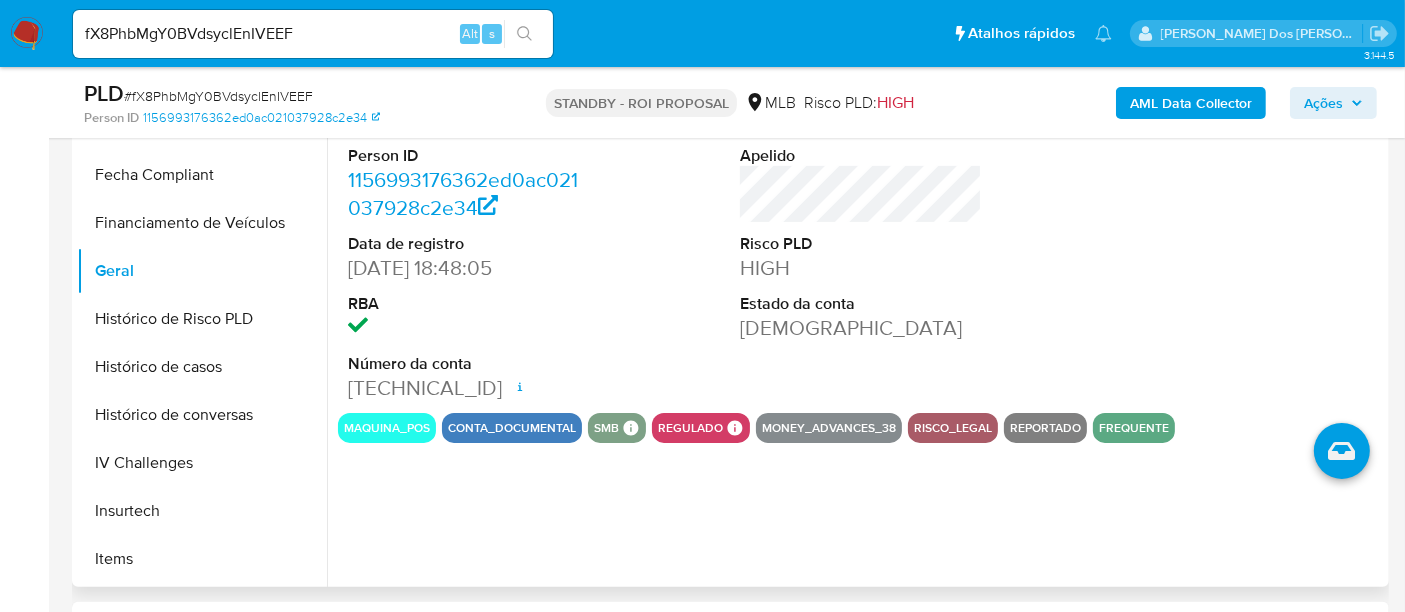 type 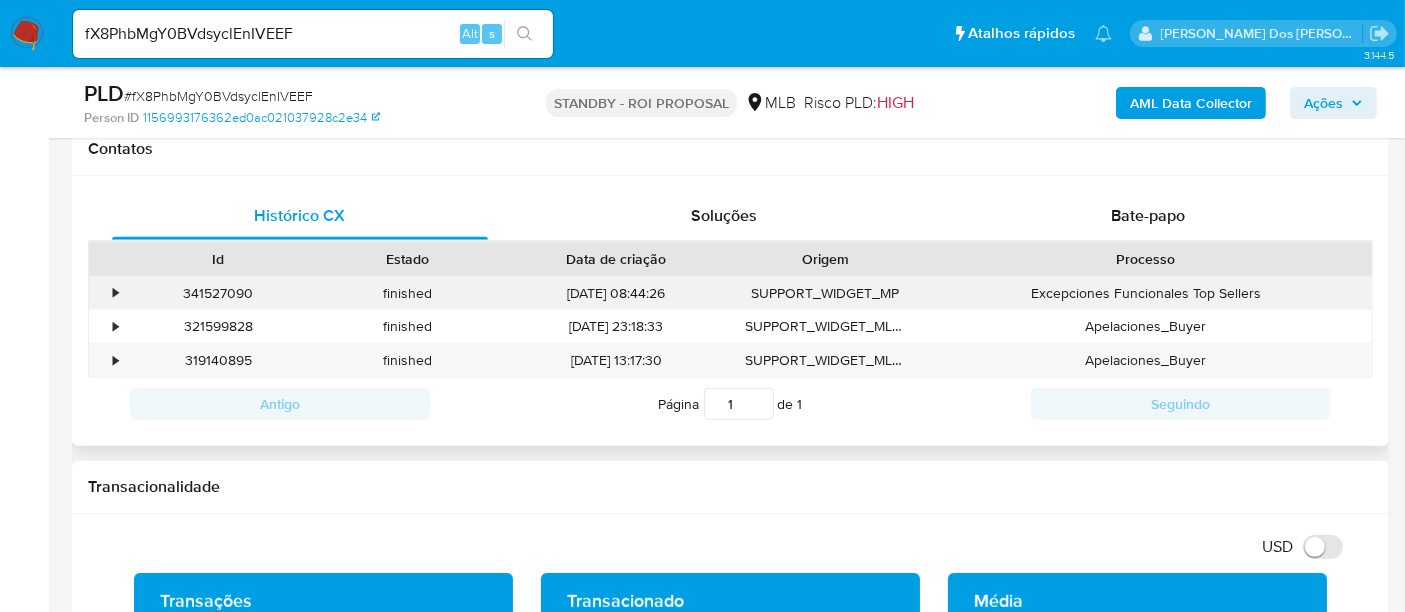 scroll, scrollTop: 888, scrollLeft: 0, axis: vertical 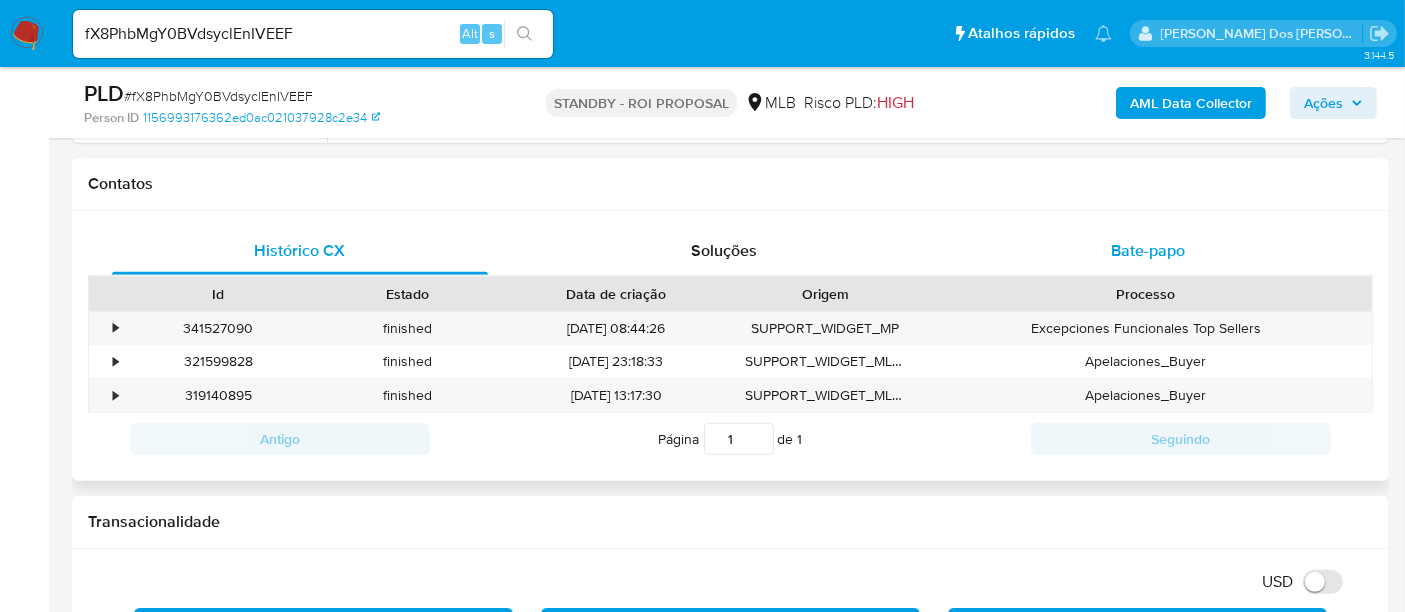 click on "Bate-papo" at bounding box center [1148, 250] 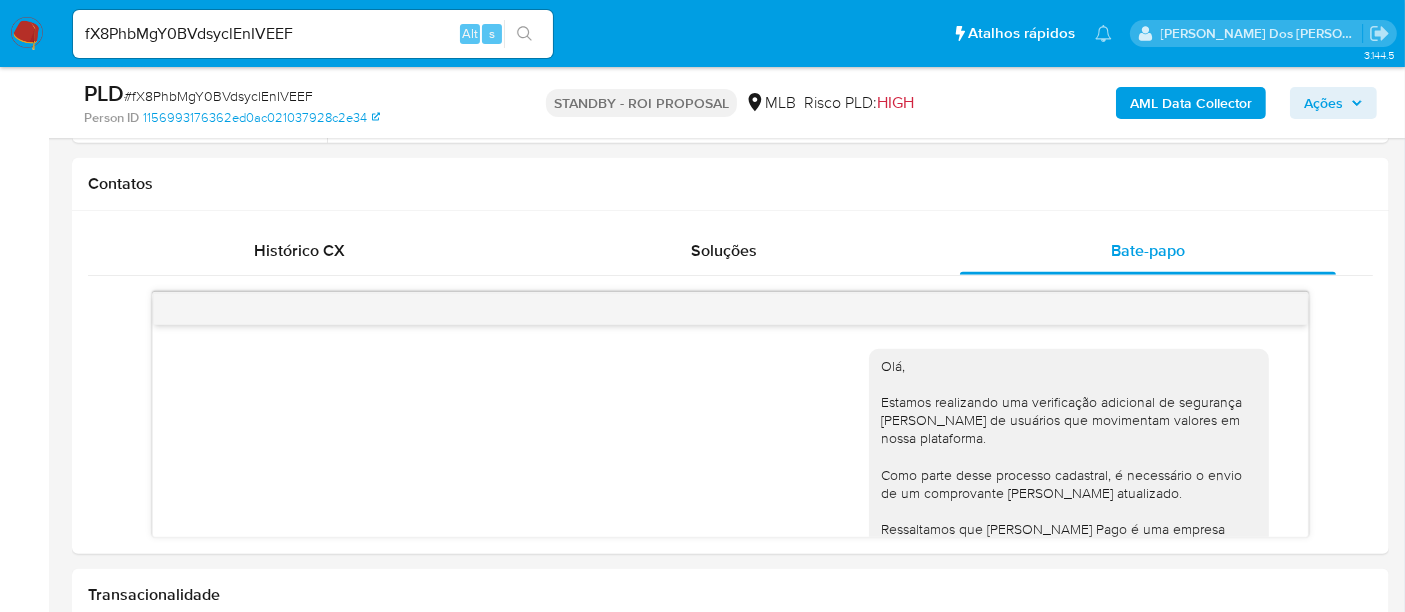 scroll, scrollTop: 339, scrollLeft: 0, axis: vertical 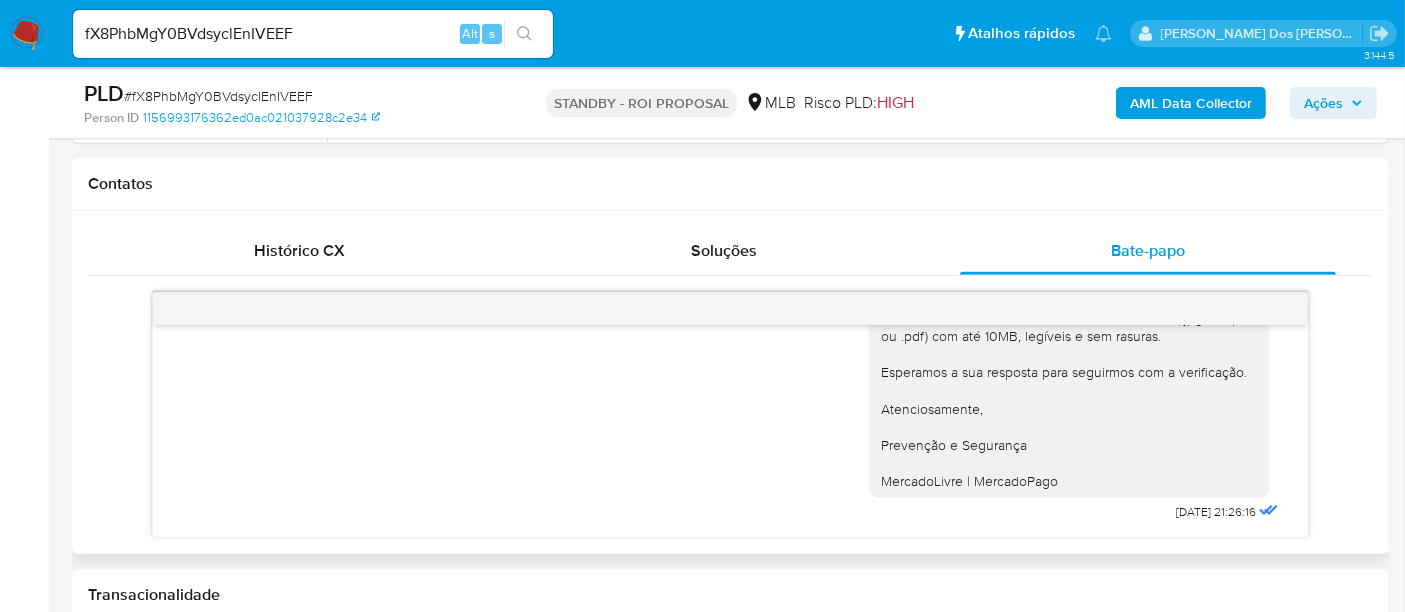 type 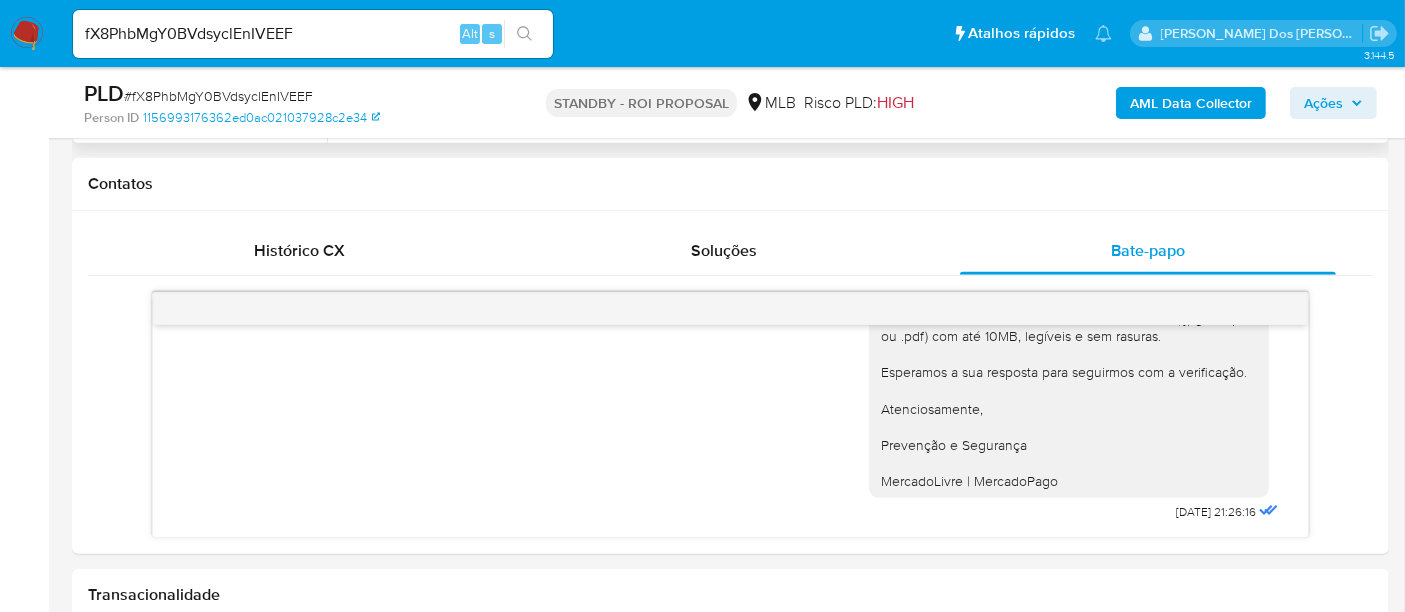scroll, scrollTop: 333, scrollLeft: 0, axis: vertical 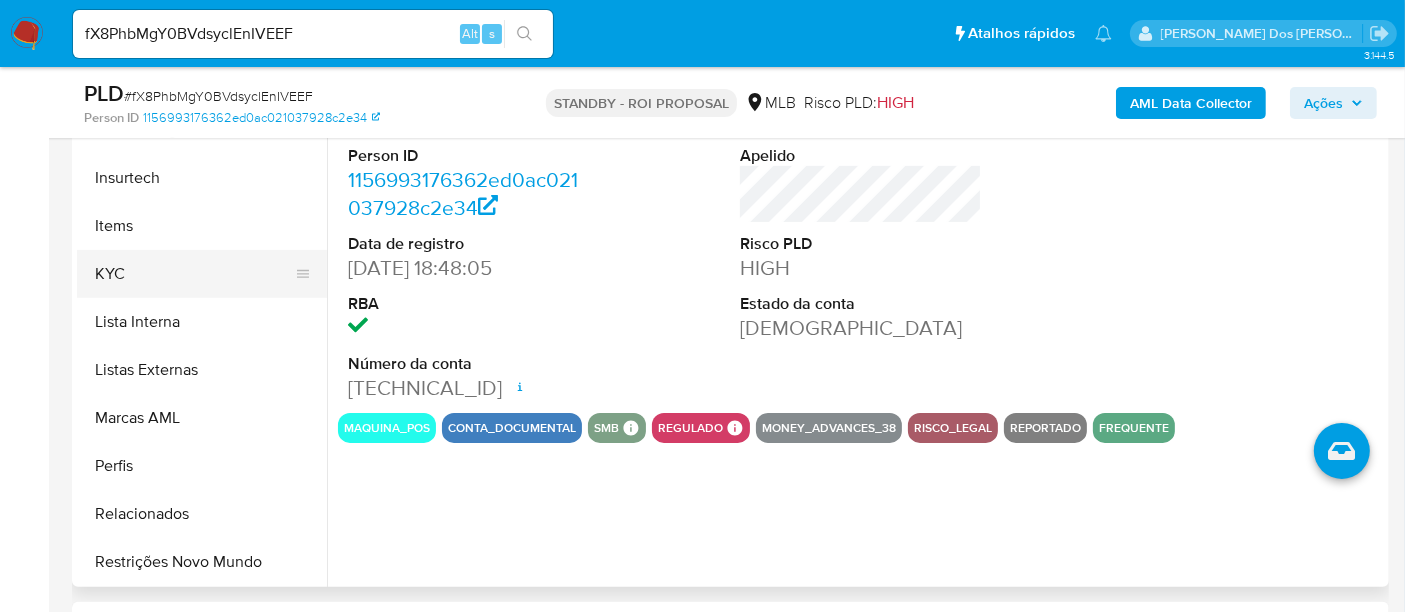 click on "KYC" at bounding box center [194, 274] 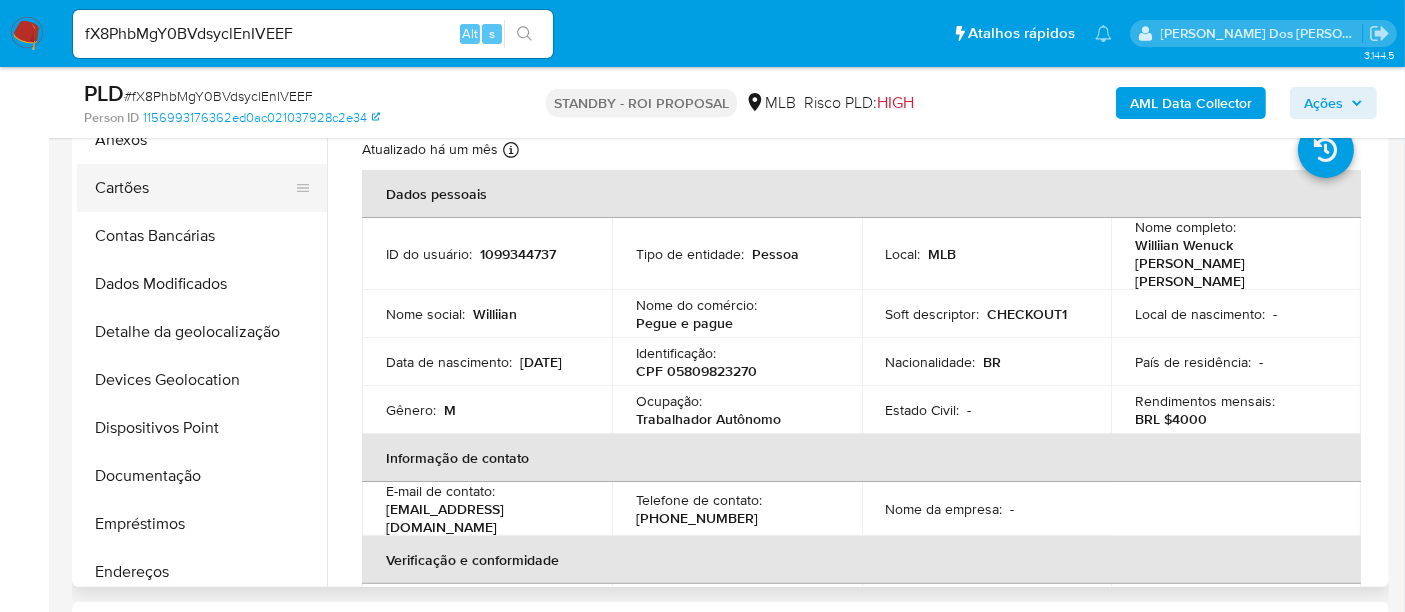 scroll, scrollTop: 0, scrollLeft: 0, axis: both 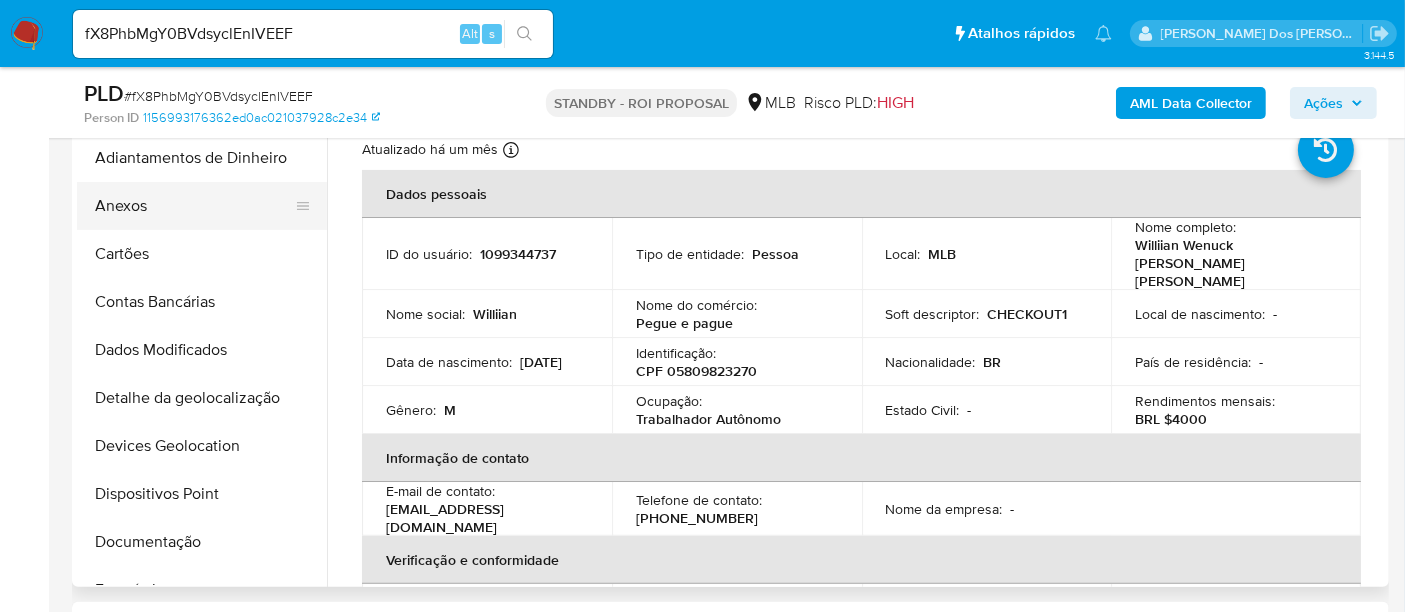 click on "Anexos" at bounding box center (194, 206) 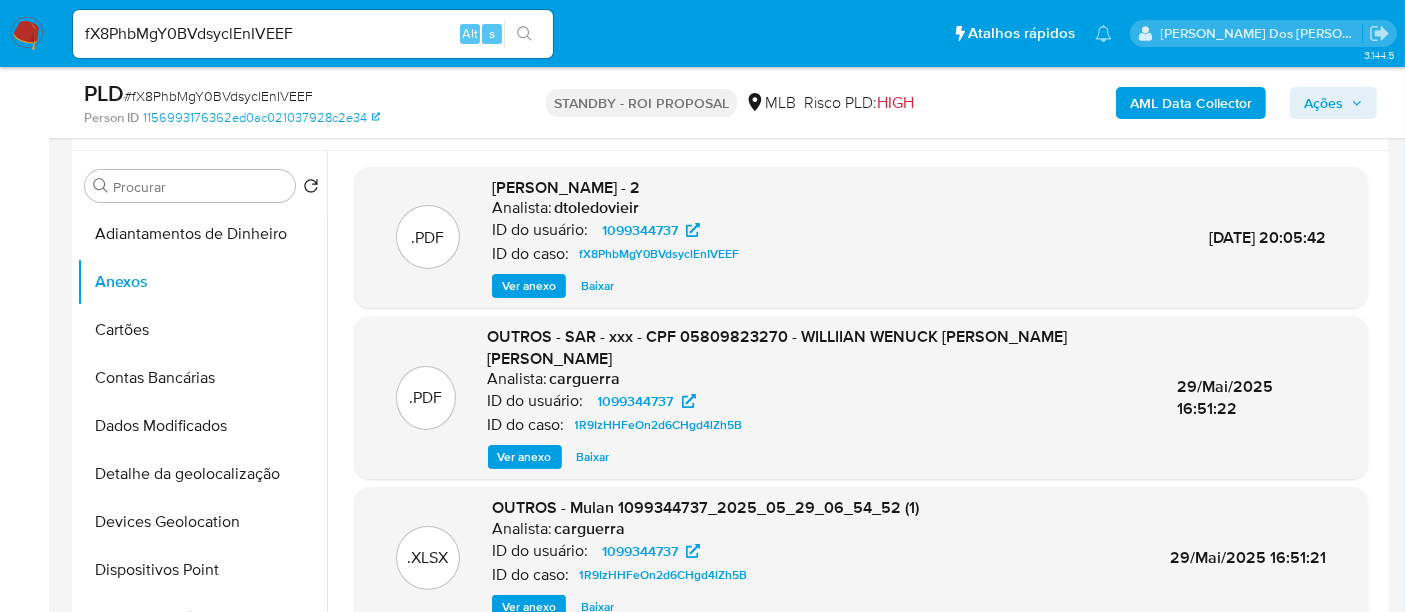 scroll, scrollTop: 333, scrollLeft: 0, axis: vertical 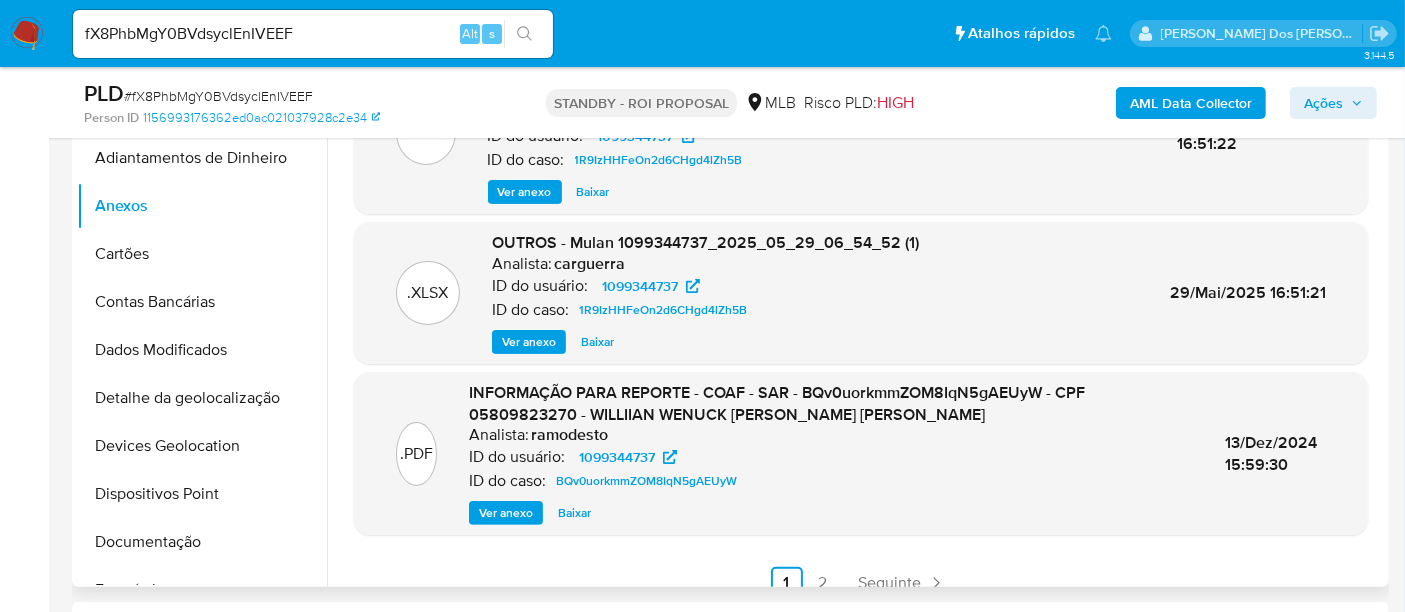 click on "Ver anexo" at bounding box center [506, 513] 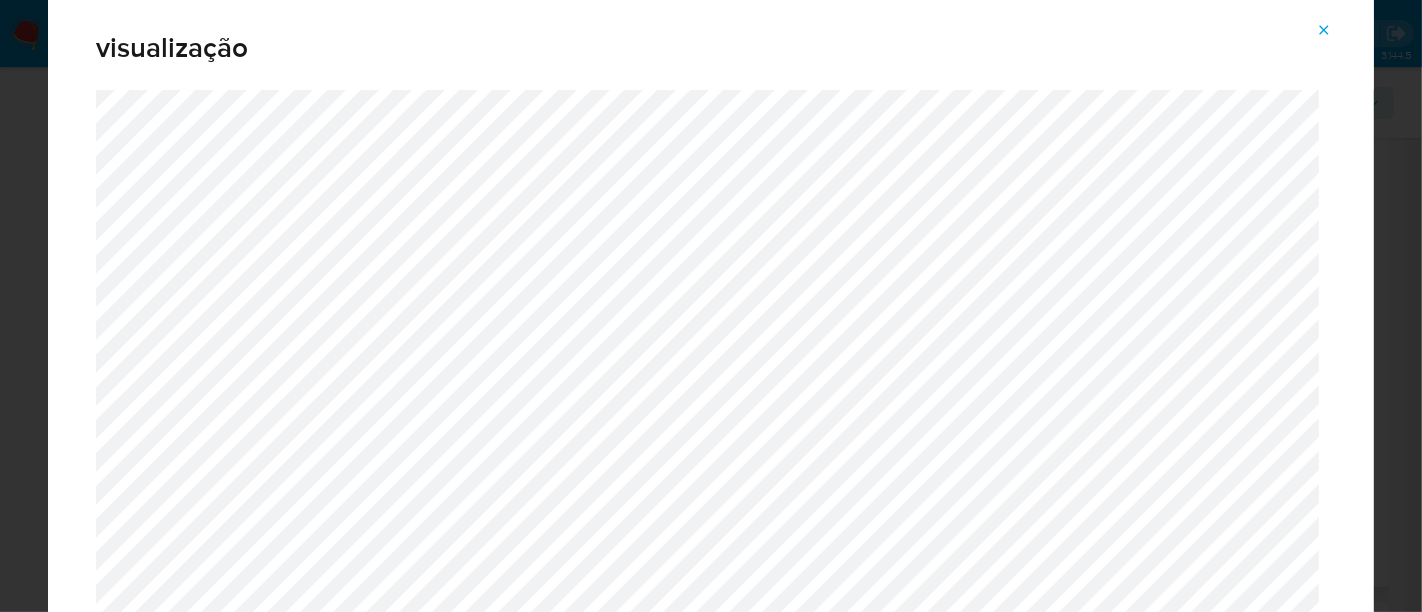 click 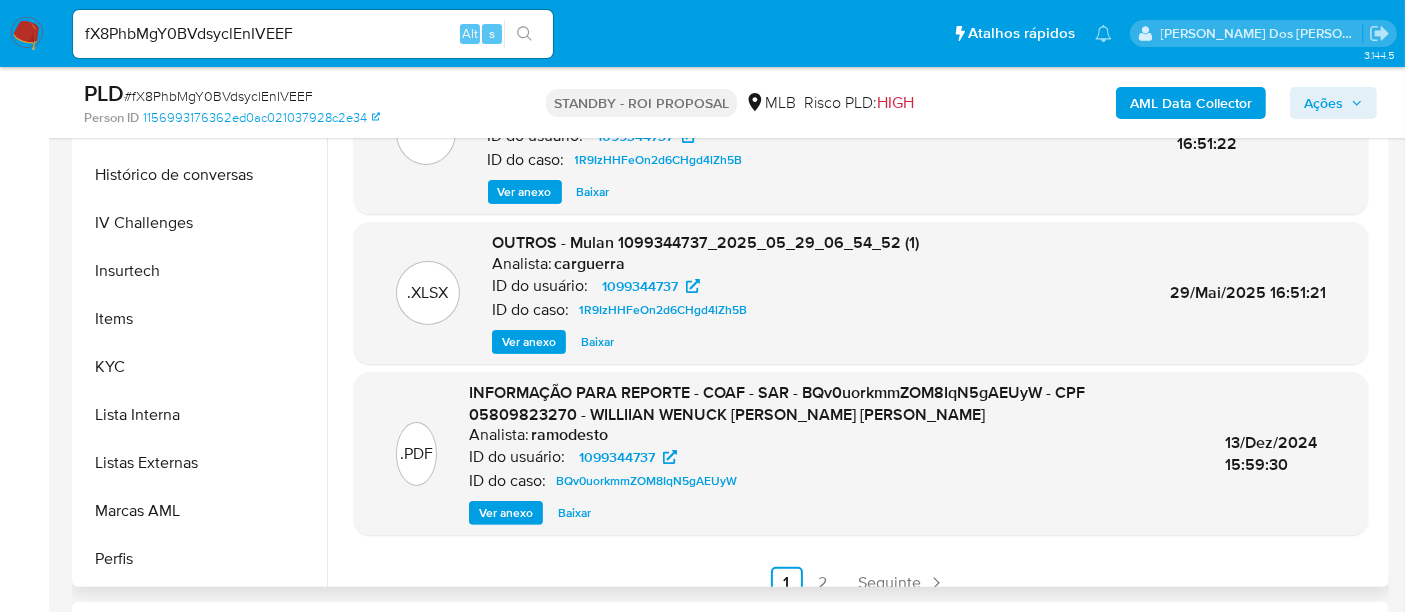 scroll, scrollTop: 777, scrollLeft: 0, axis: vertical 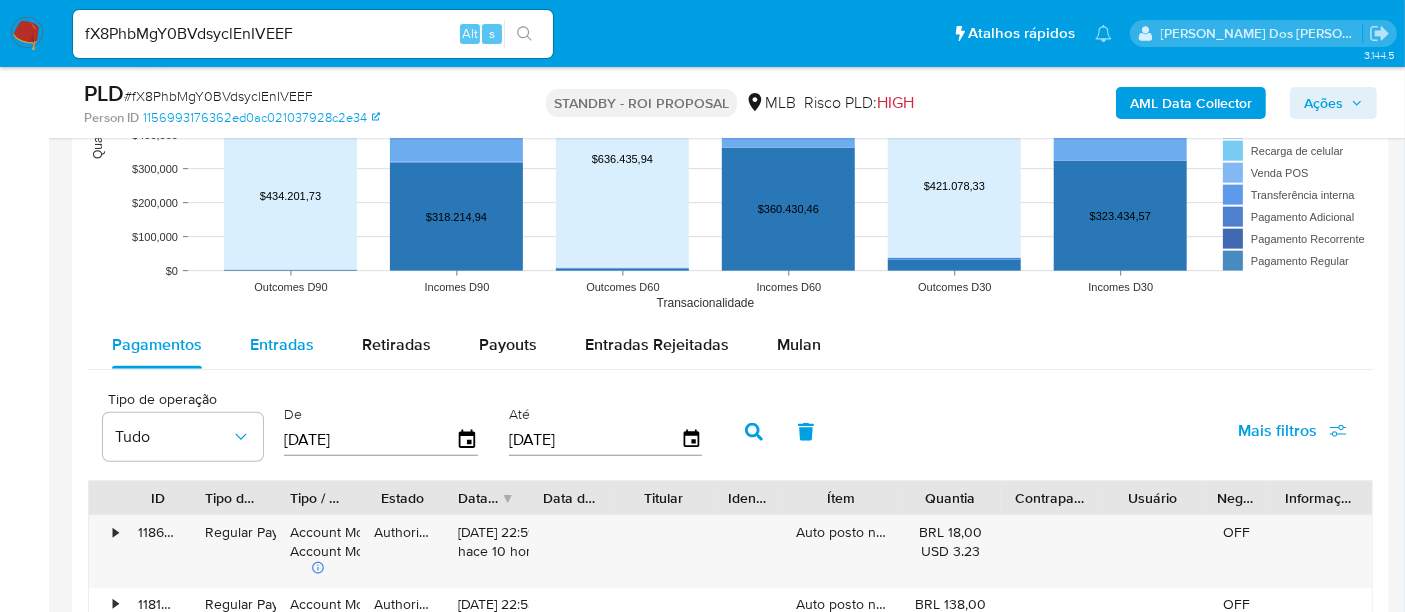 click on "Entradas" at bounding box center [282, 344] 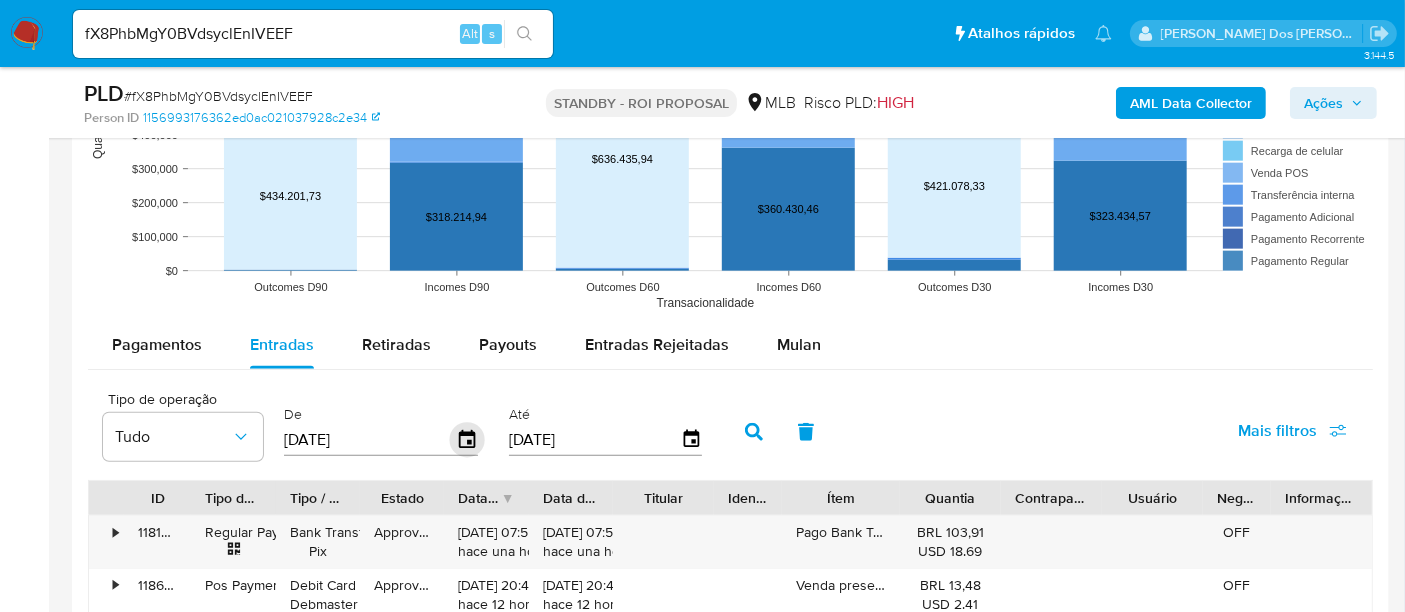 click 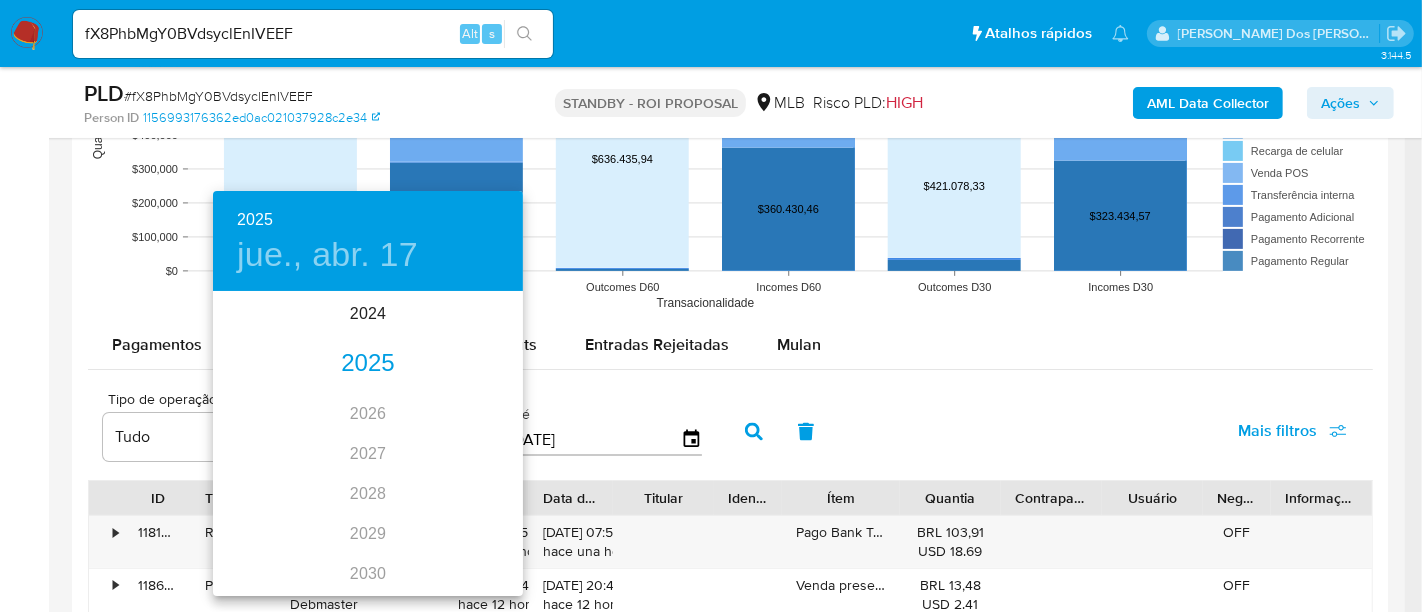 click on "2025" at bounding box center (368, 364) 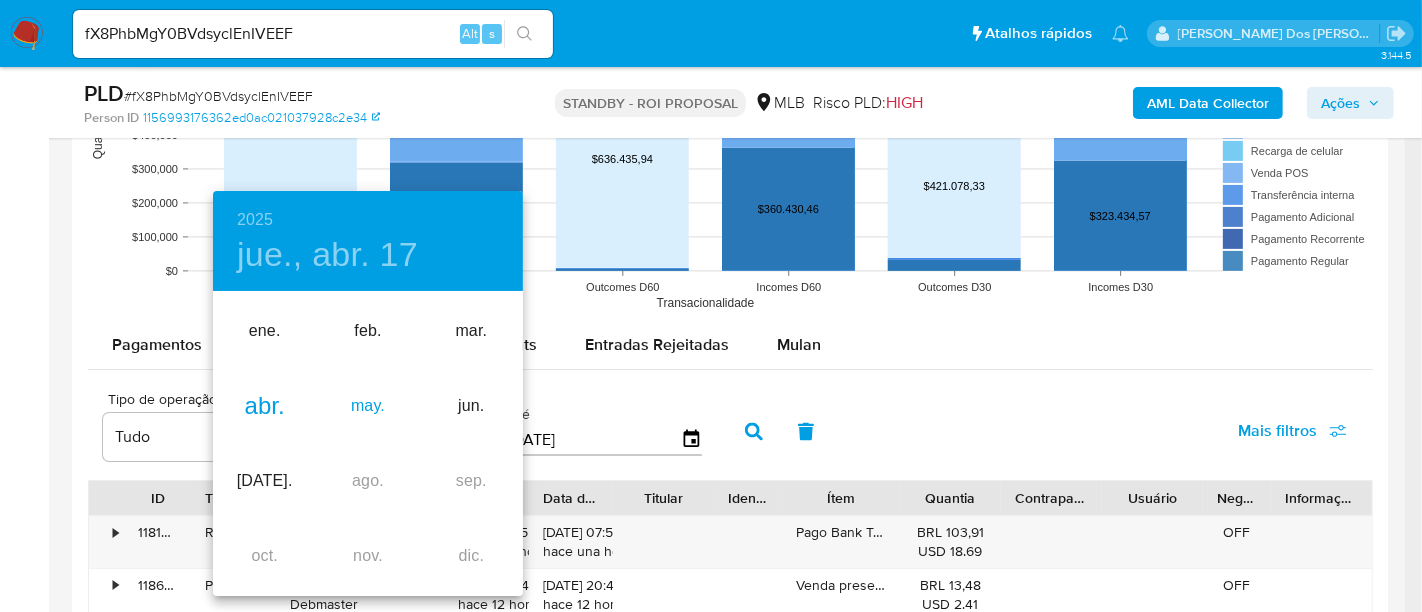click on "may." at bounding box center (367, 406) 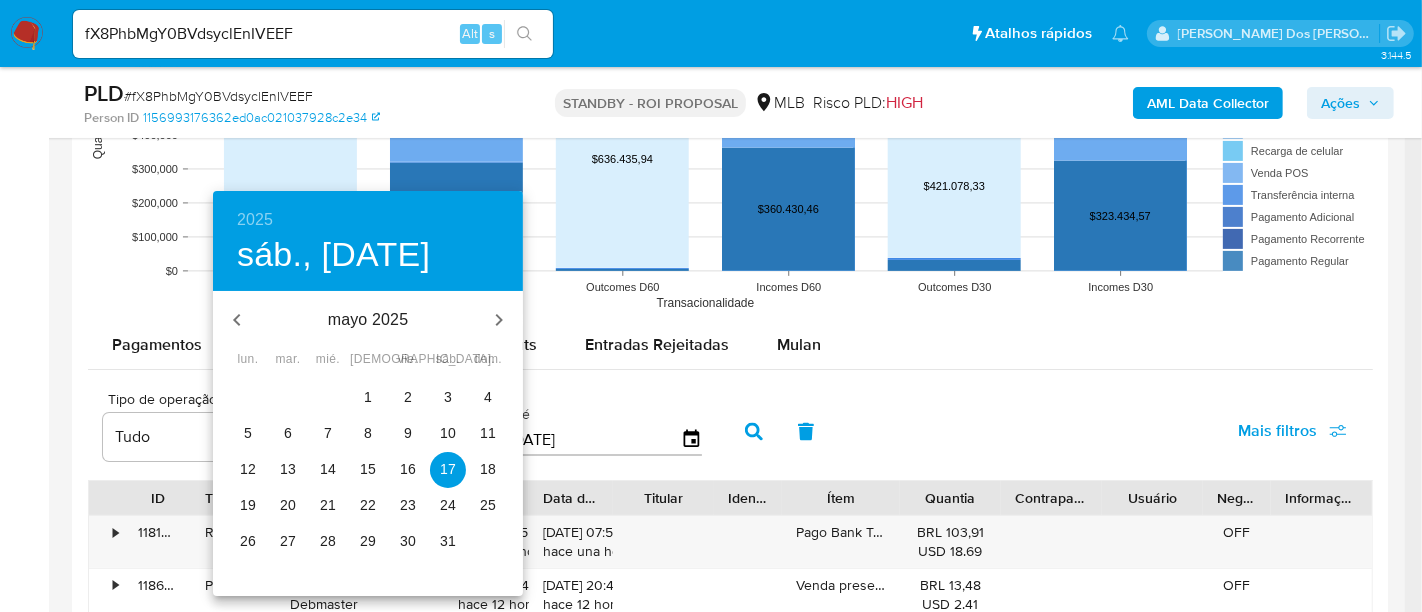 click on "1" at bounding box center [368, 397] 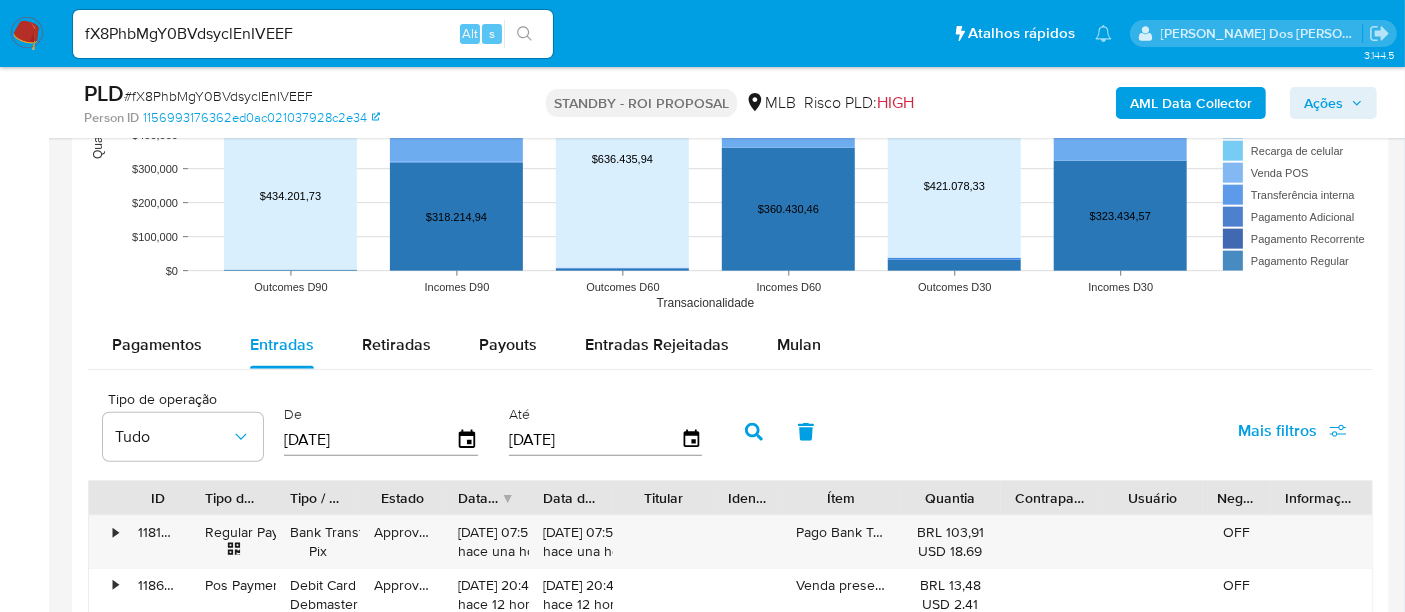 drag, startPoint x: 1276, startPoint y: 438, endPoint x: 1265, endPoint y: 446, distance: 13.601471 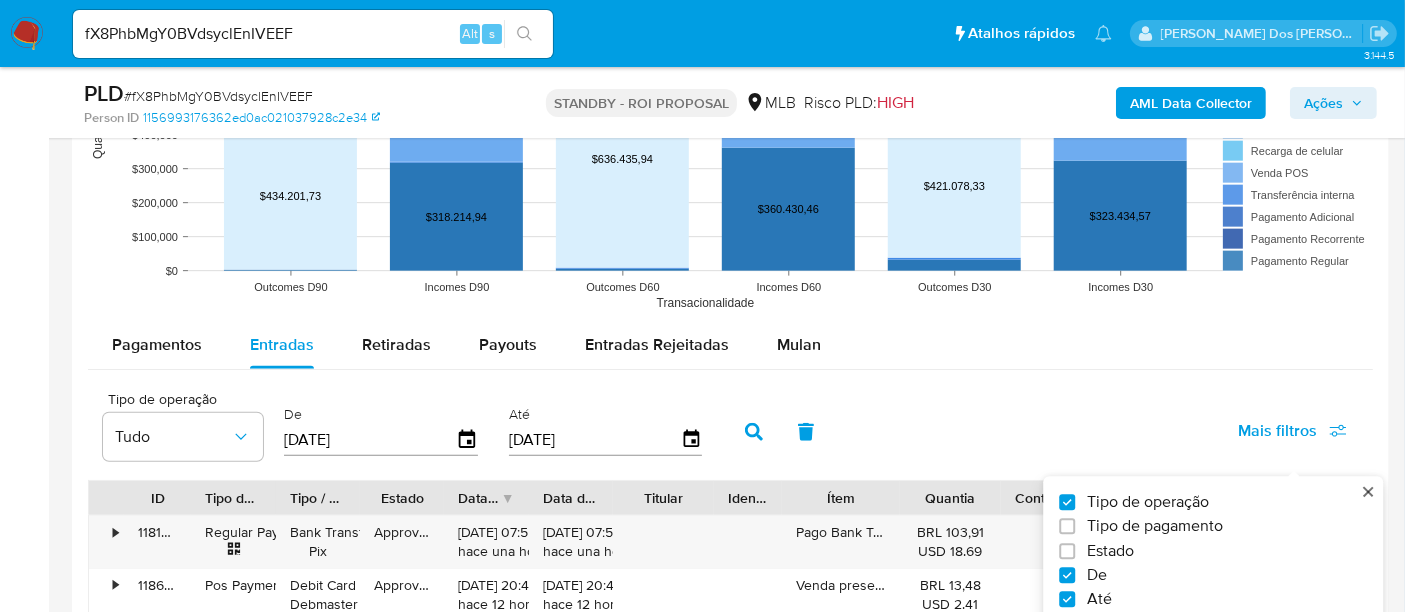 click on "Estado" at bounding box center (1110, 551) 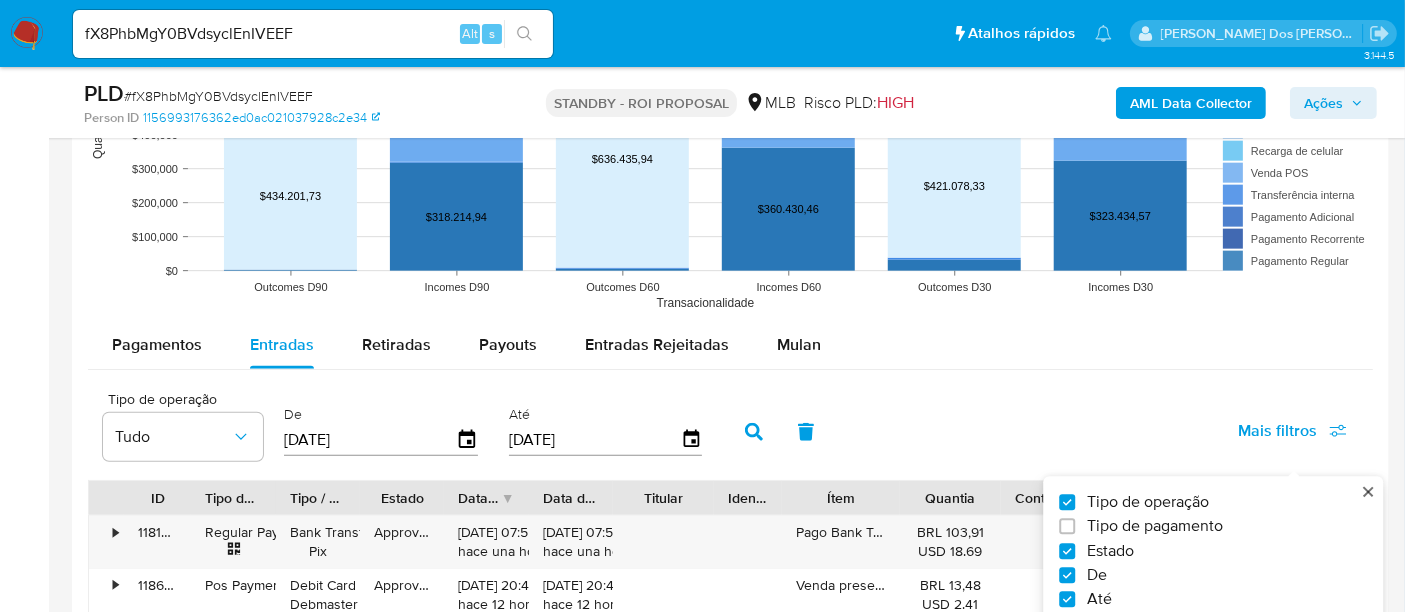 checkbox on "true" 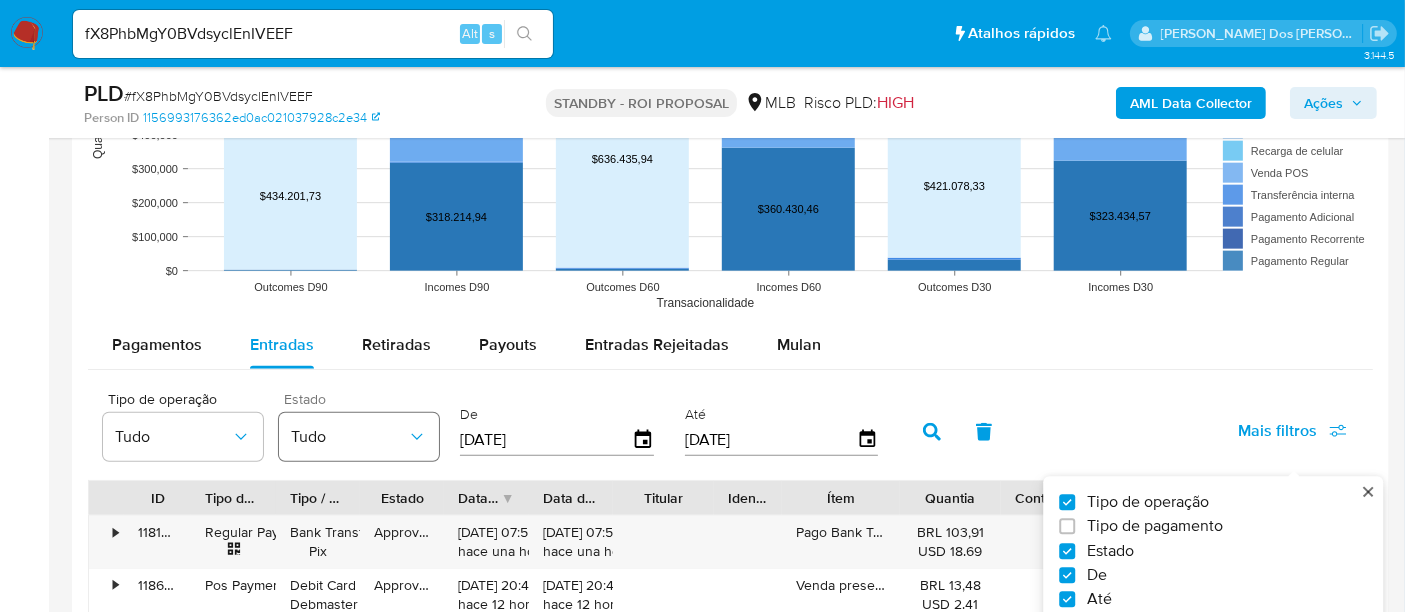 click on "Tudo" at bounding box center [349, 437] 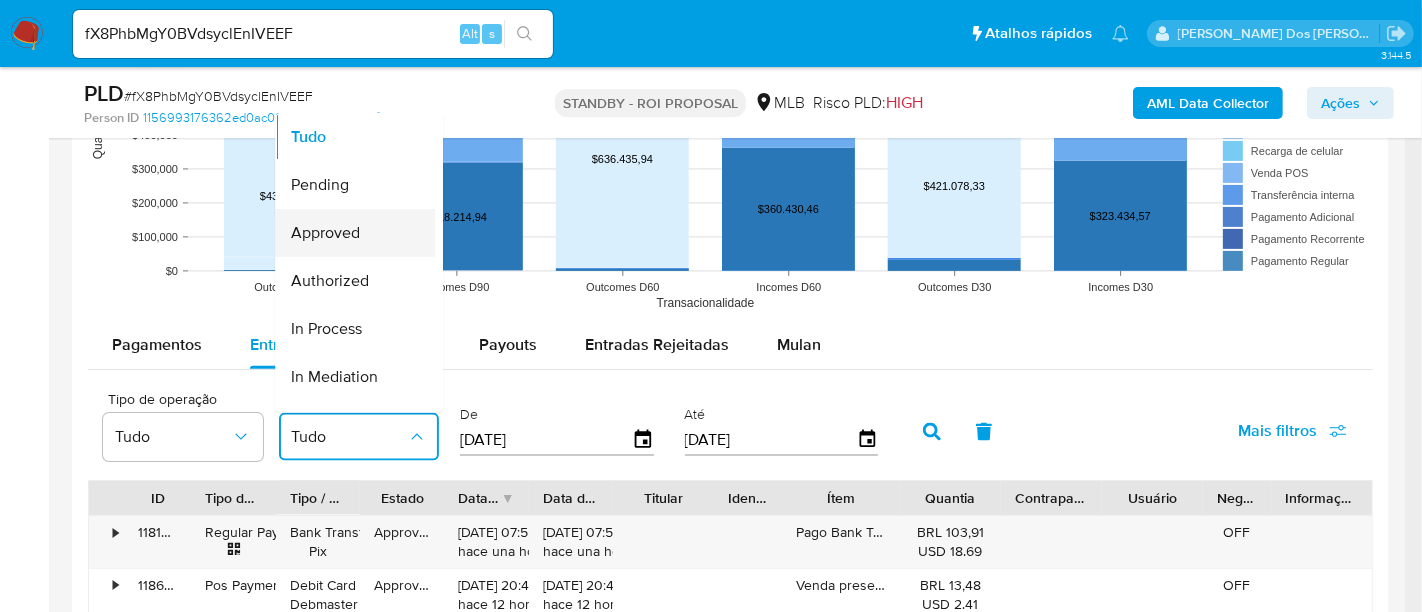 click on "Approved" at bounding box center (349, 233) 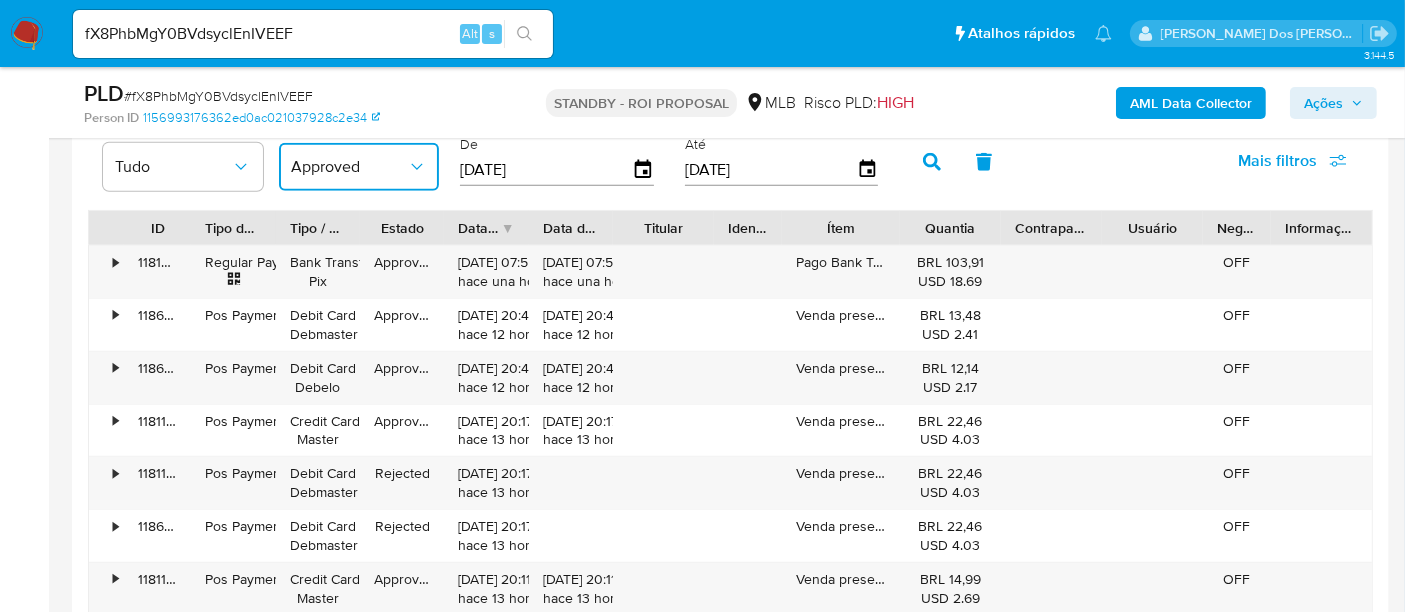 scroll, scrollTop: 2111, scrollLeft: 0, axis: vertical 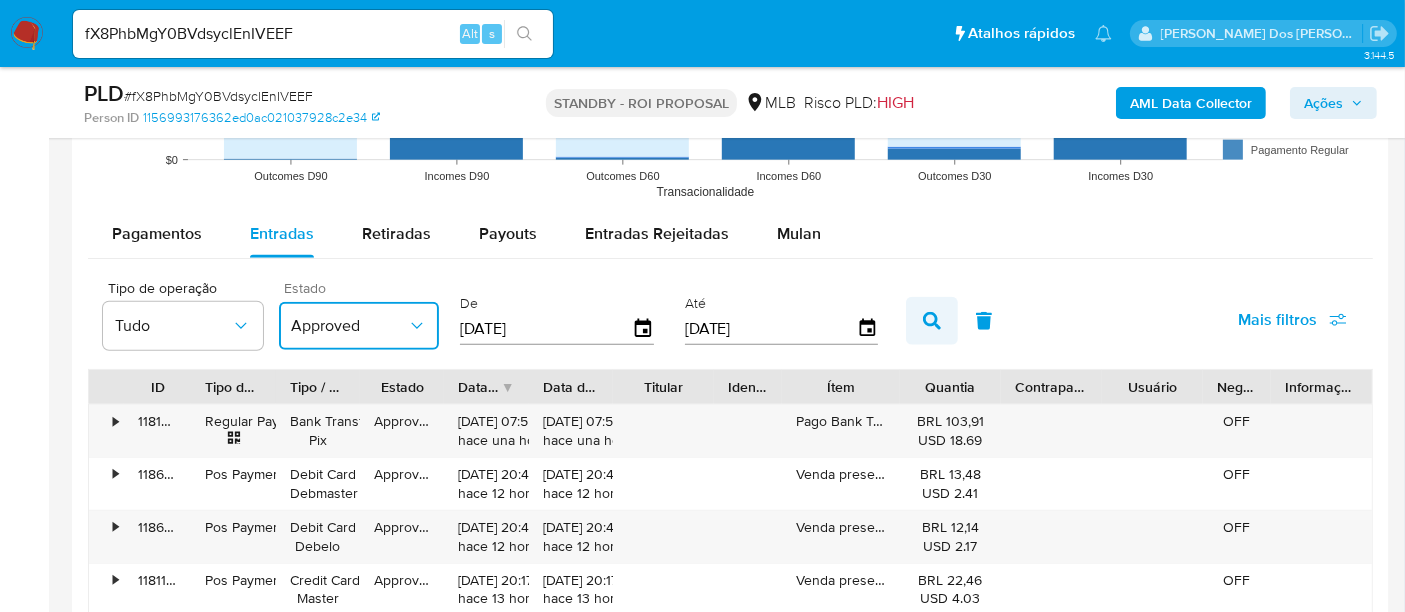 click 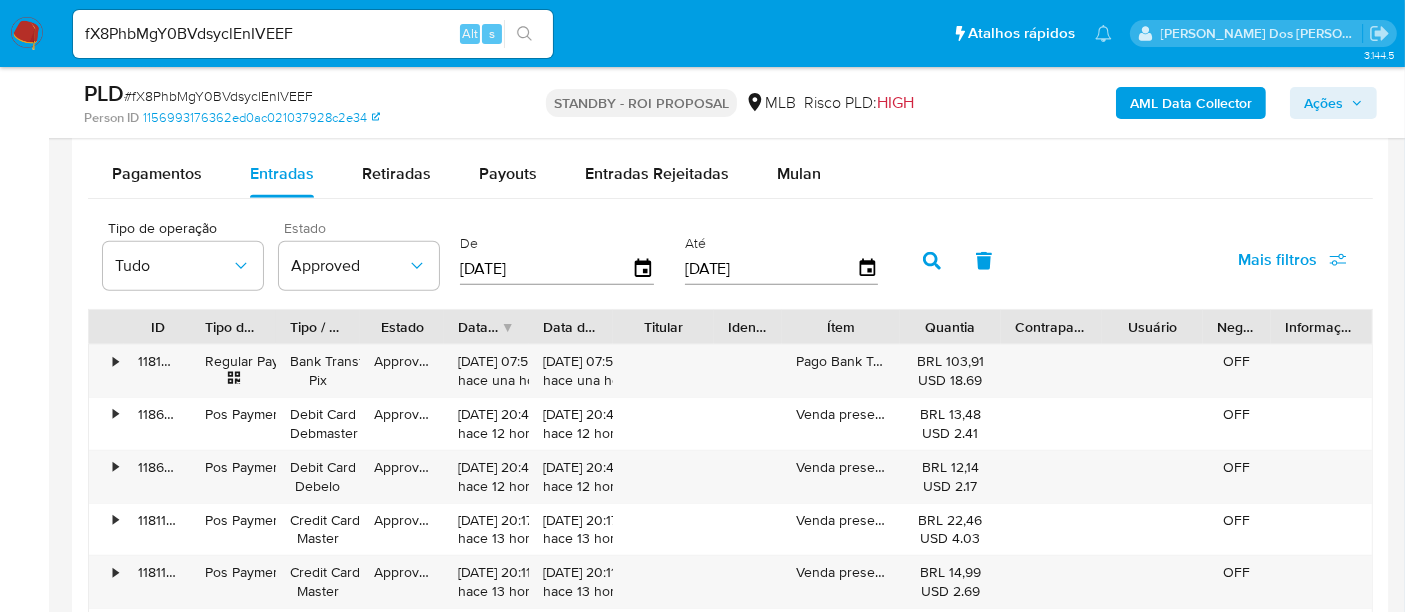 scroll, scrollTop: 2222, scrollLeft: 0, axis: vertical 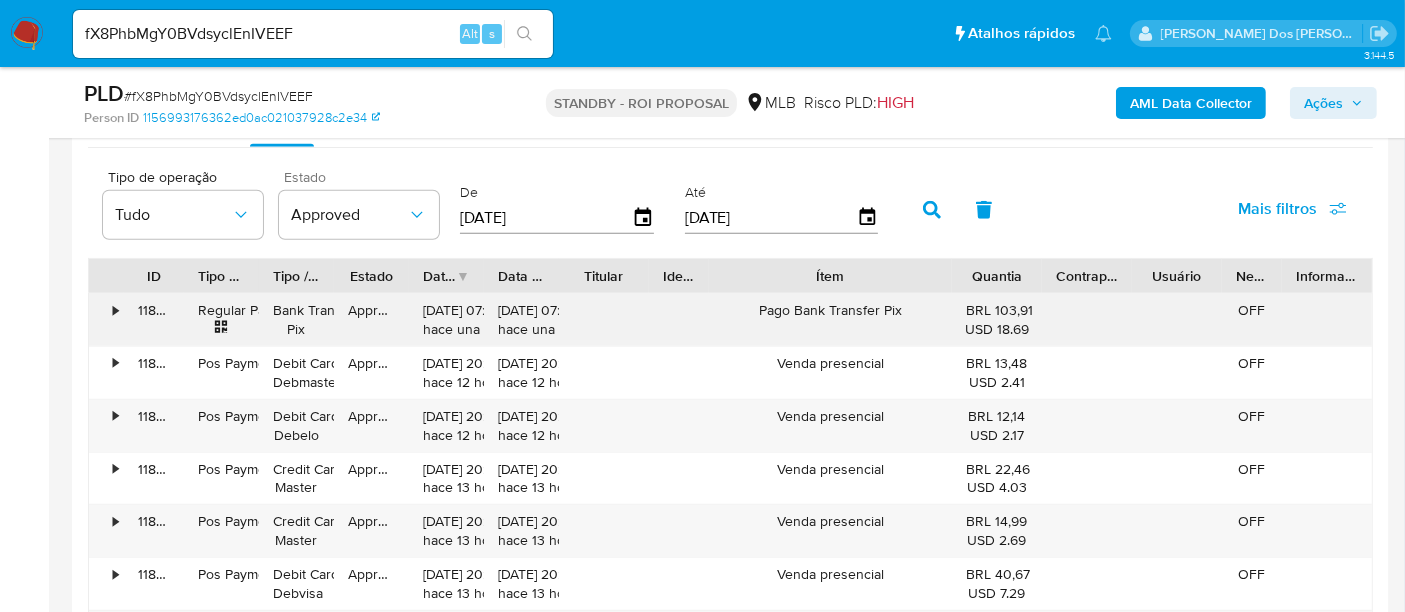 drag, startPoint x: 906, startPoint y: 281, endPoint x: 1034, endPoint y: 298, distance: 129.12398 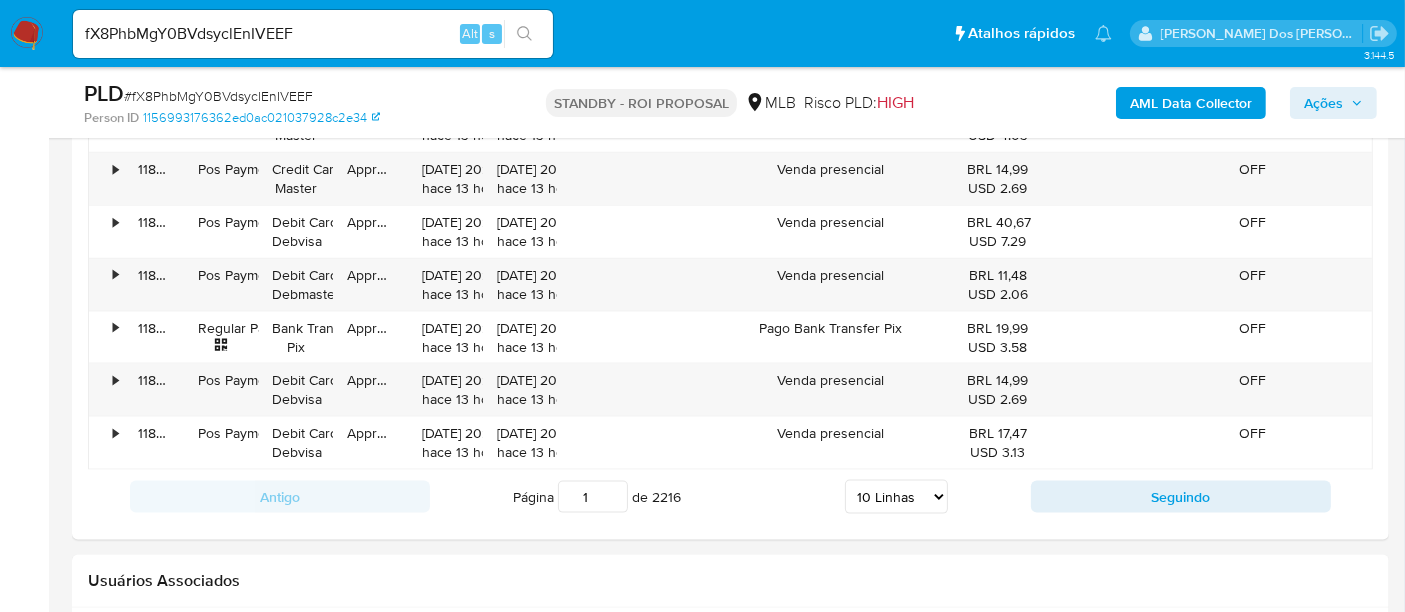 scroll, scrollTop: 2666, scrollLeft: 0, axis: vertical 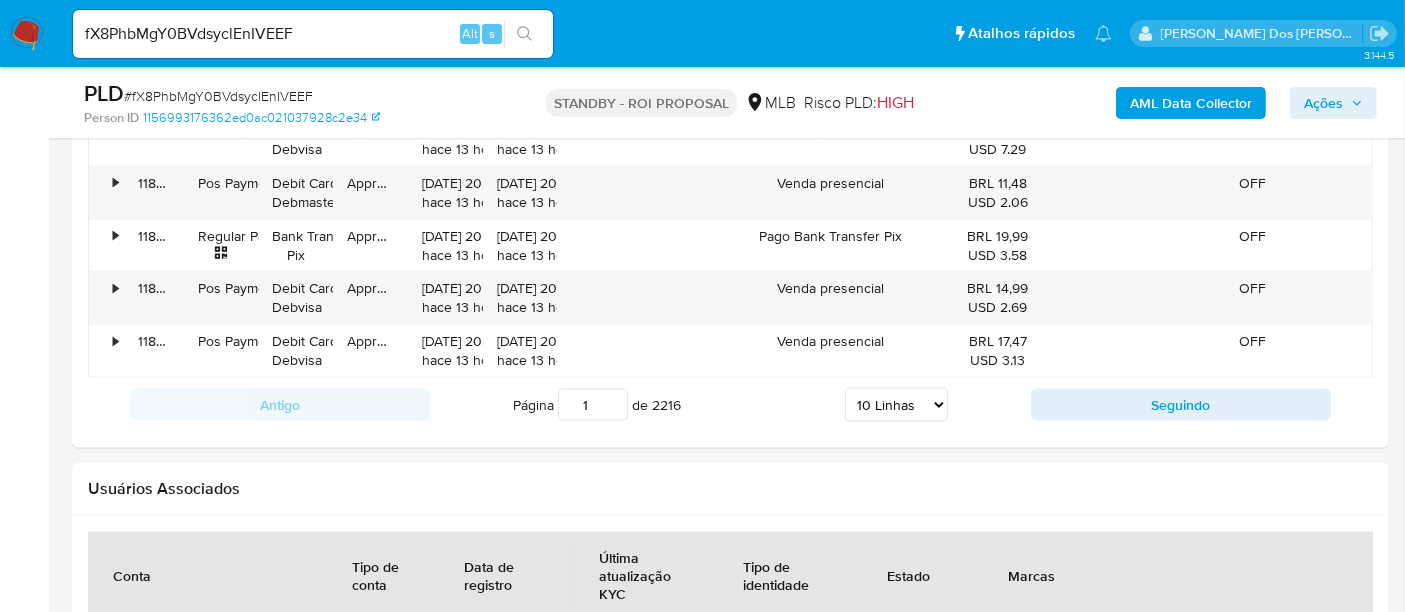 click on "5   Linhas 10   Linhas 20   Linhas 25   Linhas 50   Linhas 100   Linhas" at bounding box center [896, 405] 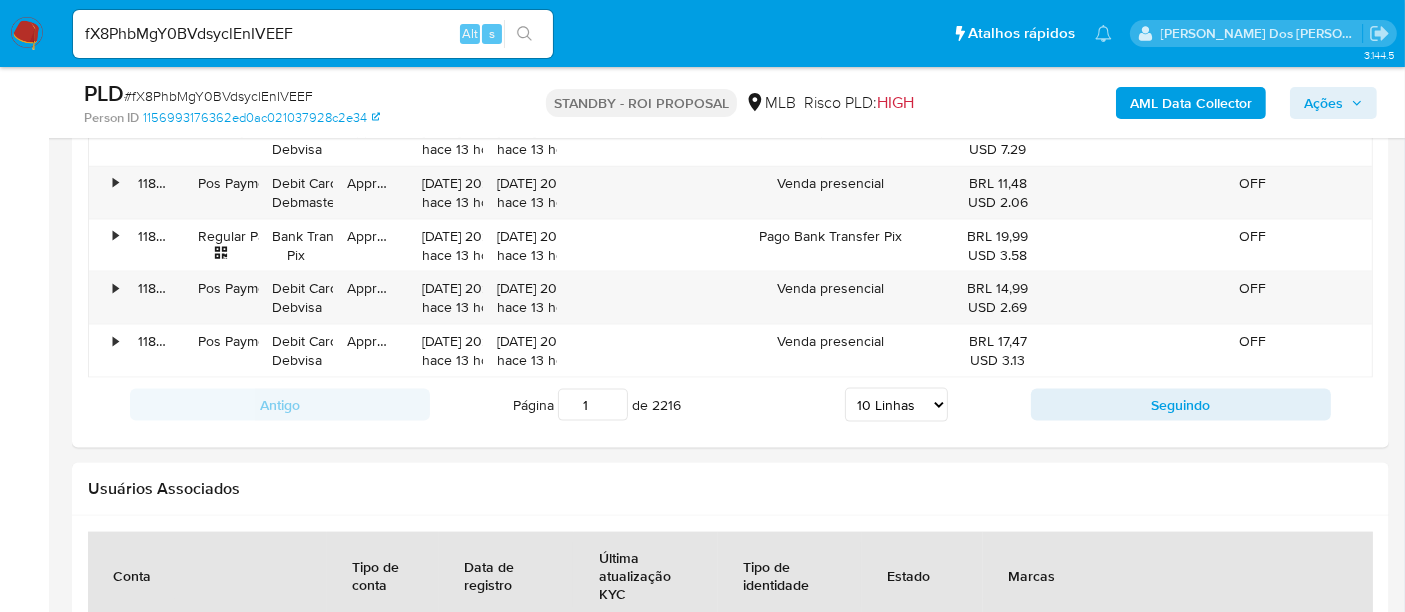 select on "100" 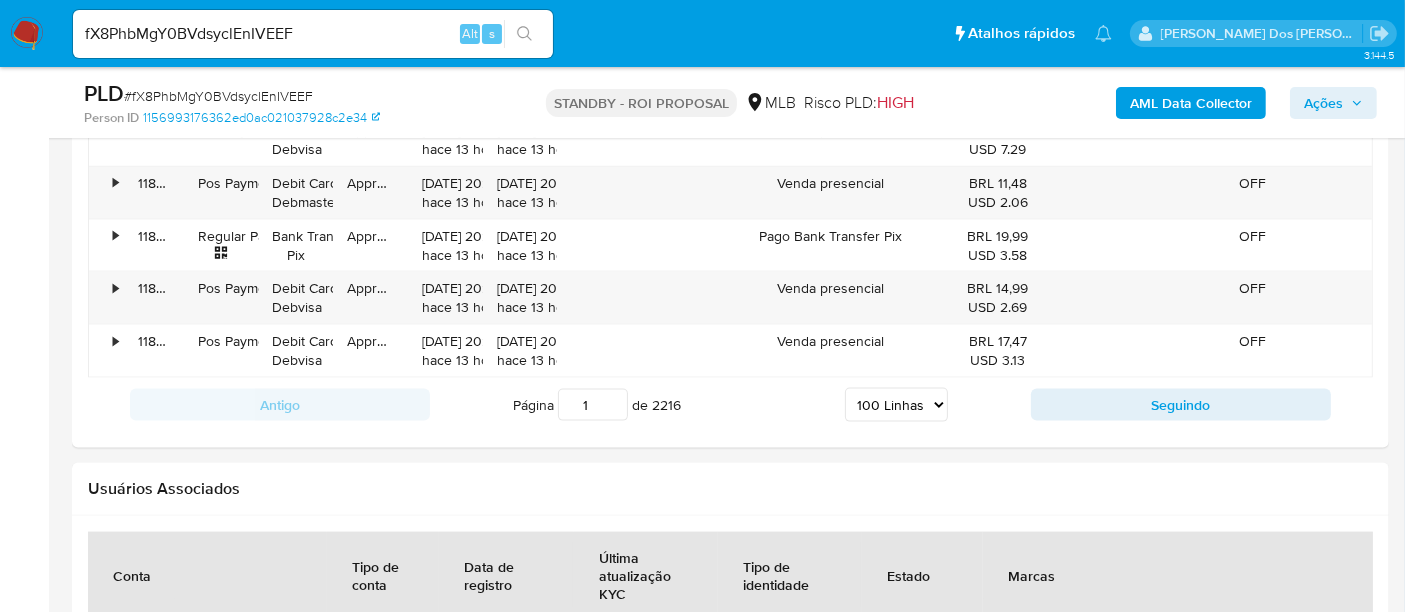 click on "5   Linhas 10   Linhas 20   Linhas 25   Linhas 50   Linhas 100   Linhas" at bounding box center [896, 405] 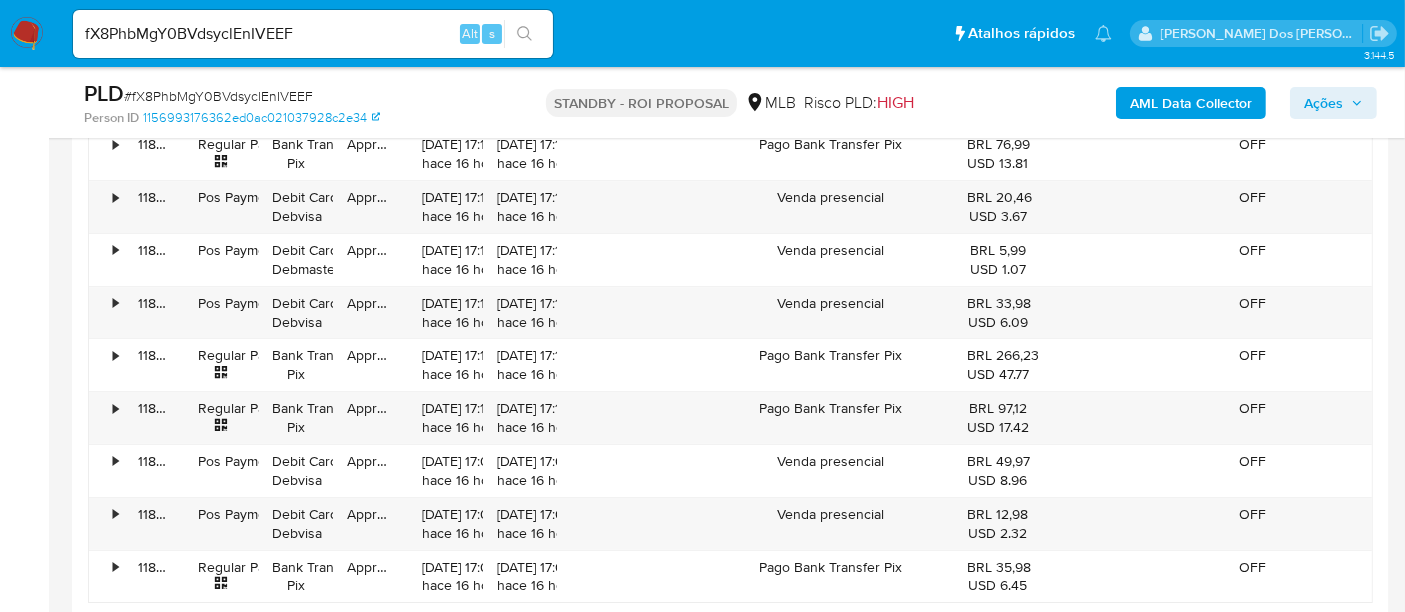 scroll, scrollTop: 7333, scrollLeft: 0, axis: vertical 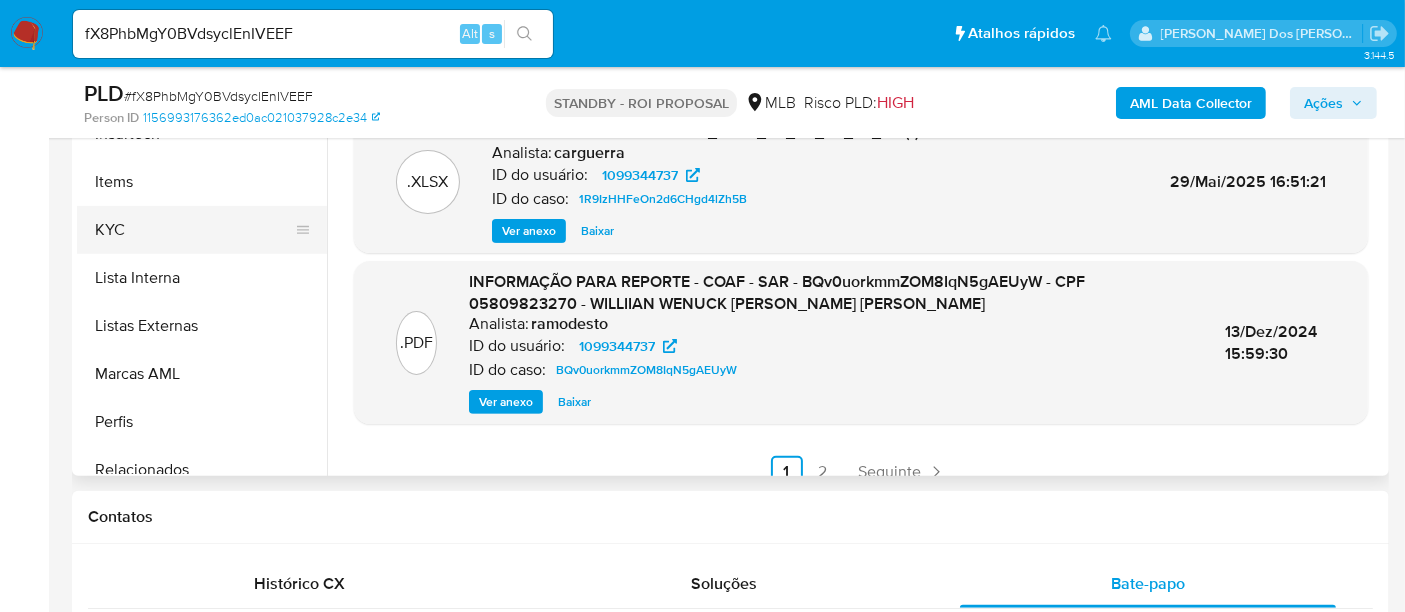 click on "KYC" at bounding box center (194, 230) 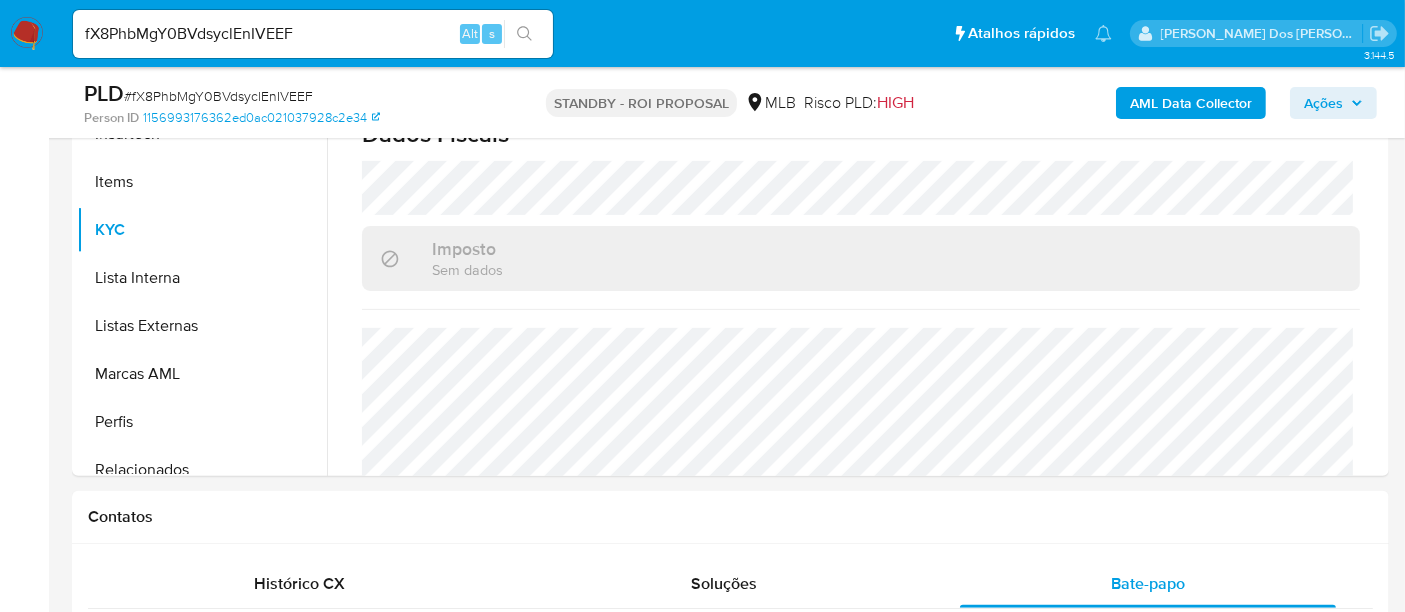 scroll, scrollTop: 888, scrollLeft: 0, axis: vertical 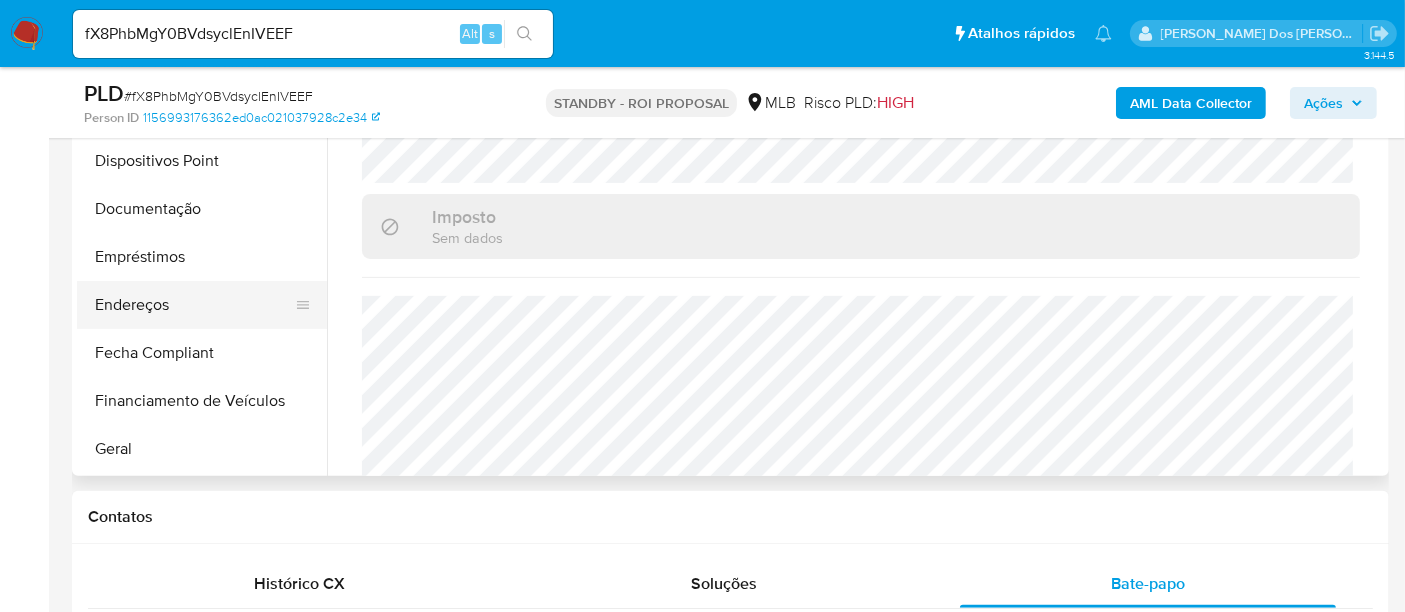 click on "Endereços" at bounding box center [194, 305] 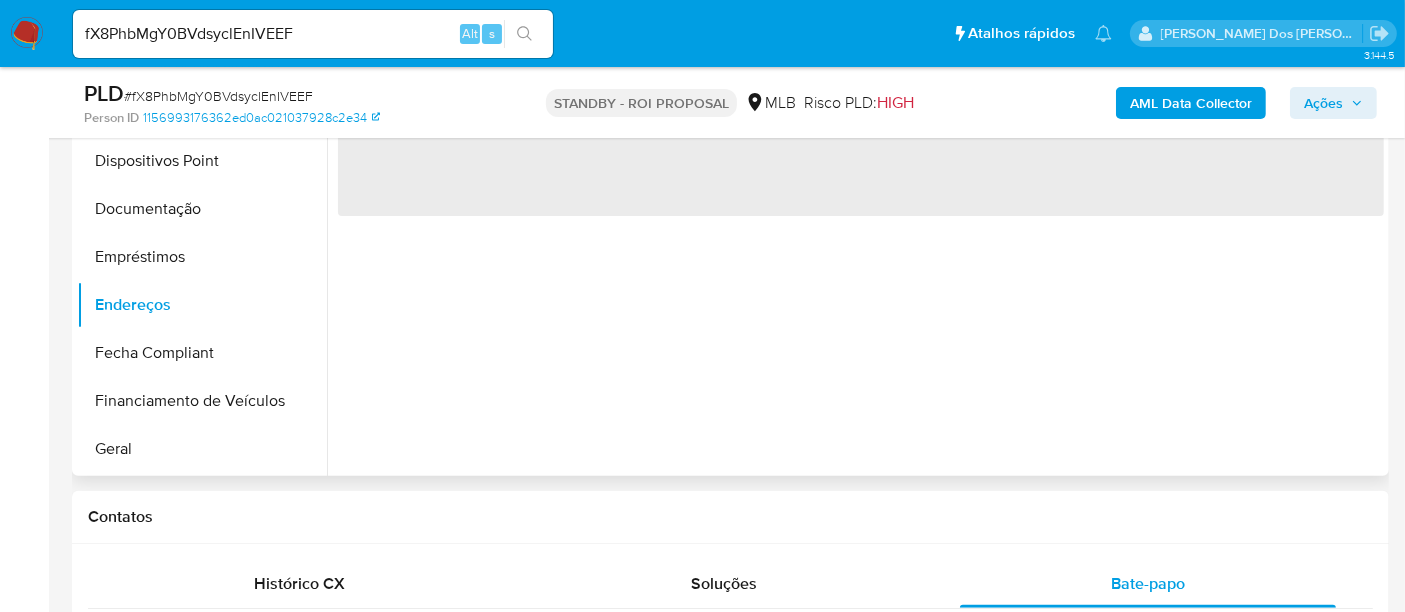 scroll, scrollTop: 0, scrollLeft: 0, axis: both 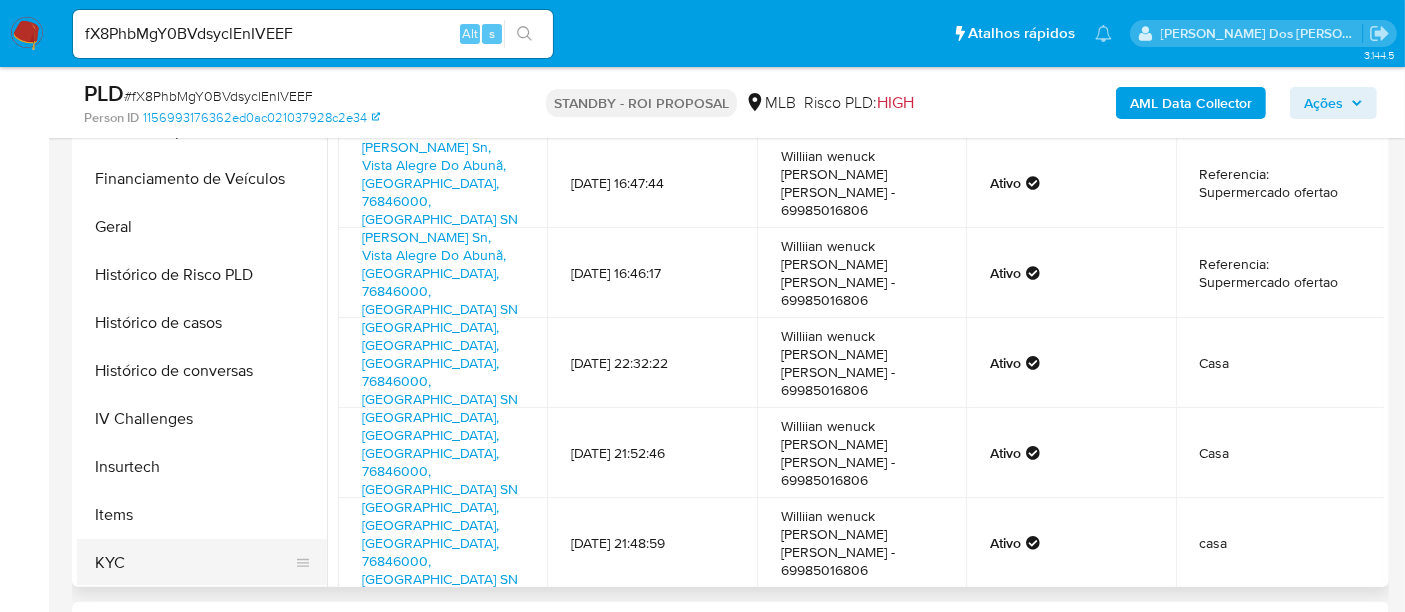 click on "KYC" at bounding box center (194, 563) 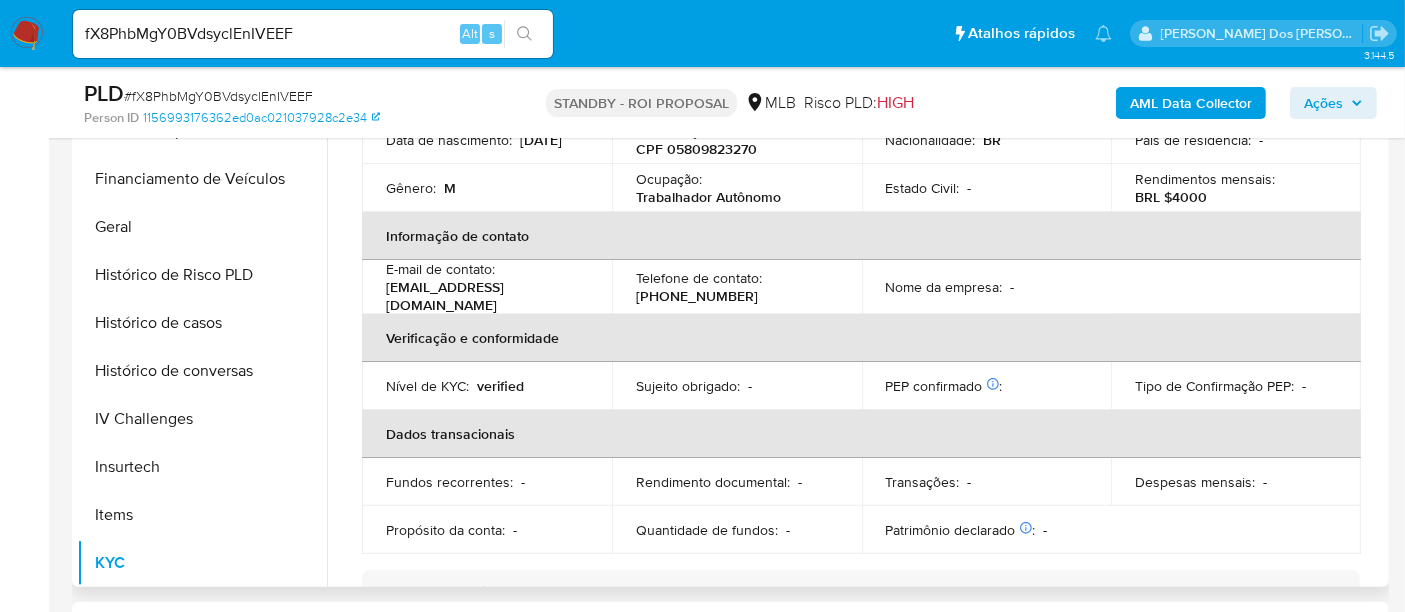scroll, scrollTop: 889, scrollLeft: 0, axis: vertical 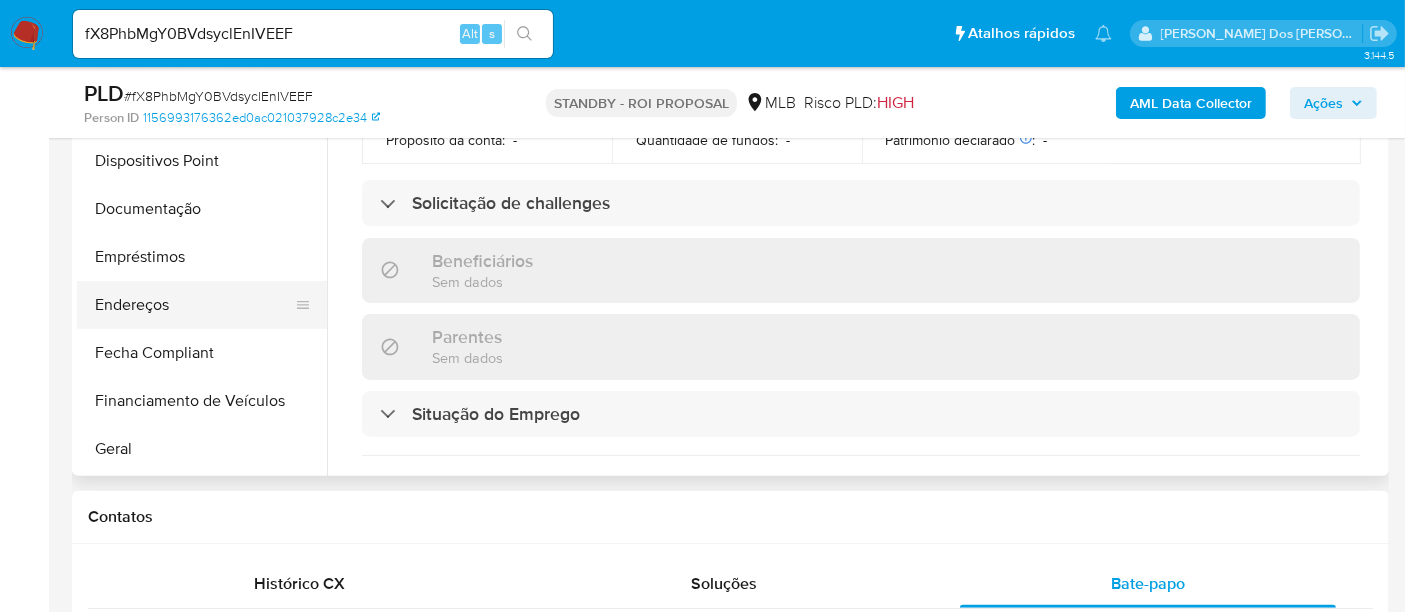 click on "Endereços" at bounding box center [194, 305] 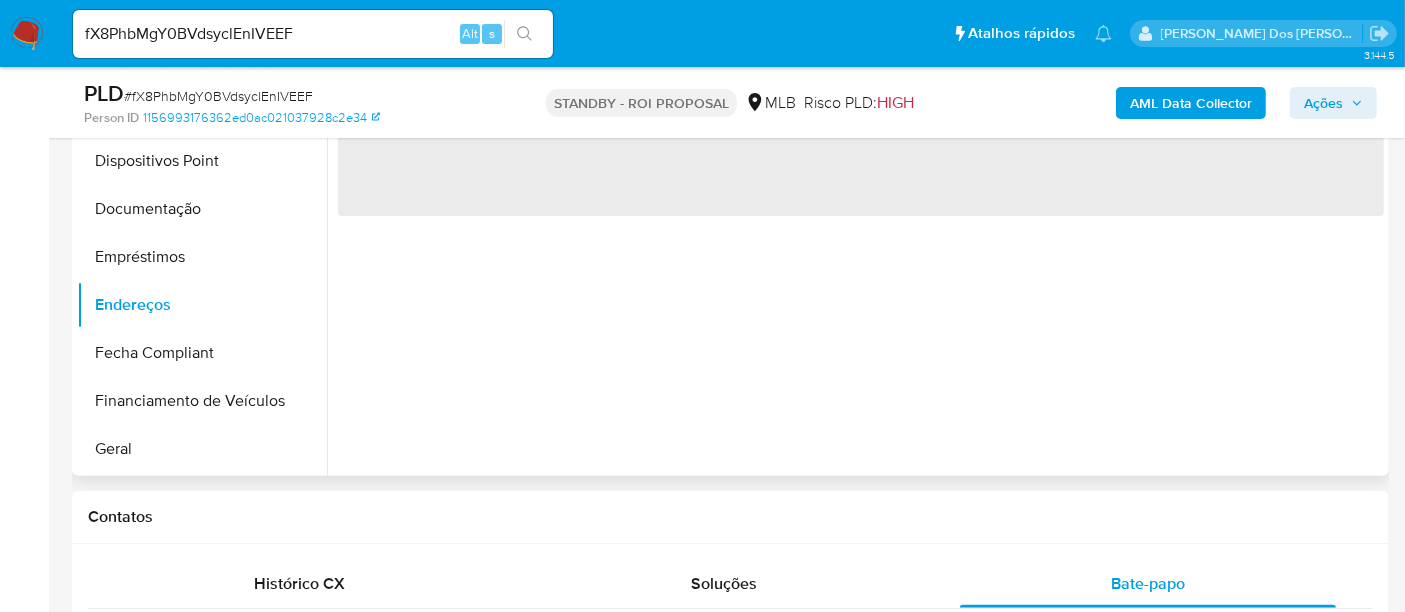 scroll, scrollTop: 0, scrollLeft: 0, axis: both 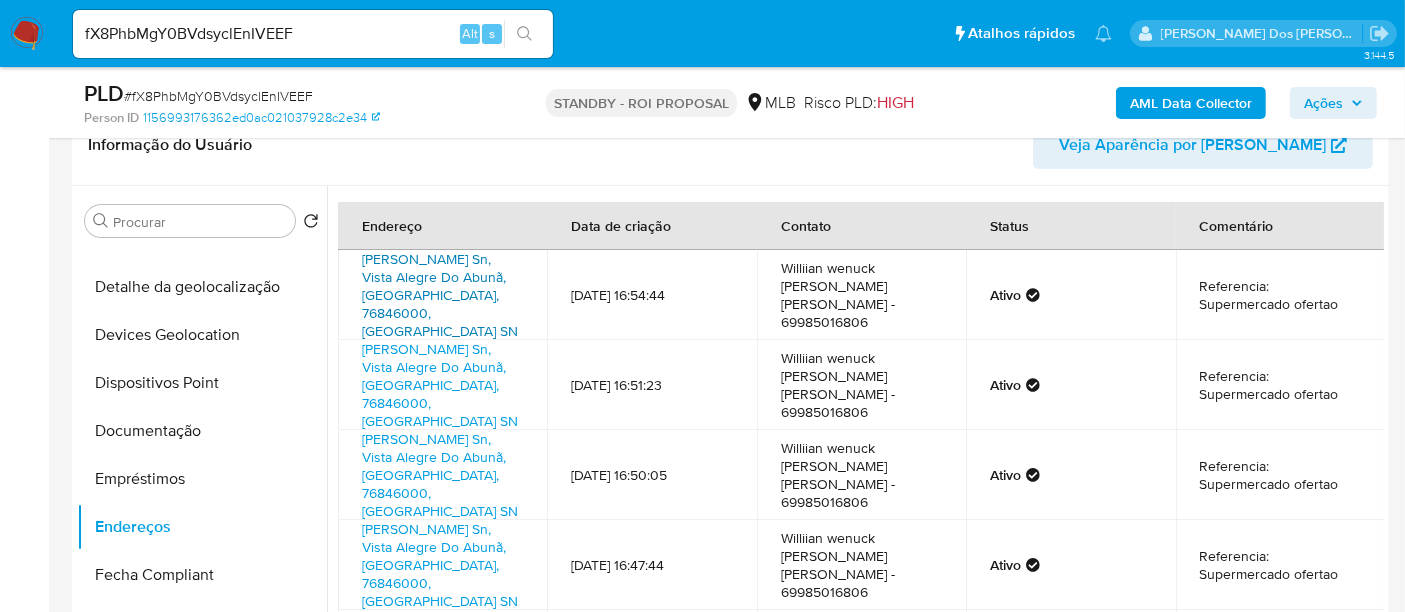 click on "[PERSON_NAME] Sn, Vista Alegre Do Abunã, [GEOGRAPHIC_DATA], 76846000, [GEOGRAPHIC_DATA] SN" at bounding box center [440, 295] 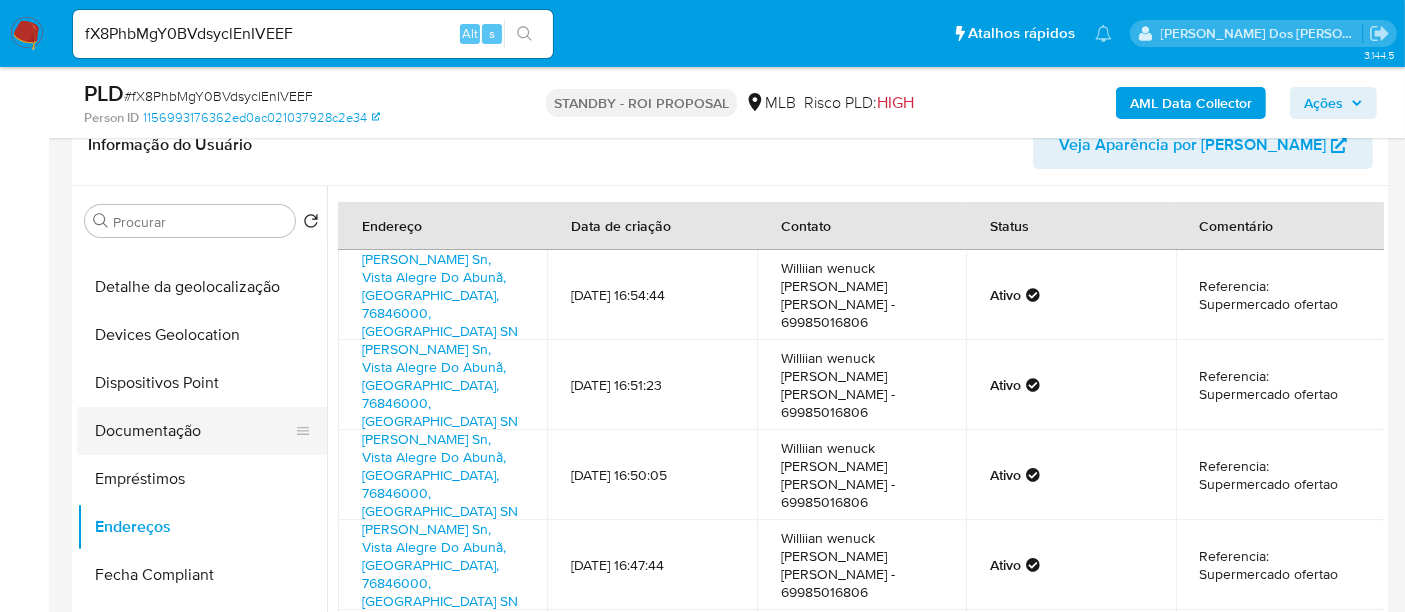 click on "Documentação" at bounding box center (194, 431) 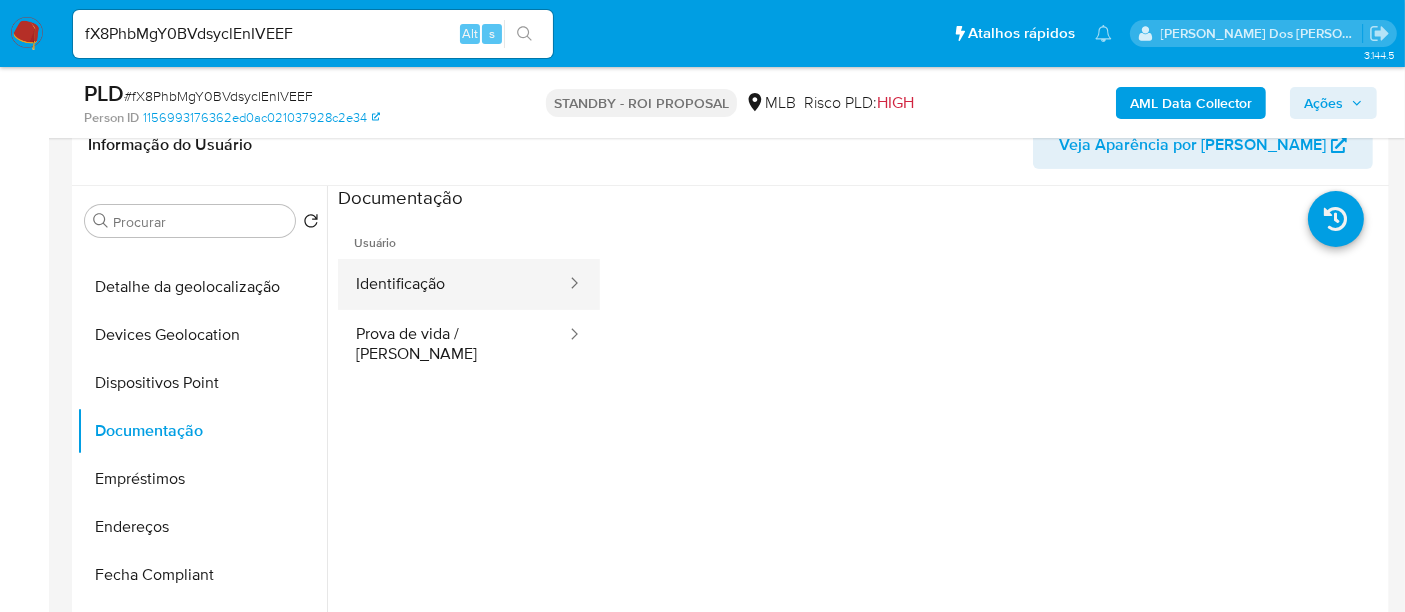click on "Identificação" at bounding box center (453, 284) 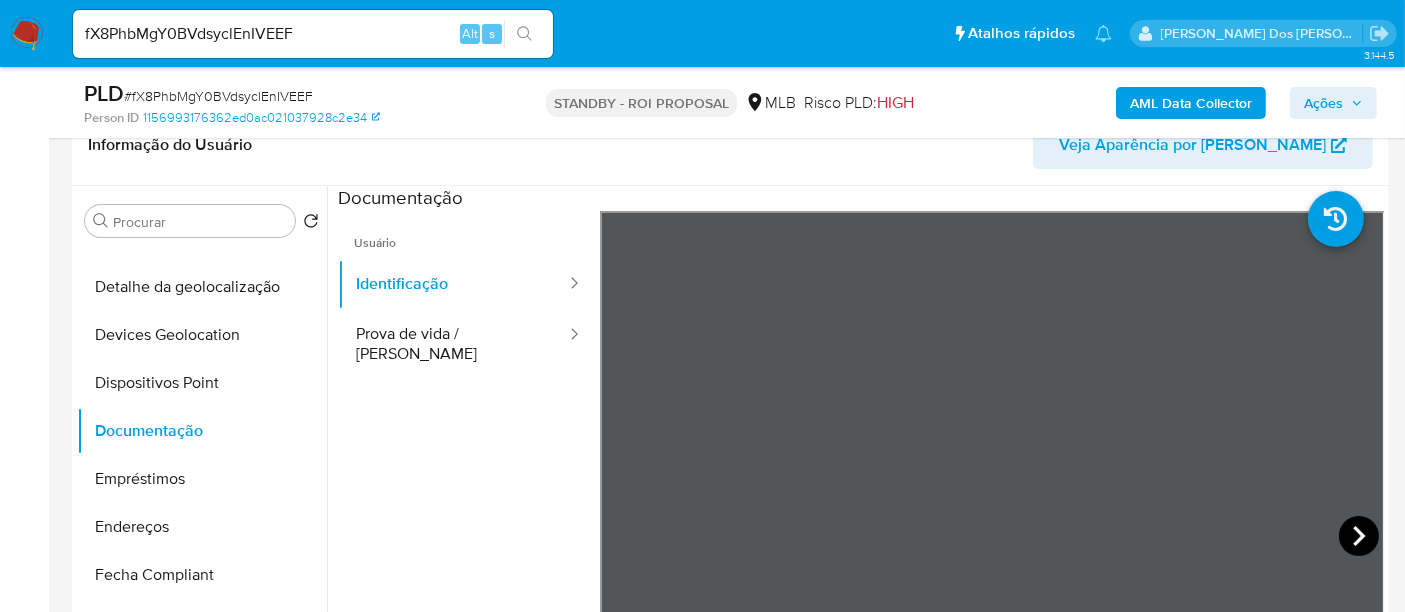 click 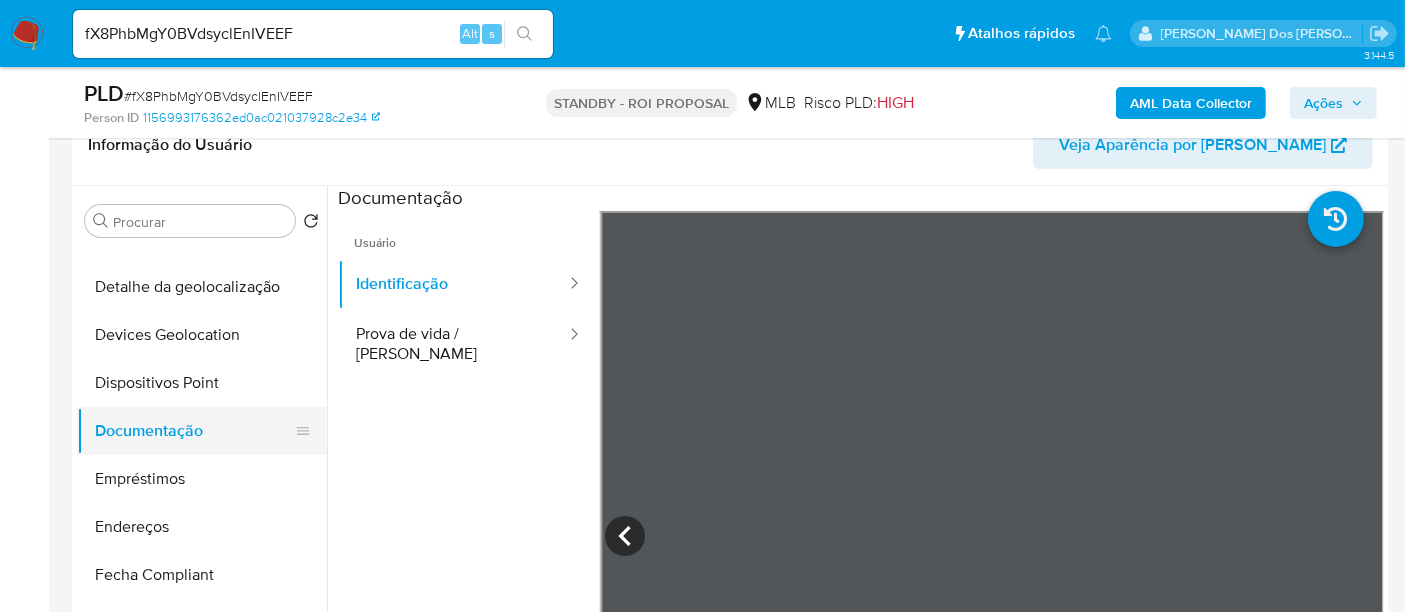 scroll, scrollTop: 333, scrollLeft: 0, axis: vertical 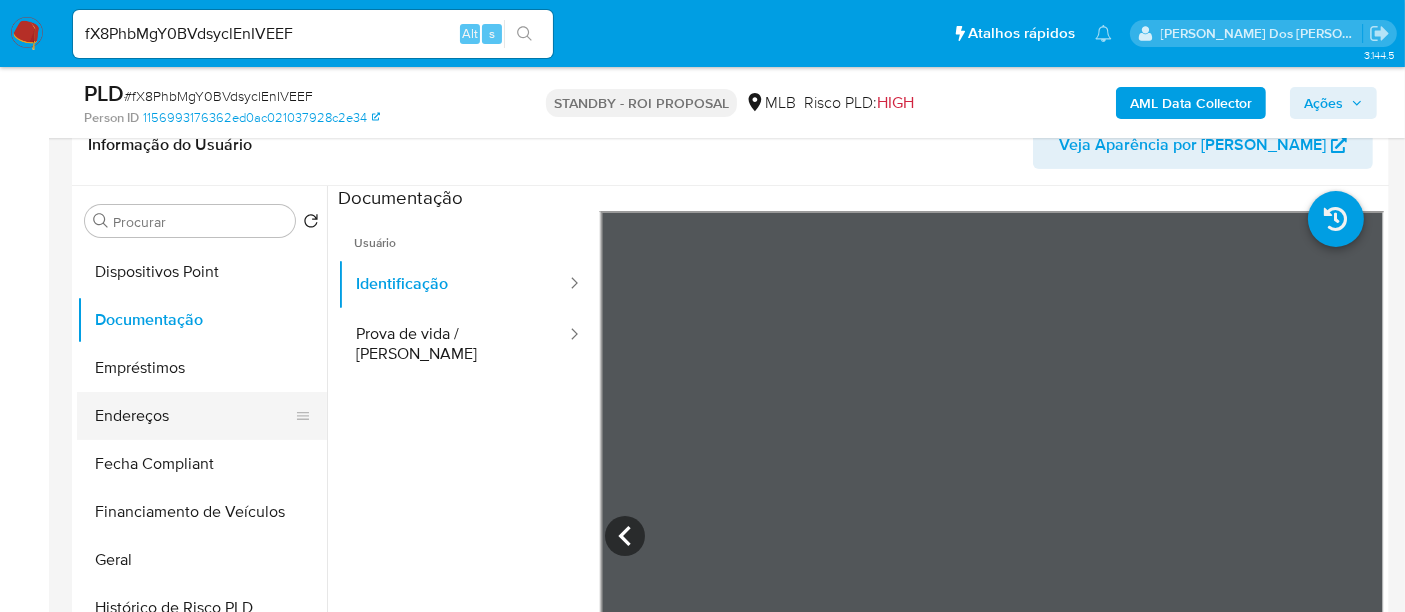 click on "Endereços" at bounding box center [194, 416] 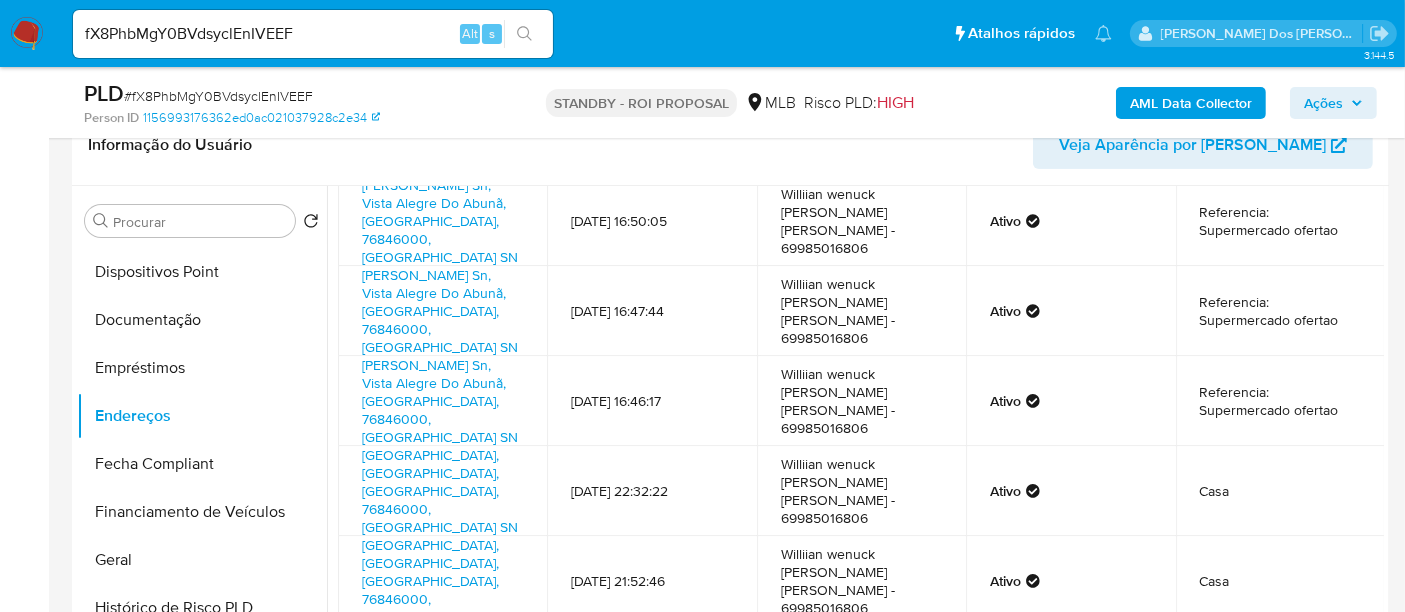 scroll, scrollTop: 271, scrollLeft: 0, axis: vertical 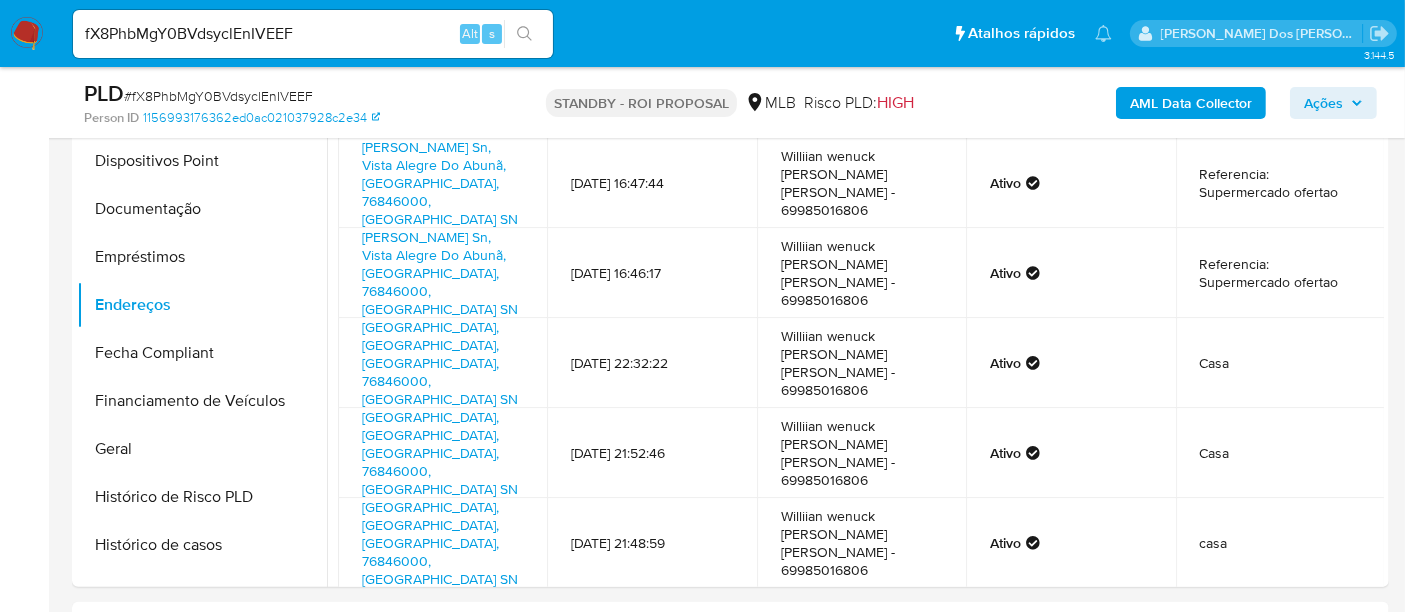 click on "2" at bounding box center [821, 816] 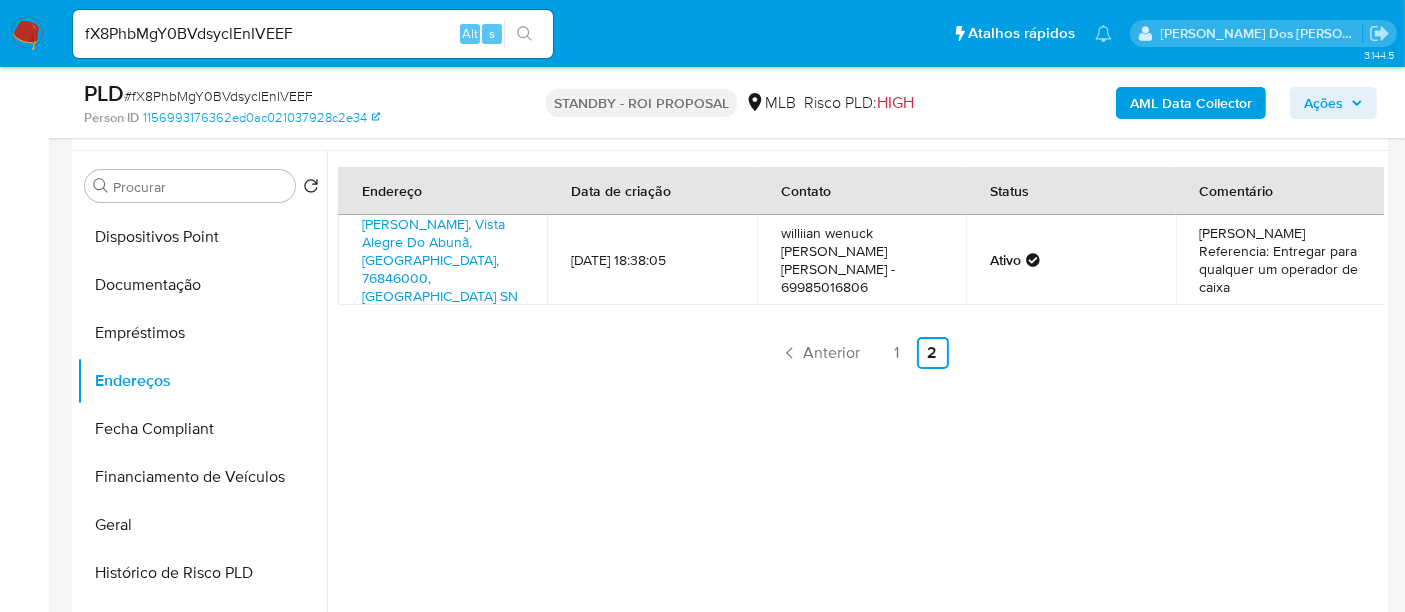 scroll, scrollTop: 333, scrollLeft: 0, axis: vertical 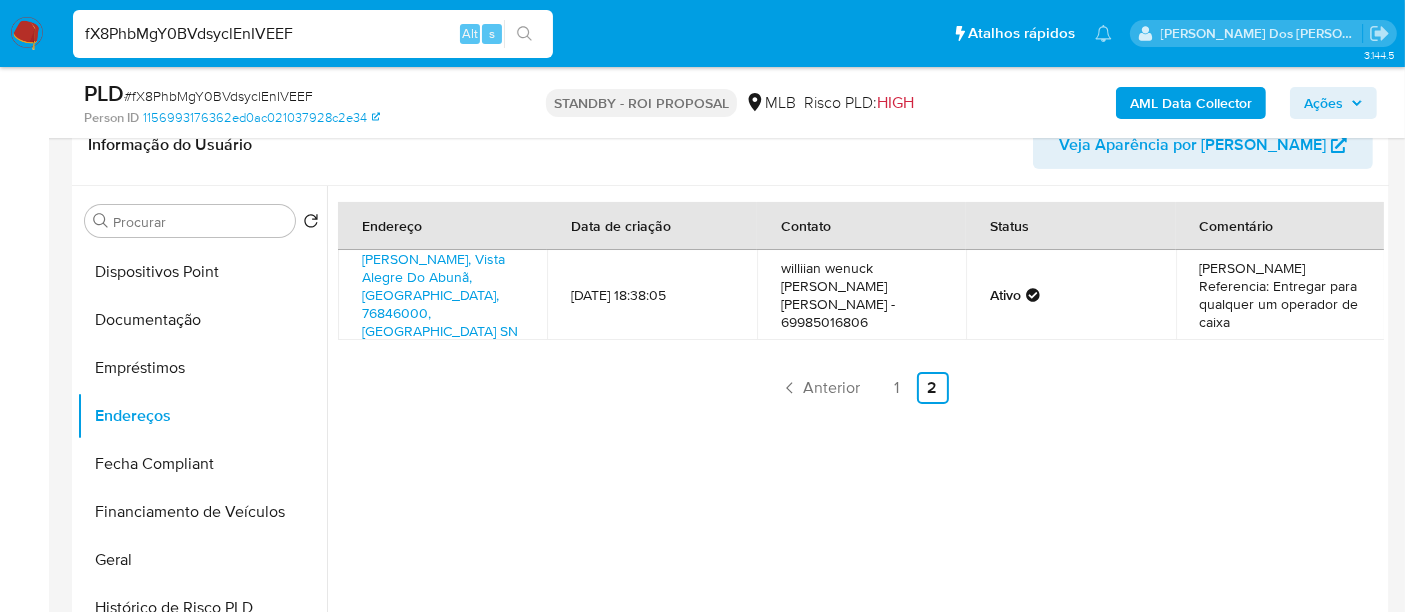 click on "fX8PhbMgY0BVdsyclEnIVEEF" at bounding box center (313, 34) 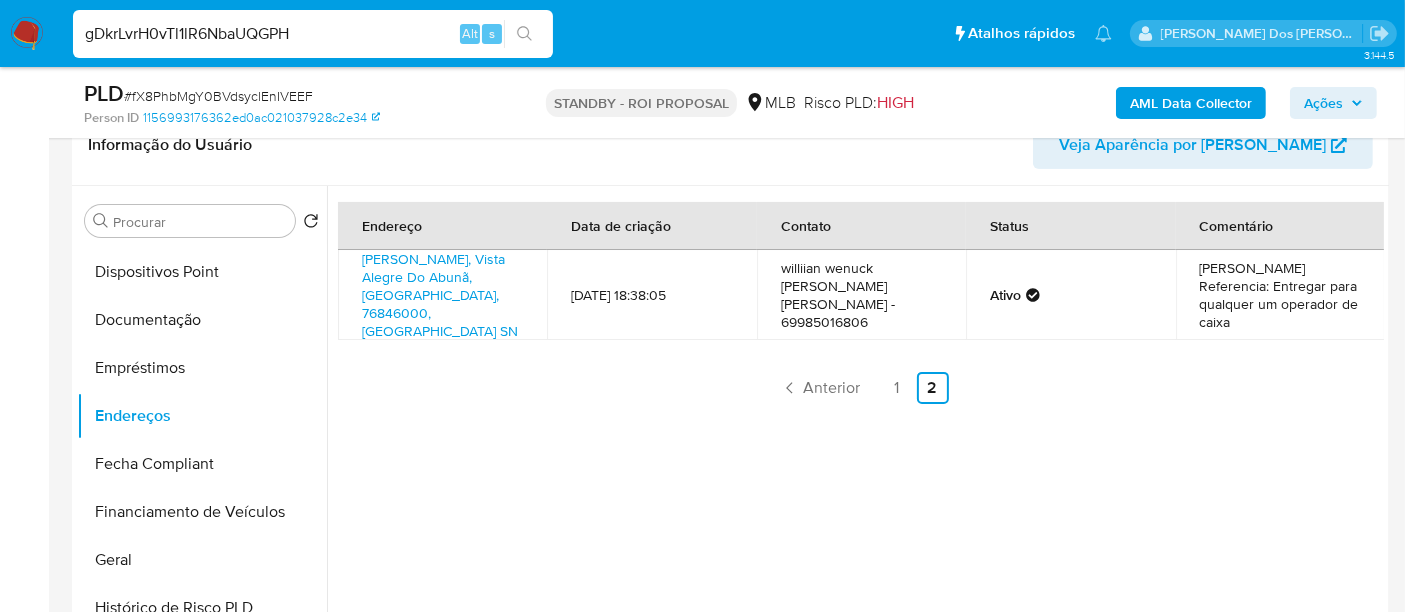 type on "gDkrLvrH0vTl1lR6NbaUQGPH" 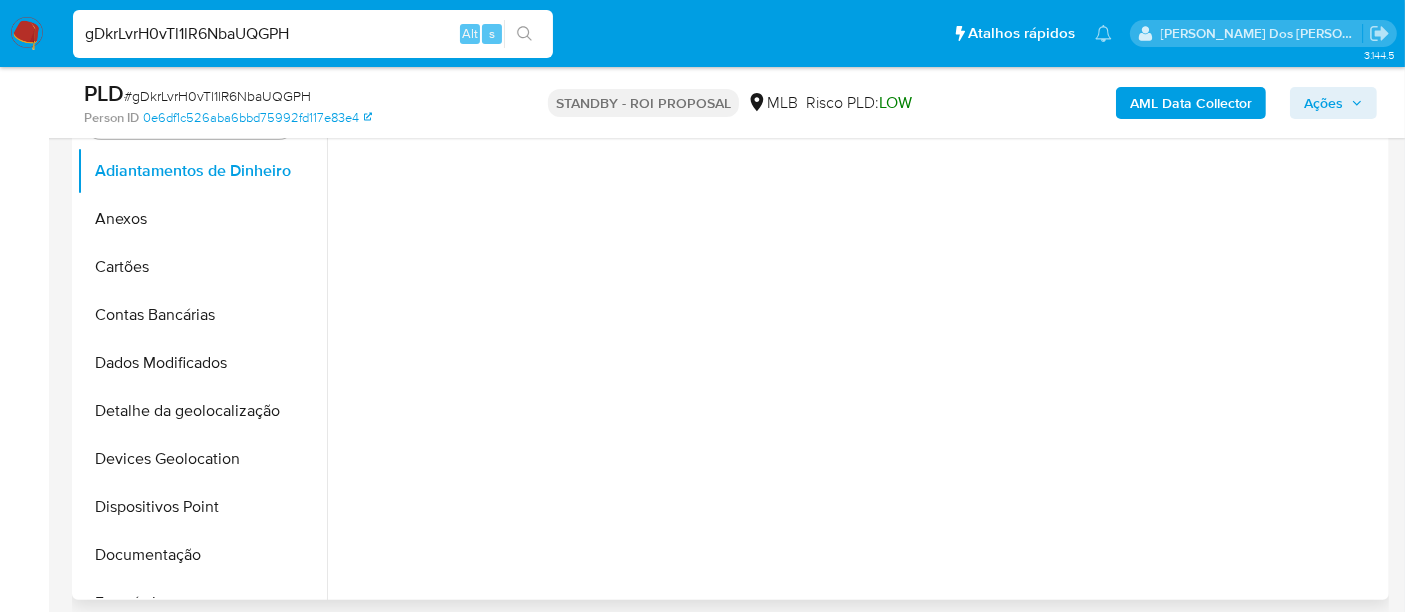 scroll, scrollTop: 444, scrollLeft: 0, axis: vertical 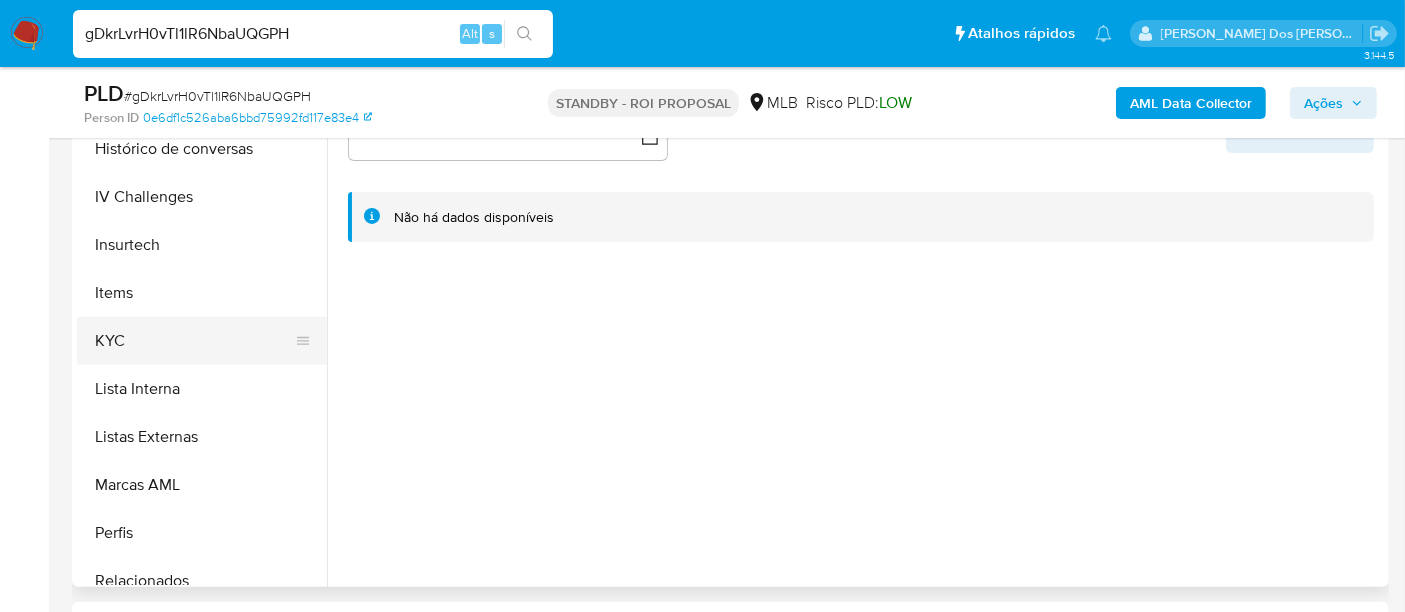 click on "KYC" at bounding box center (194, 341) 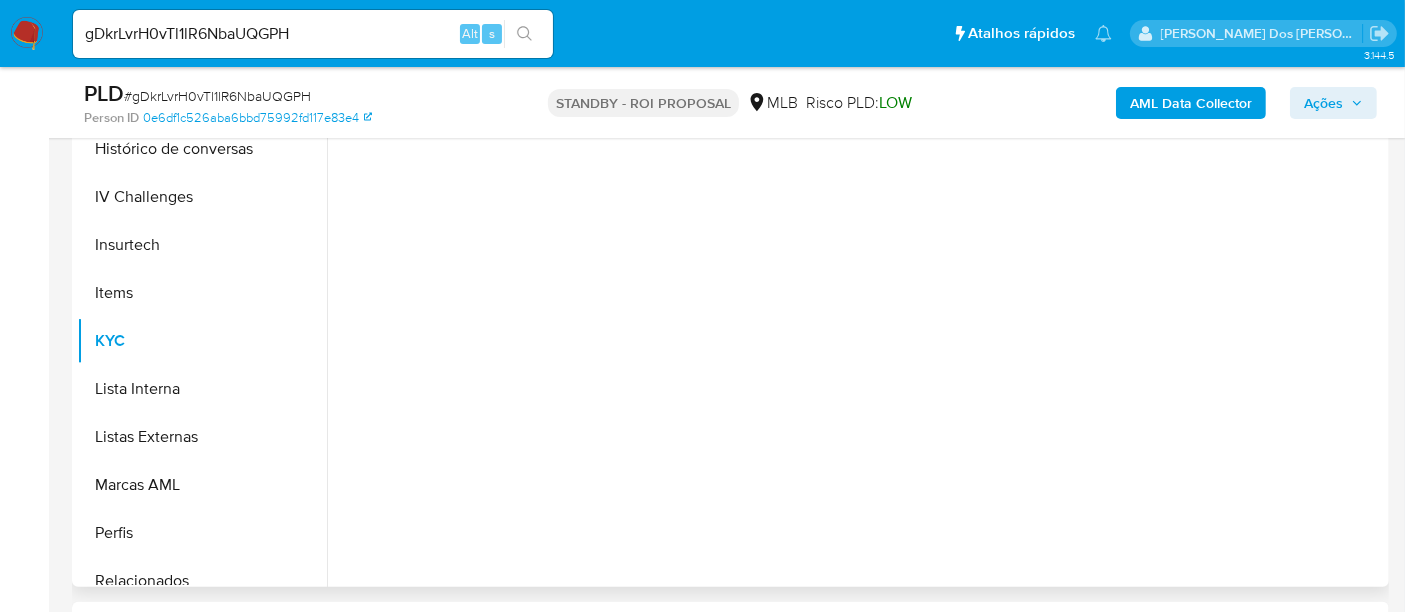 select on "10" 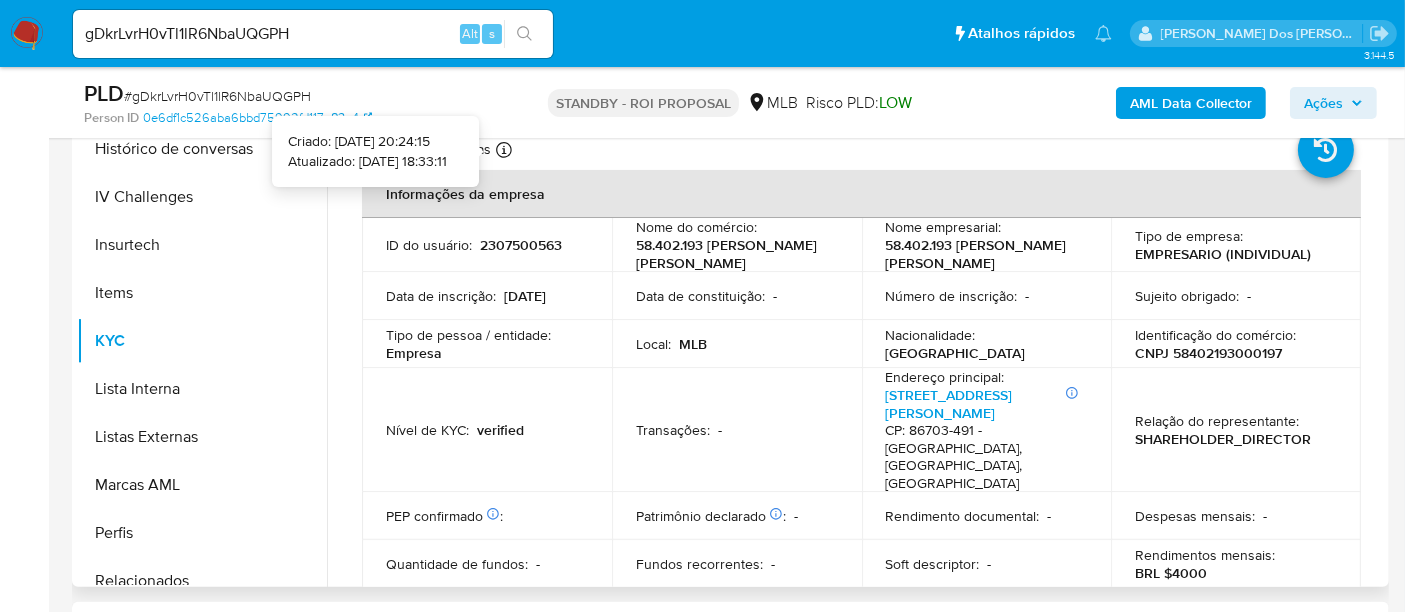 type 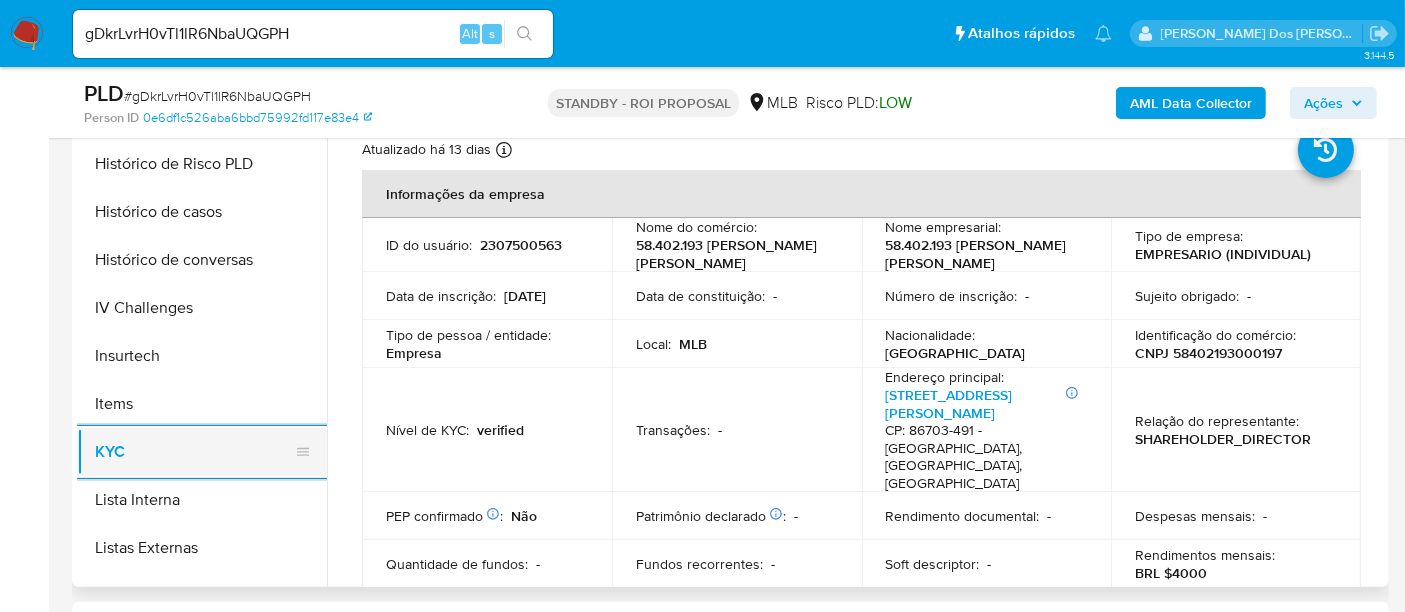 scroll, scrollTop: 555, scrollLeft: 0, axis: vertical 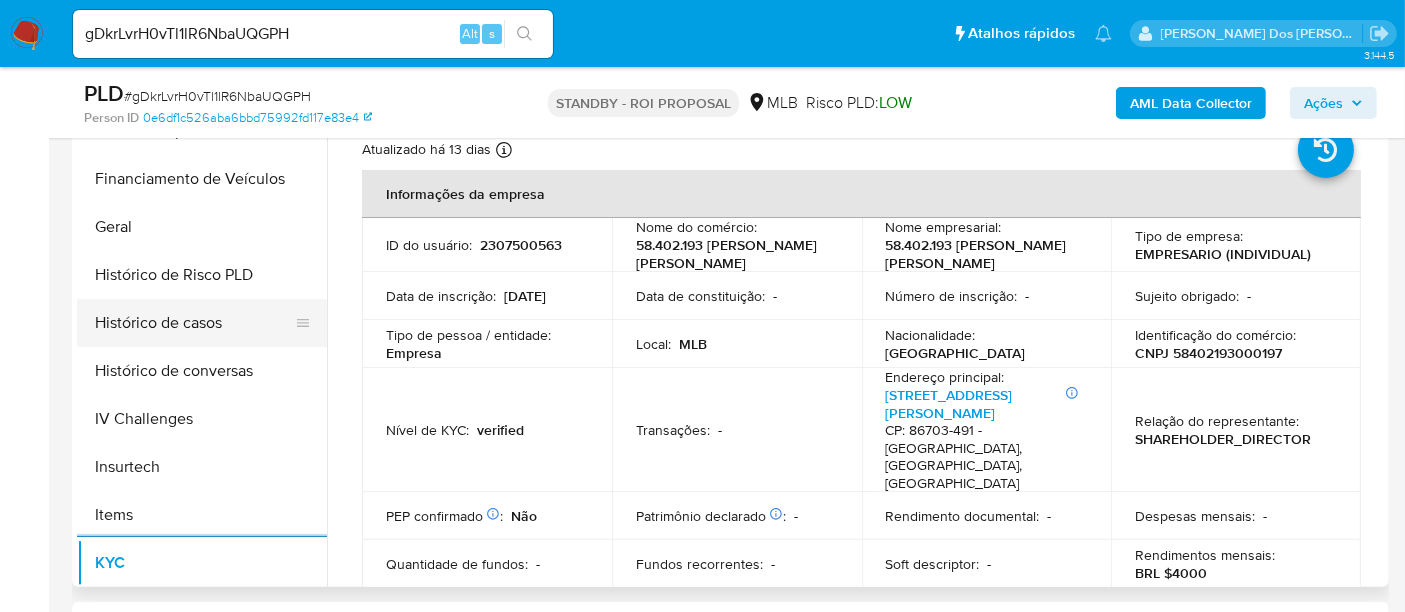 click on "Histórico de casos" at bounding box center [194, 323] 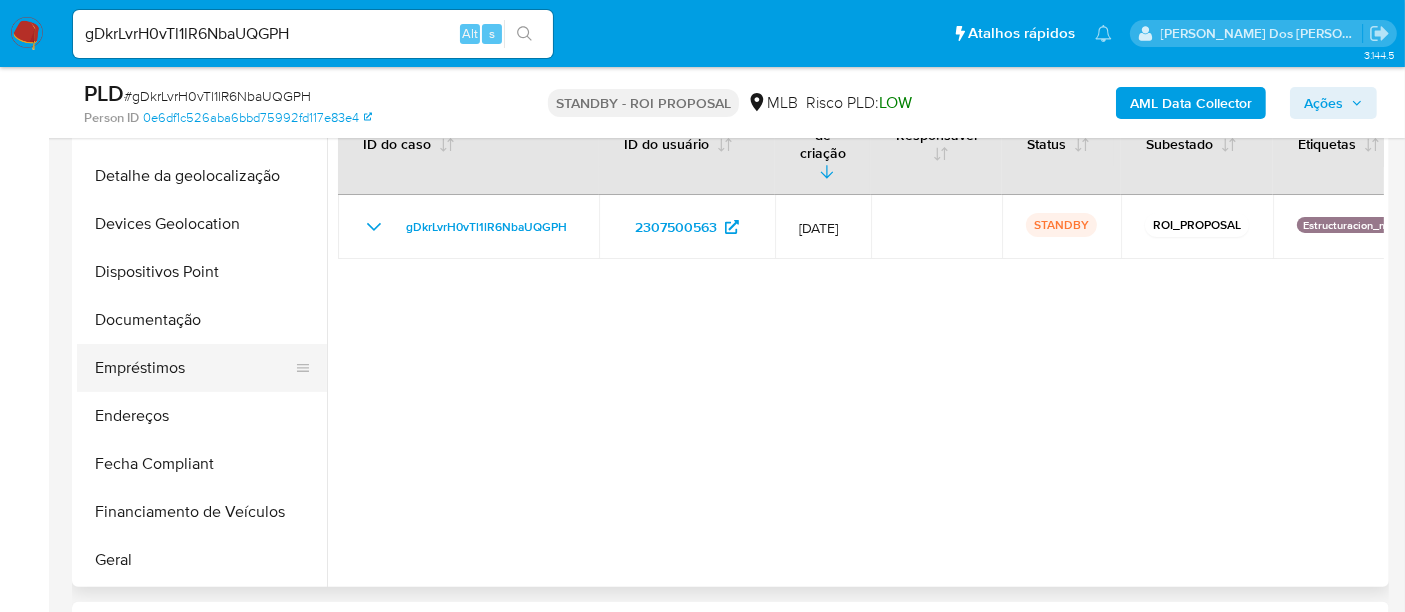 scroll, scrollTop: 222, scrollLeft: 0, axis: vertical 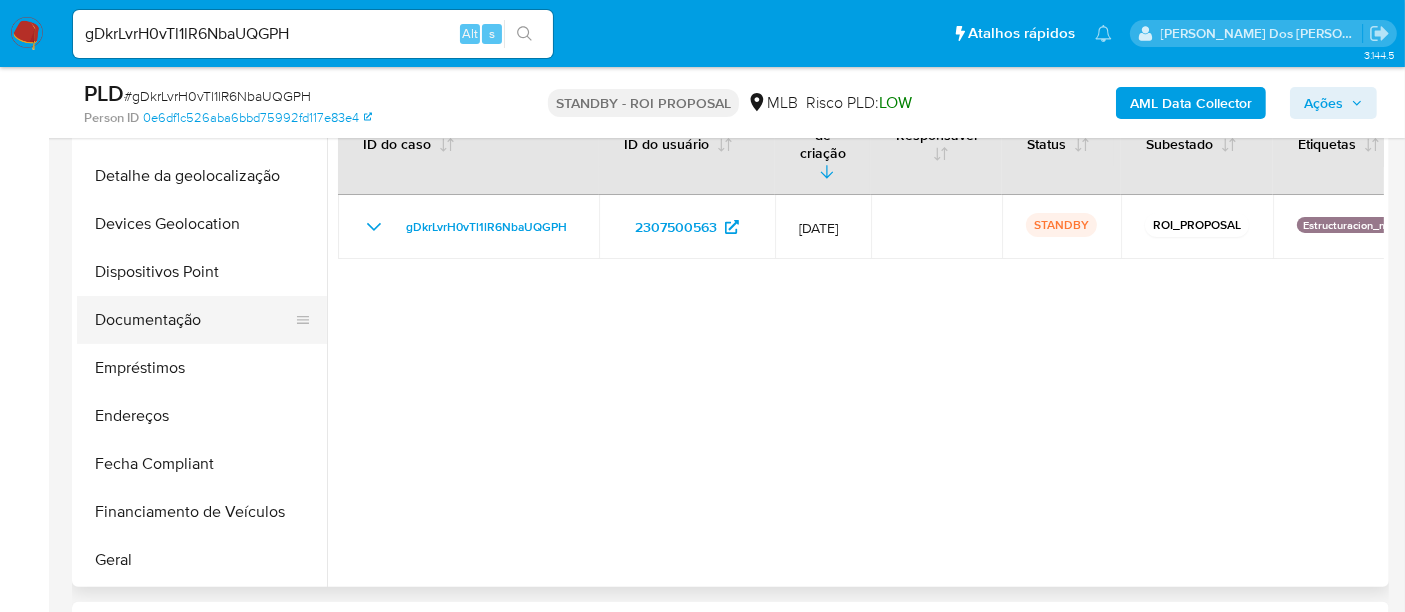 click on "Documentação" at bounding box center [194, 320] 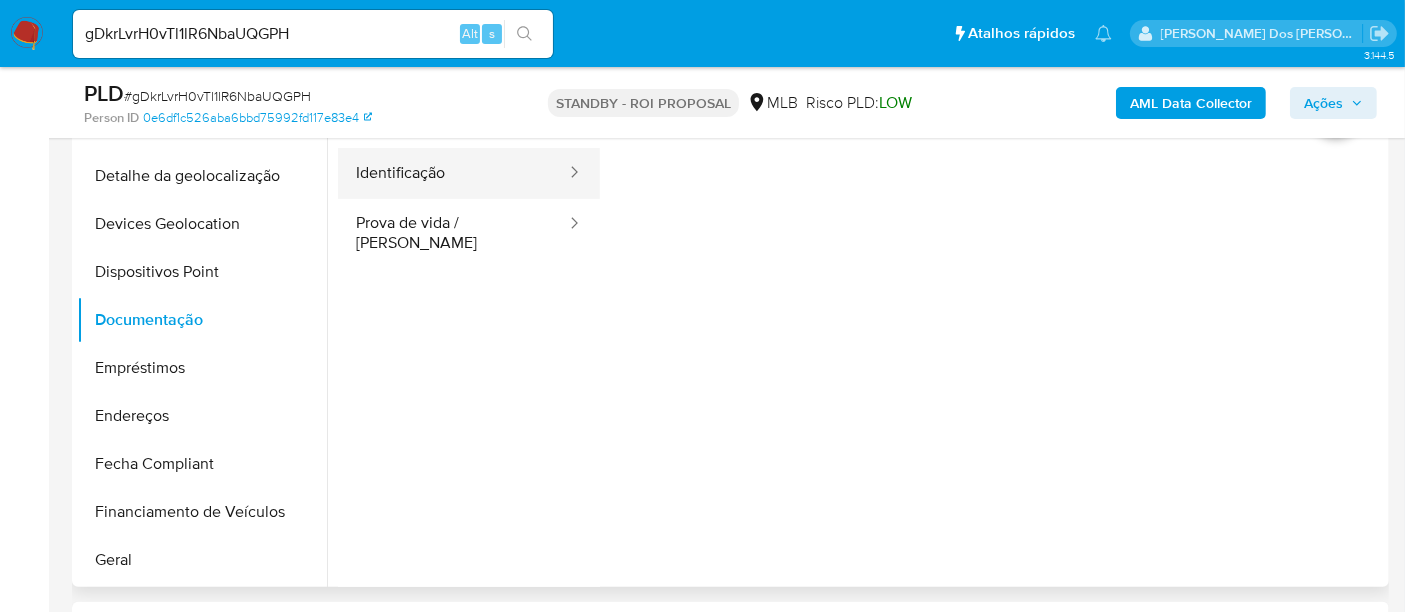 click on "Identificação" at bounding box center (453, 173) 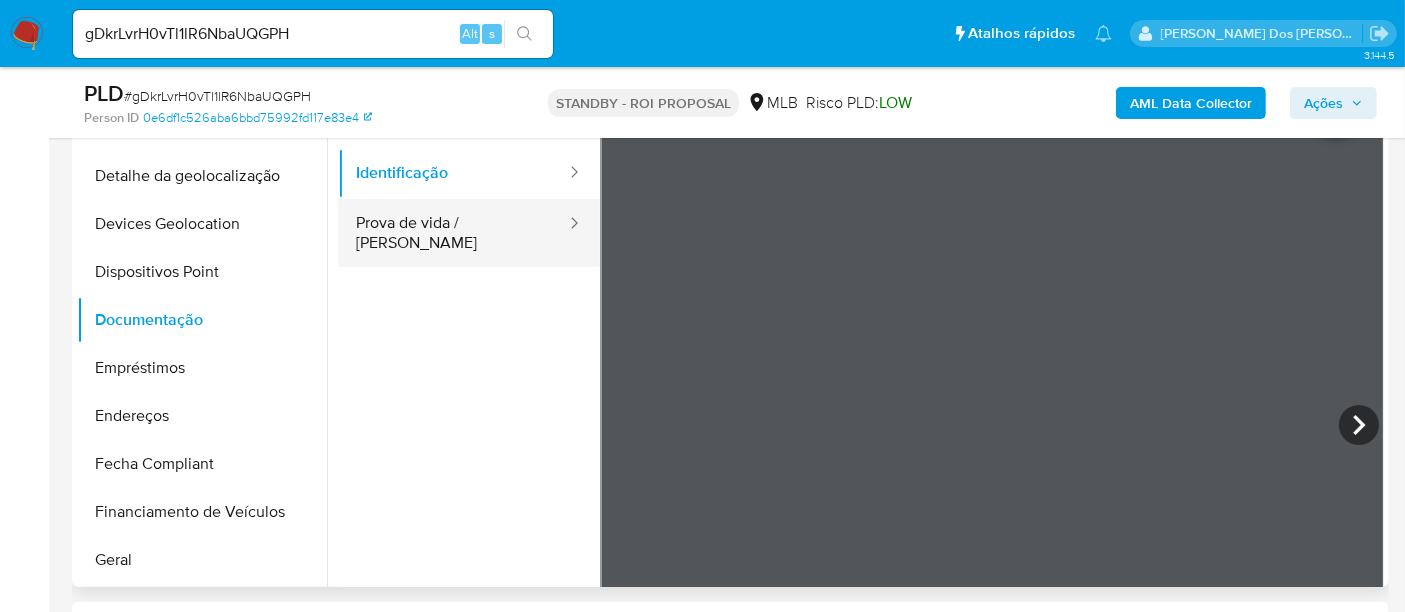 click on "Prova de vida / [PERSON_NAME]" at bounding box center (453, 233) 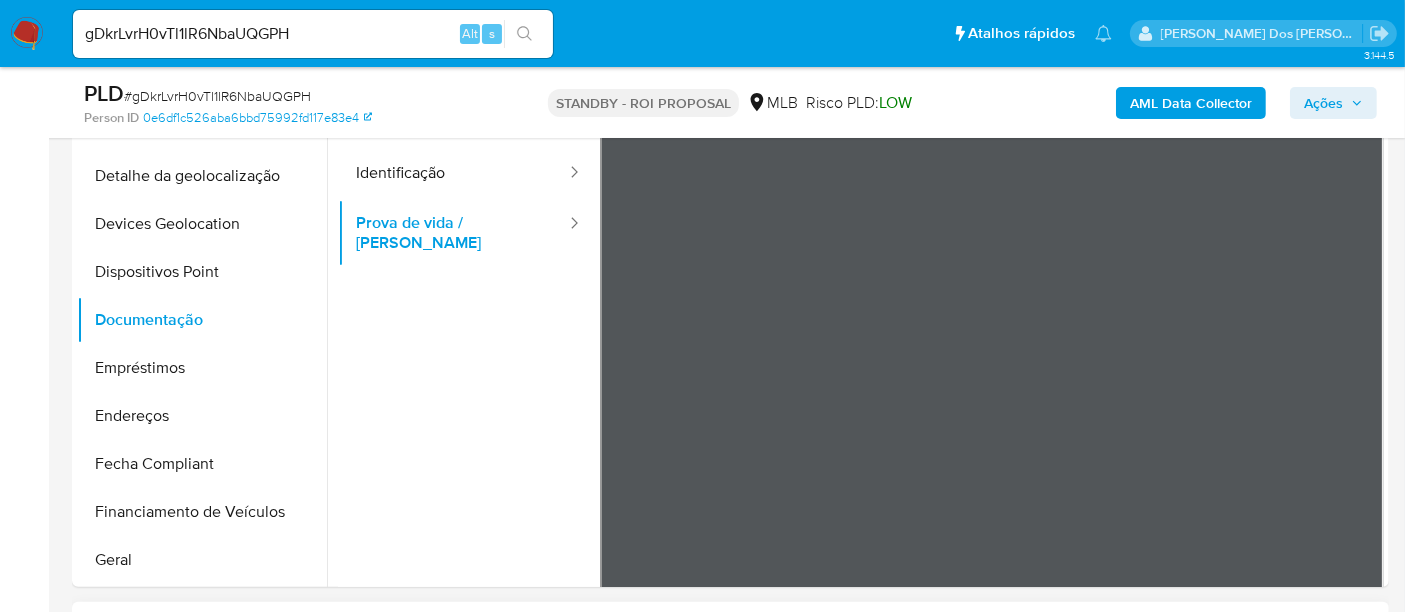 type 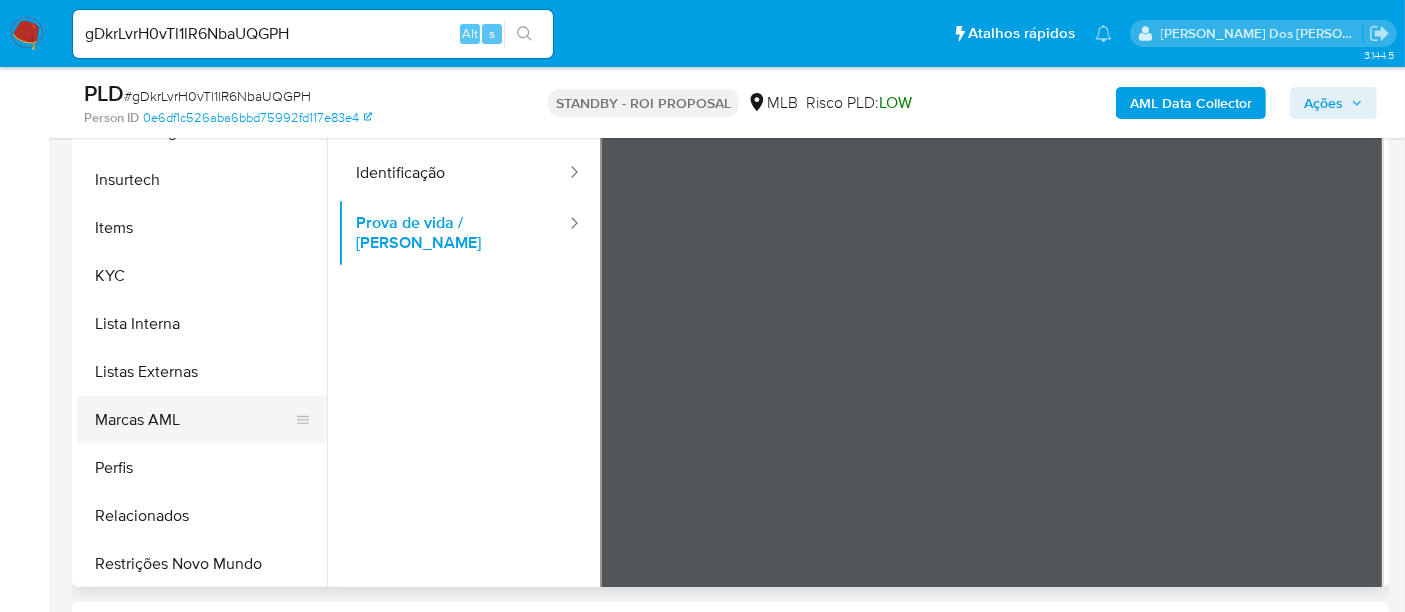 scroll, scrollTop: 844, scrollLeft: 0, axis: vertical 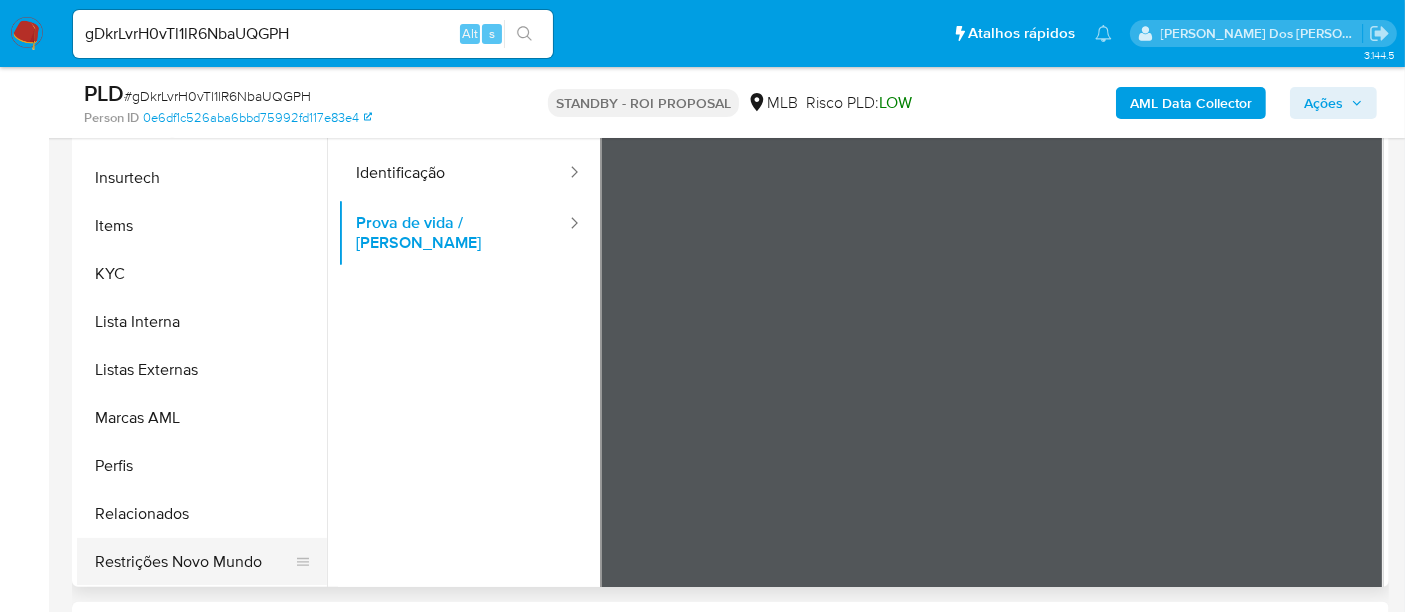 click on "Restrições Novo Mundo" at bounding box center [194, 562] 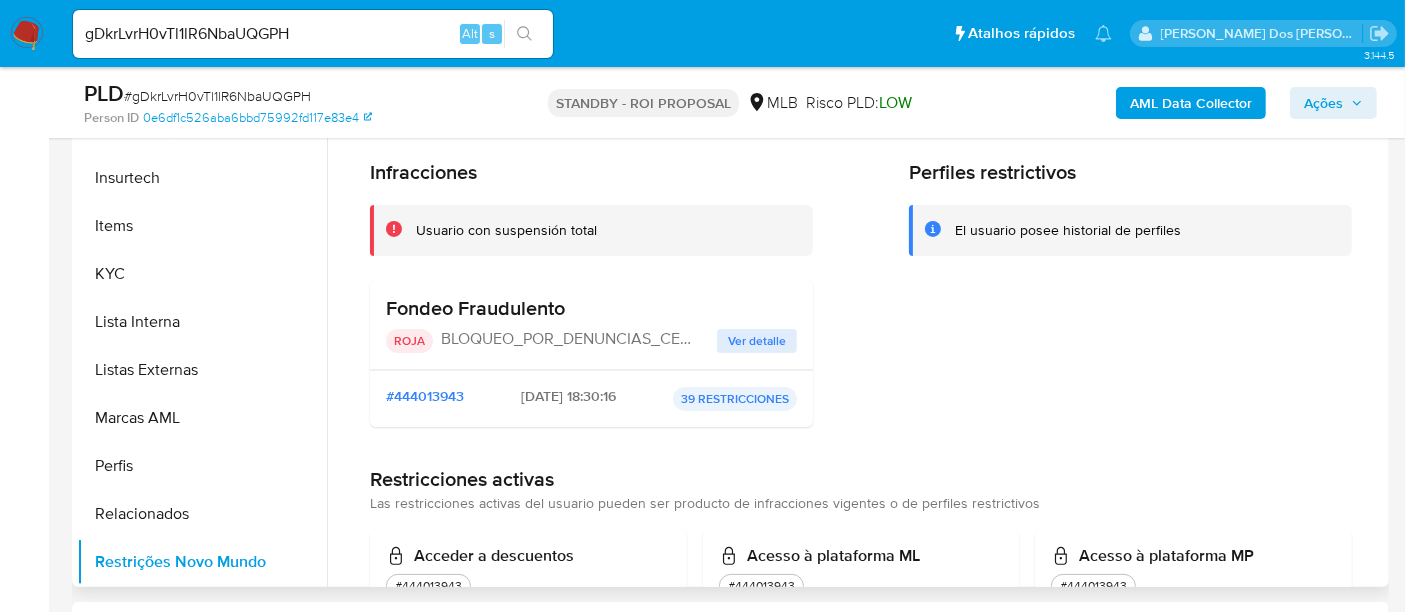click on "Ver detalle" at bounding box center (757, 341) 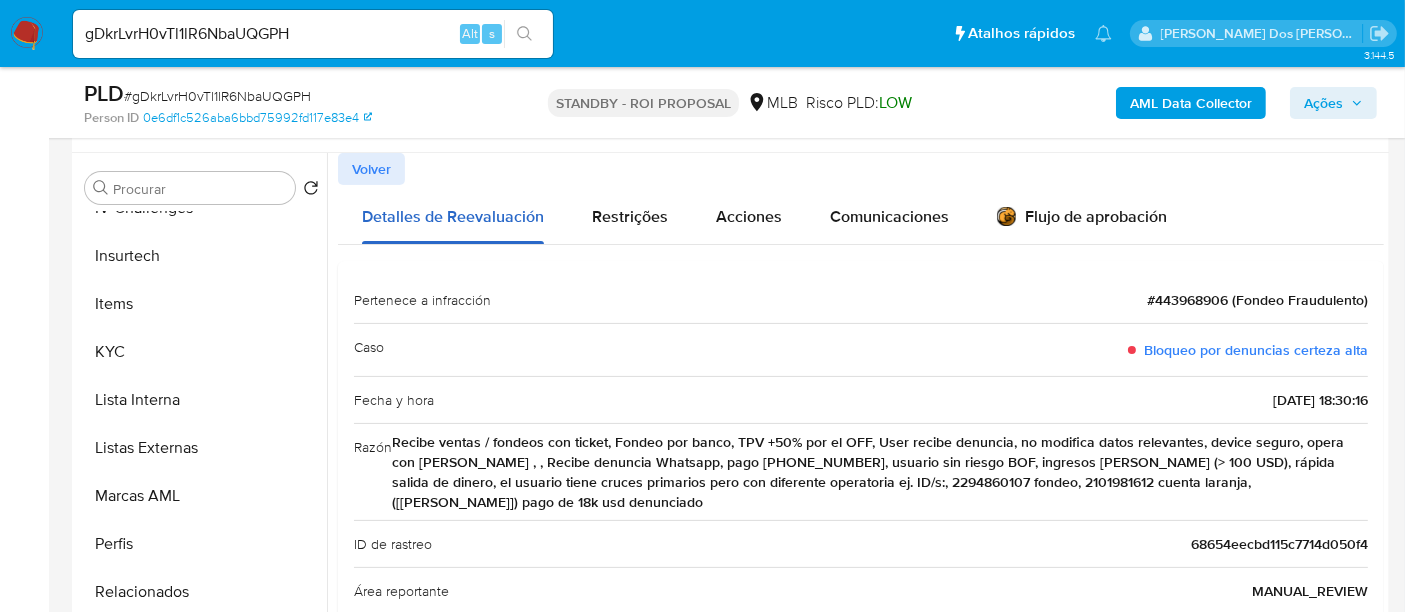 scroll, scrollTop: 333, scrollLeft: 0, axis: vertical 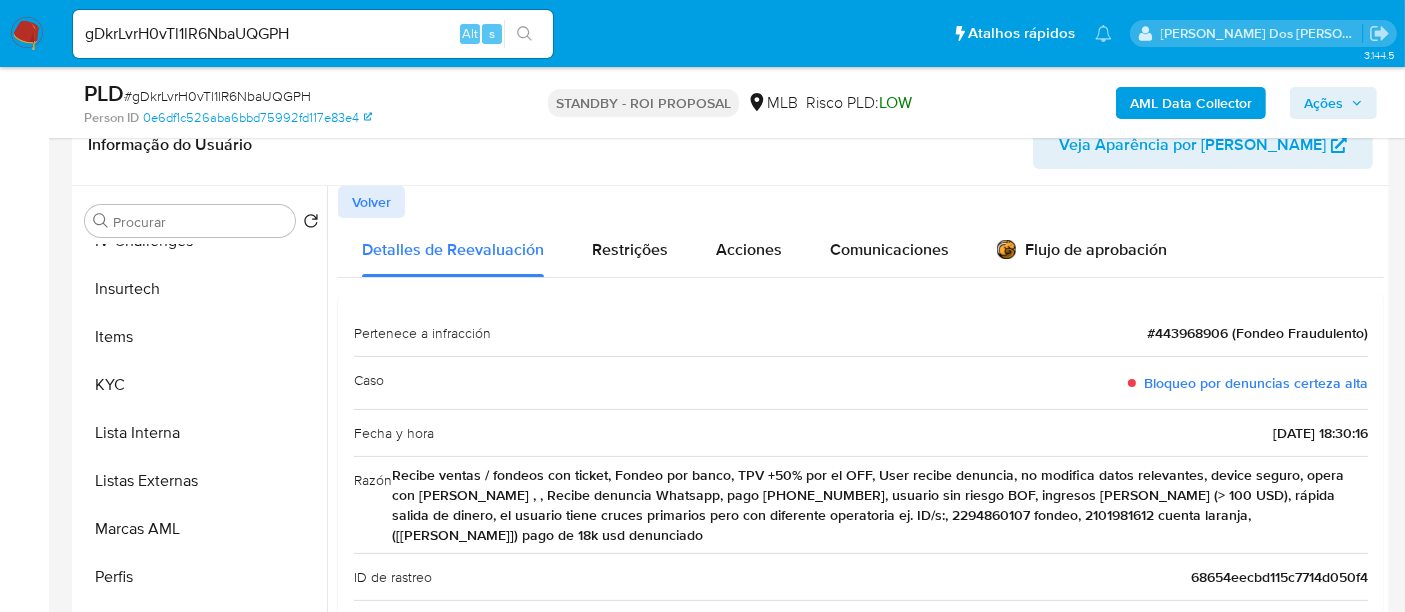 click on "Volver" at bounding box center [371, 202] 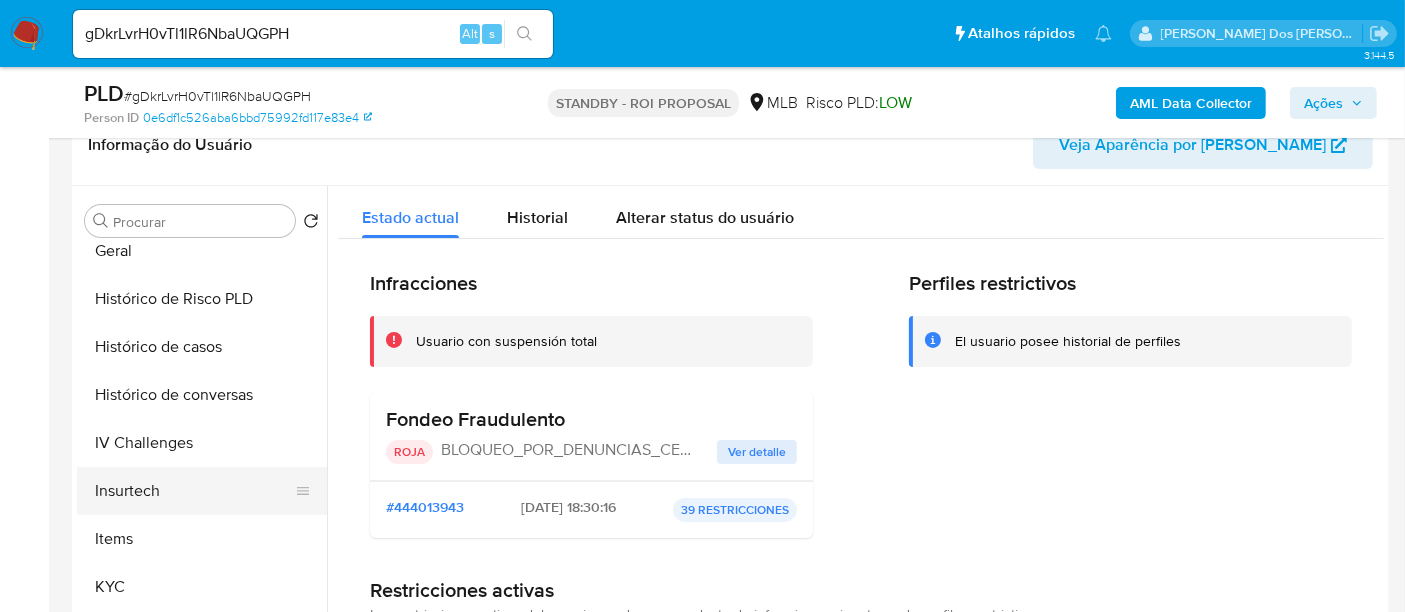 scroll, scrollTop: 622, scrollLeft: 0, axis: vertical 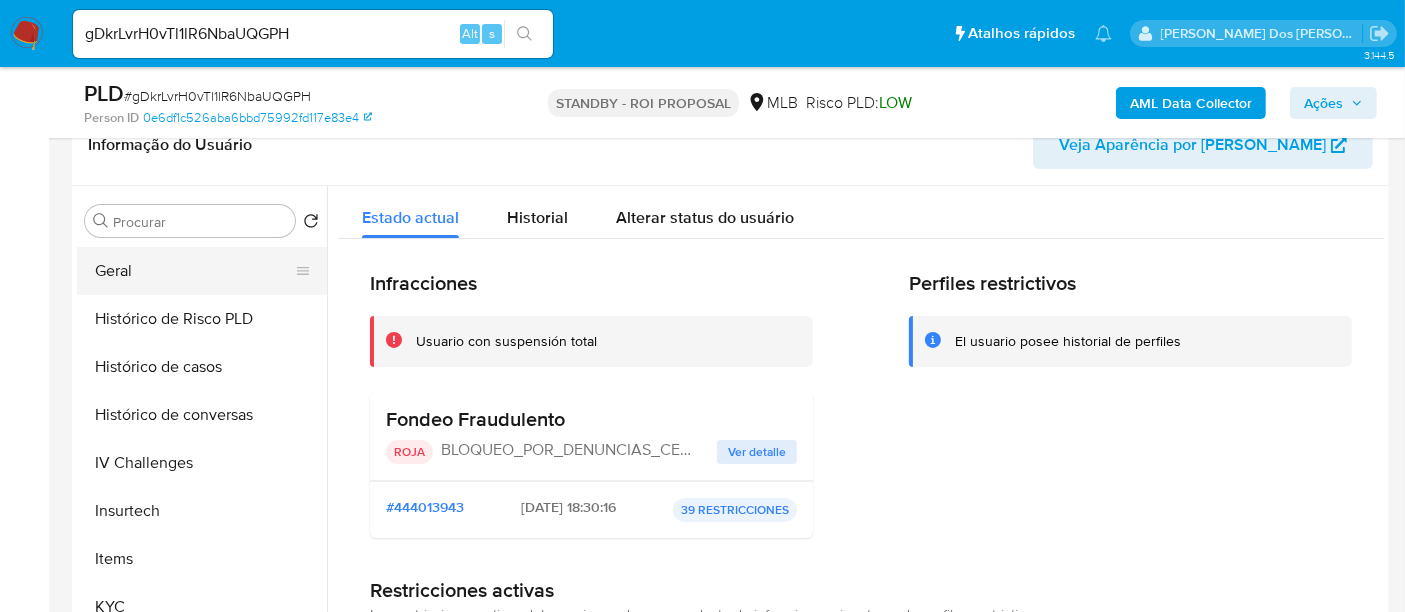 click on "Geral" at bounding box center (194, 271) 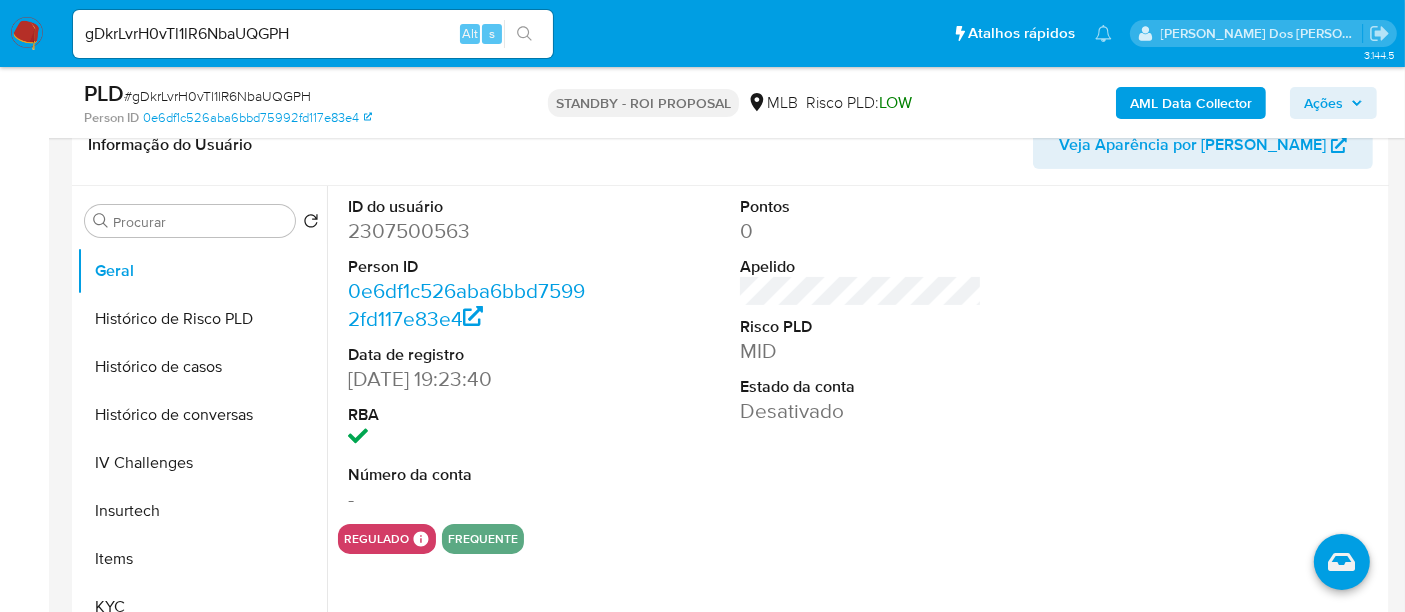 type 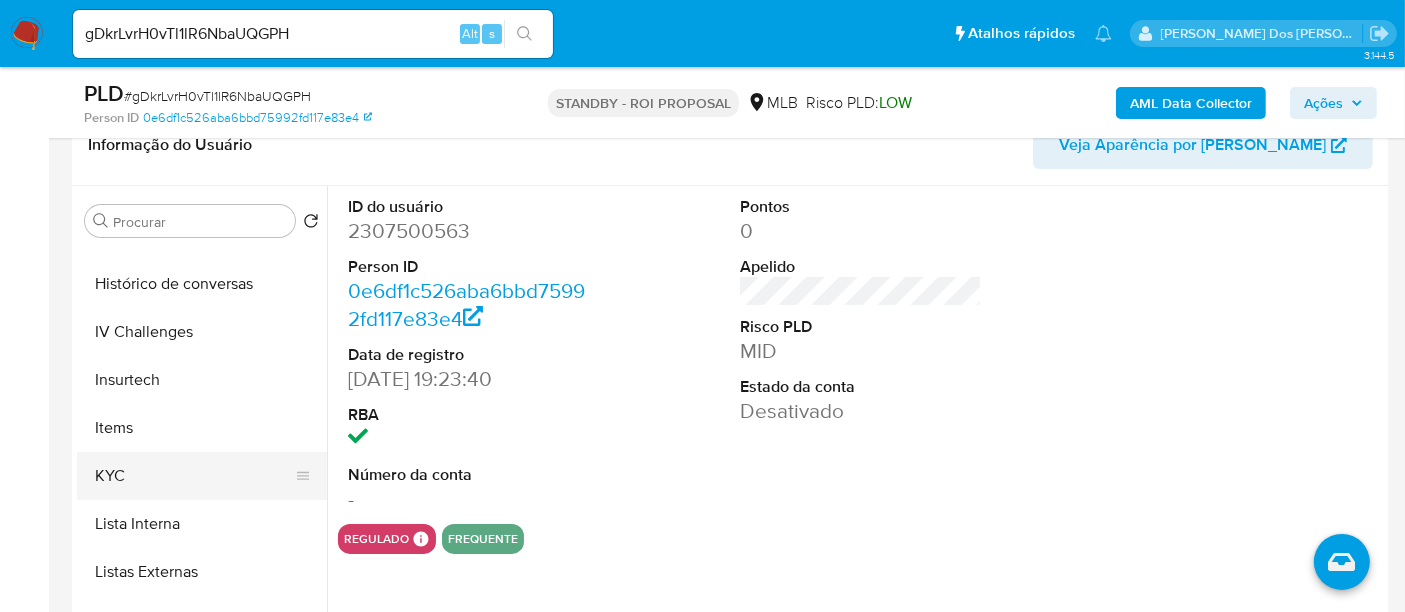 scroll, scrollTop: 844, scrollLeft: 0, axis: vertical 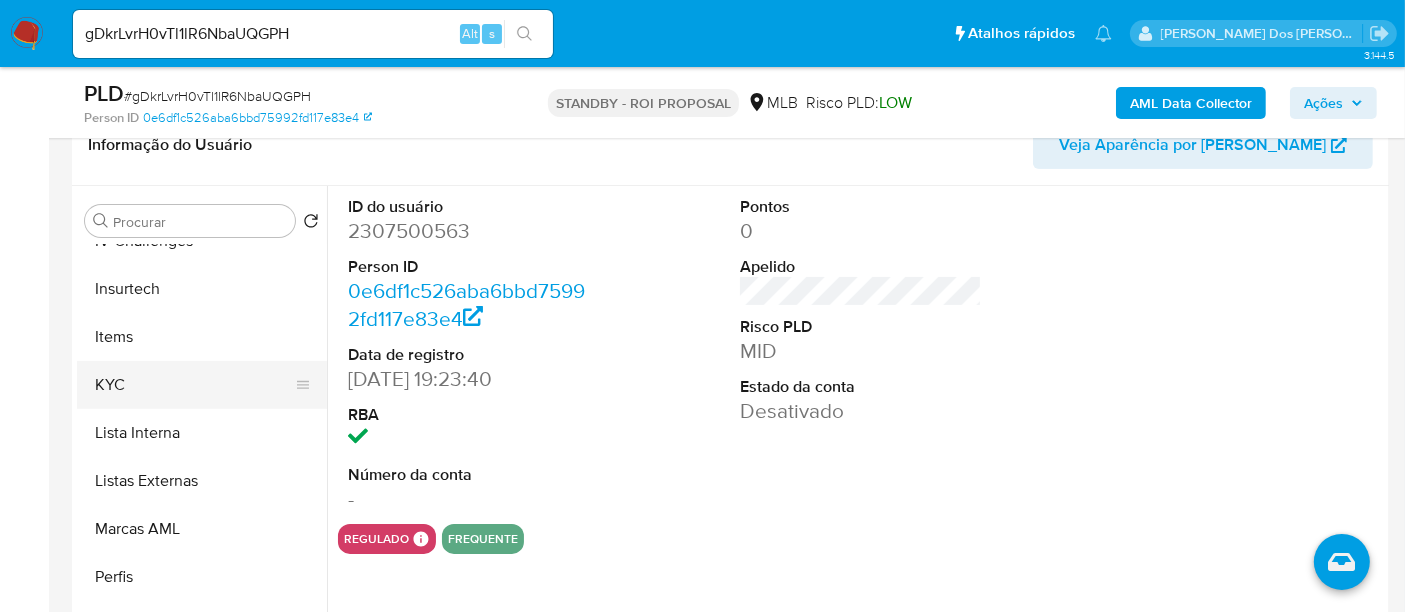 click on "KYC" at bounding box center (194, 385) 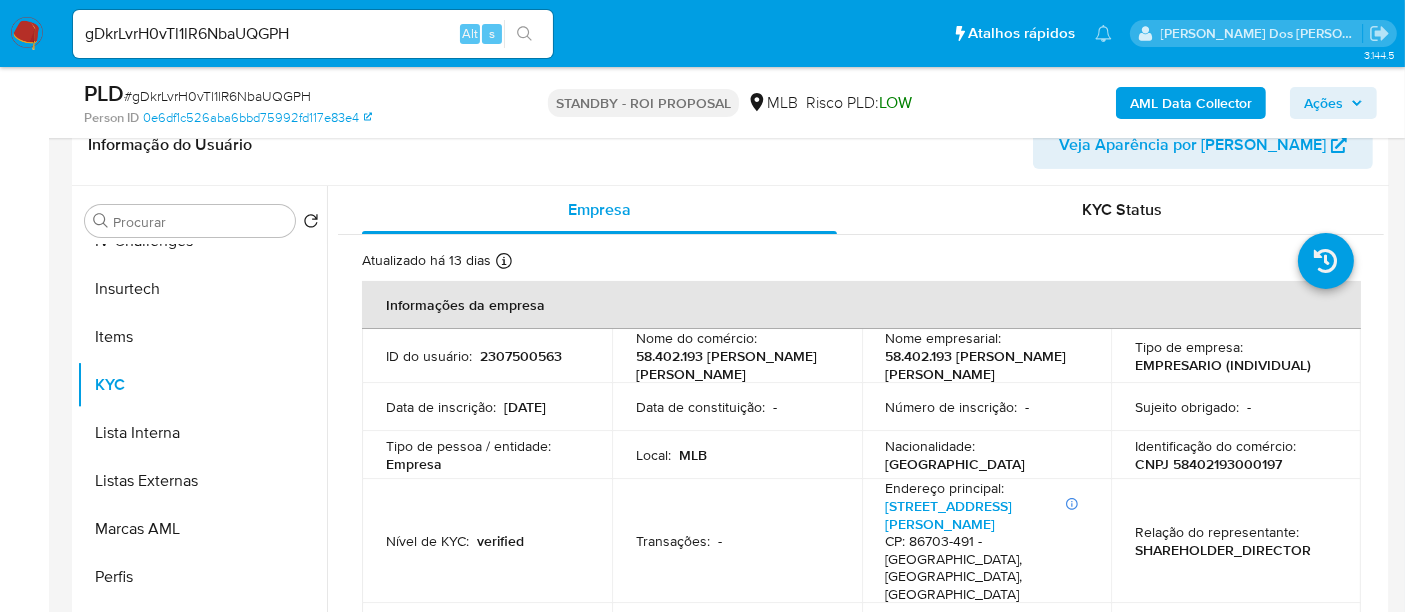 scroll, scrollTop: 222, scrollLeft: 0, axis: vertical 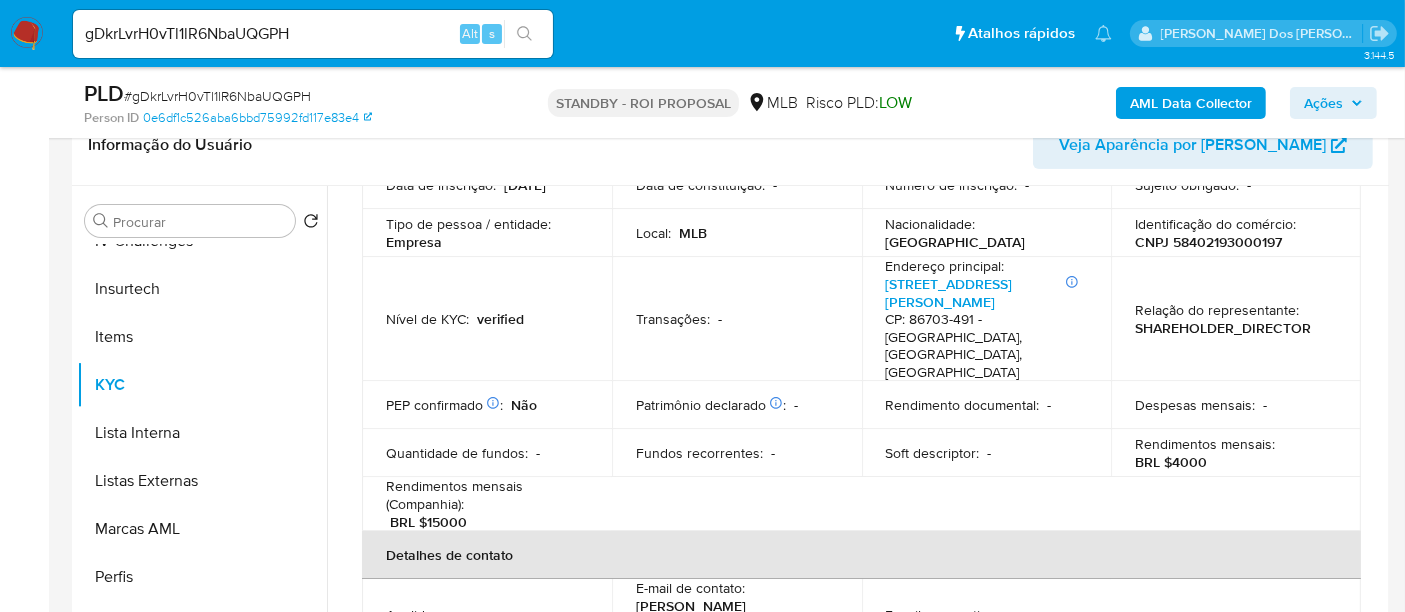 click on "gDkrLvrH0vTl1lR6NbaUQGPH" at bounding box center (313, 34) 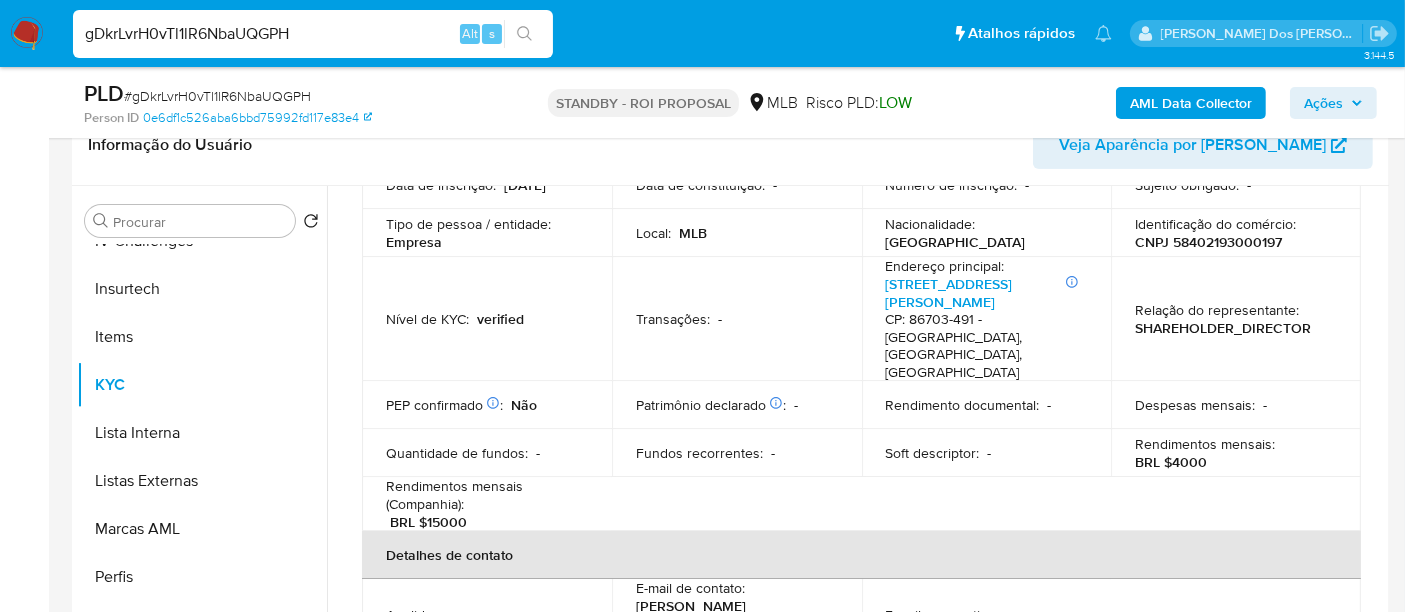 click on "gDkrLvrH0vTl1lR6NbaUQGPH" at bounding box center (313, 34) 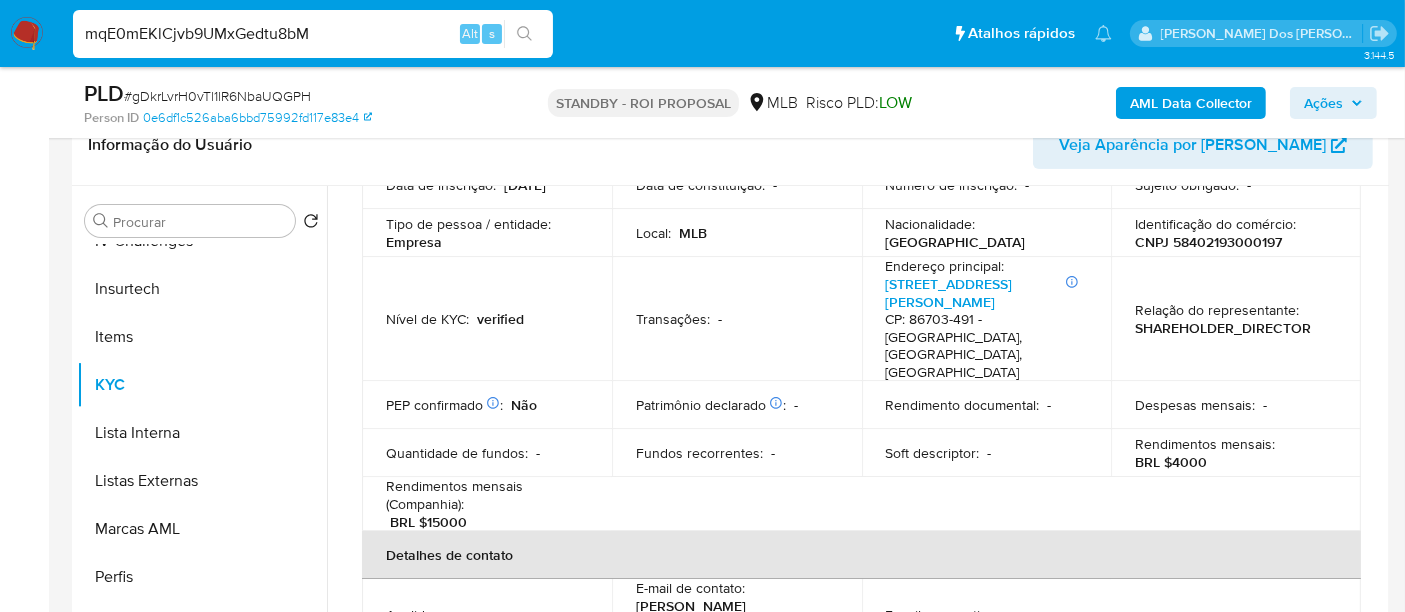 type on "mqE0mEKlCjvb9UMxGedtu8bM" 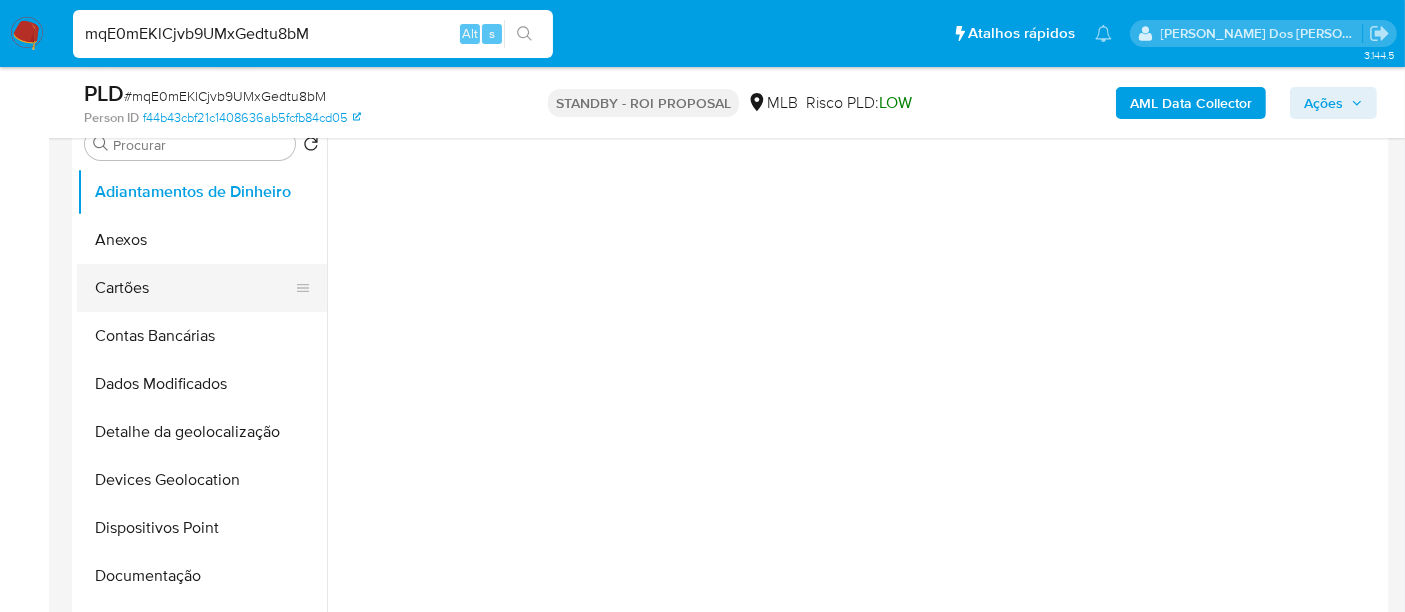 scroll, scrollTop: 444, scrollLeft: 0, axis: vertical 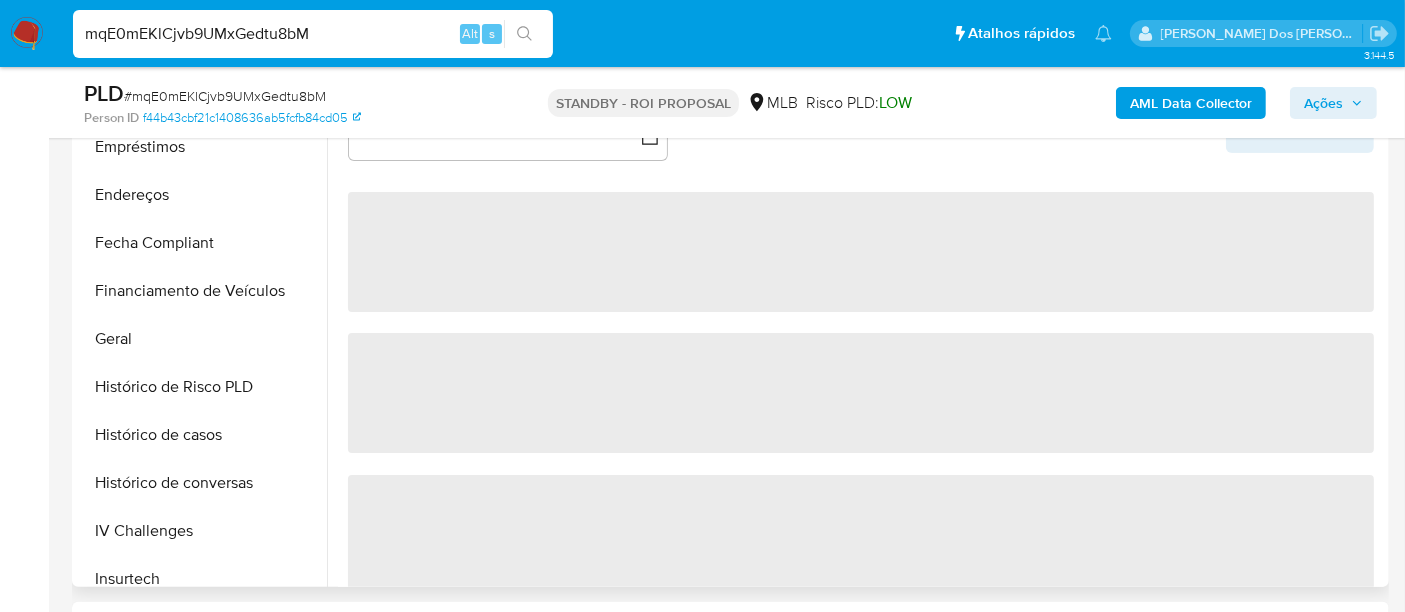select on "10" 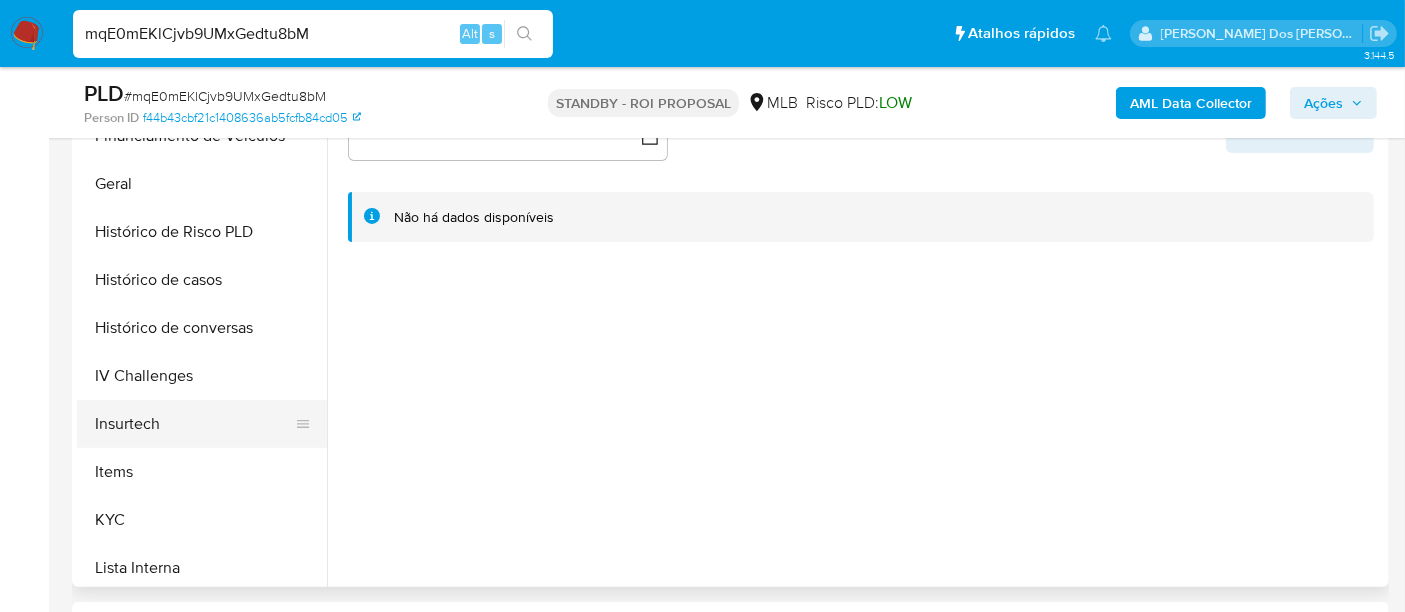 scroll, scrollTop: 665, scrollLeft: 0, axis: vertical 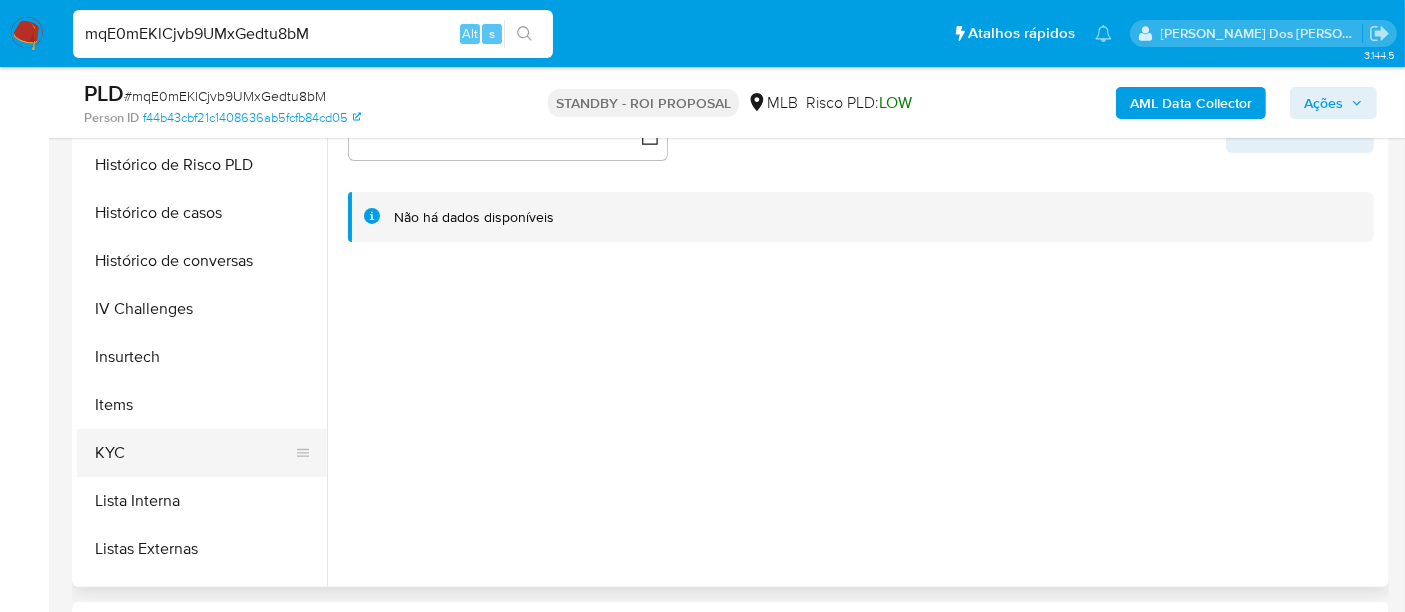 click on "KYC" at bounding box center (194, 453) 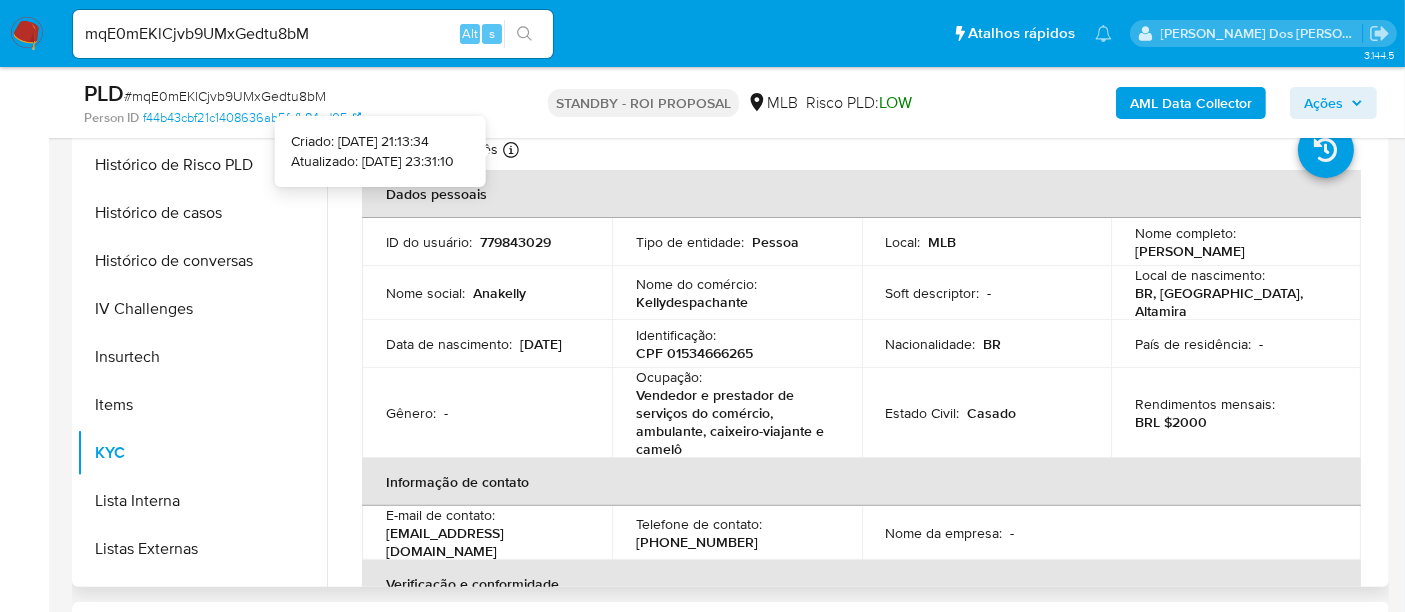 type 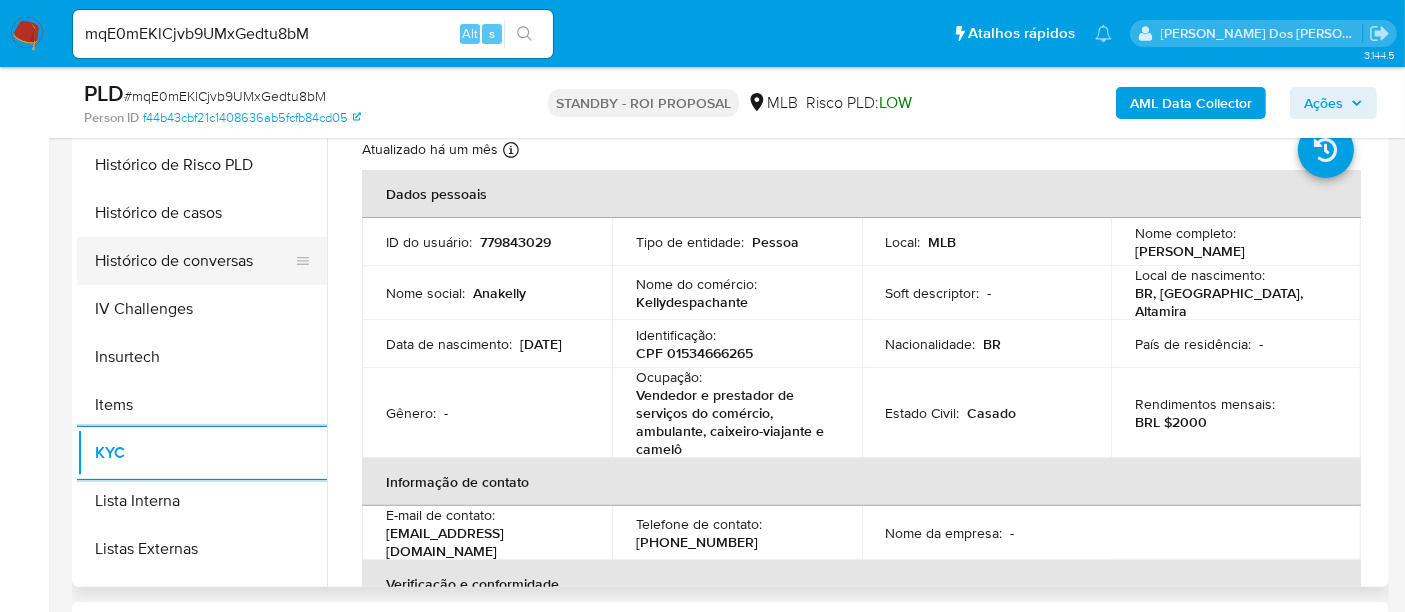 scroll, scrollTop: 554, scrollLeft: 0, axis: vertical 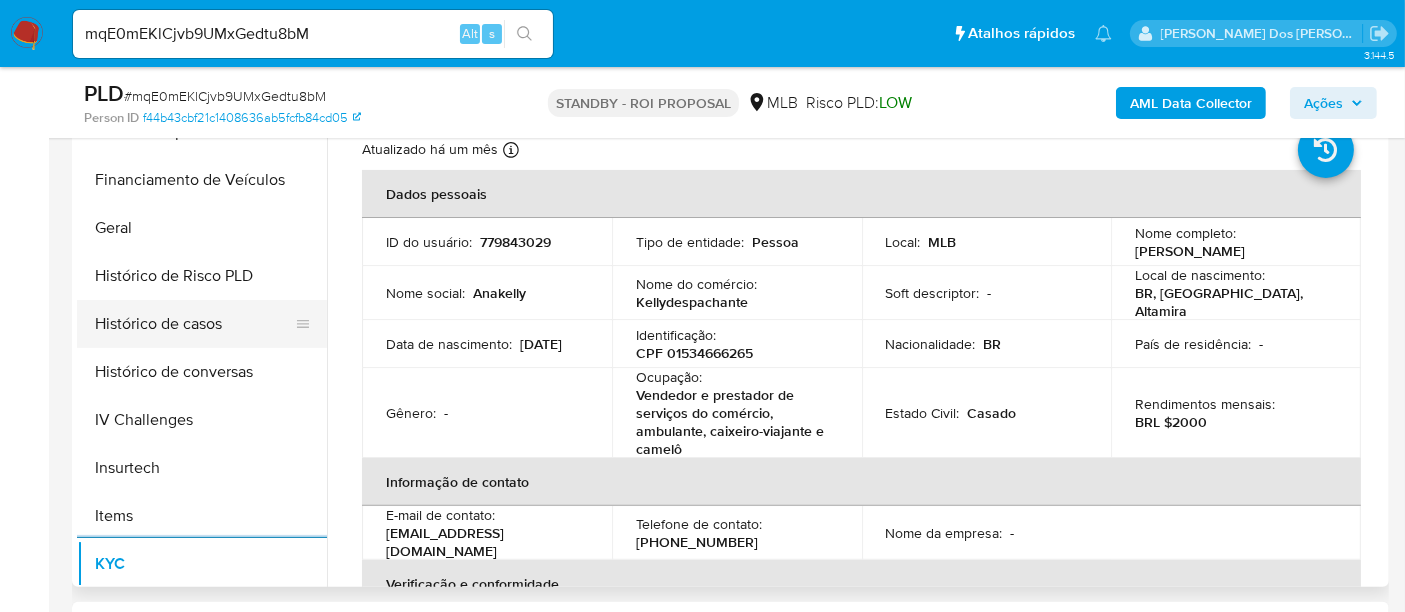 click on "Histórico de casos" at bounding box center (194, 324) 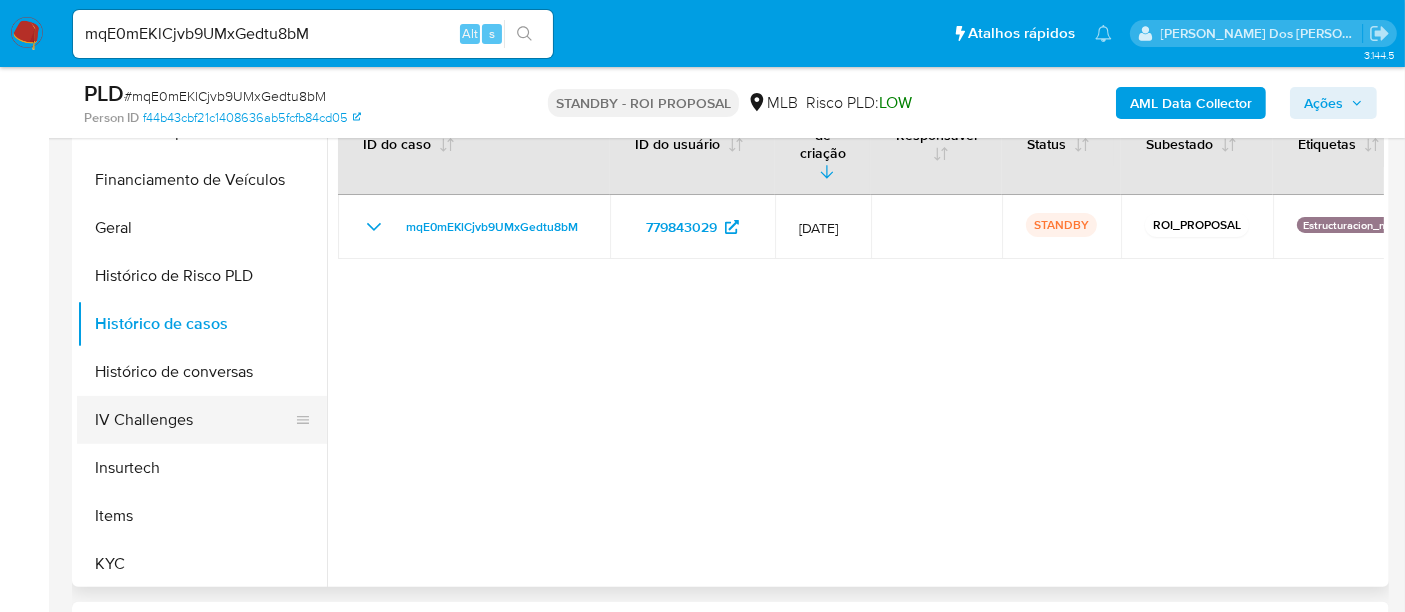 scroll, scrollTop: 221, scrollLeft: 0, axis: vertical 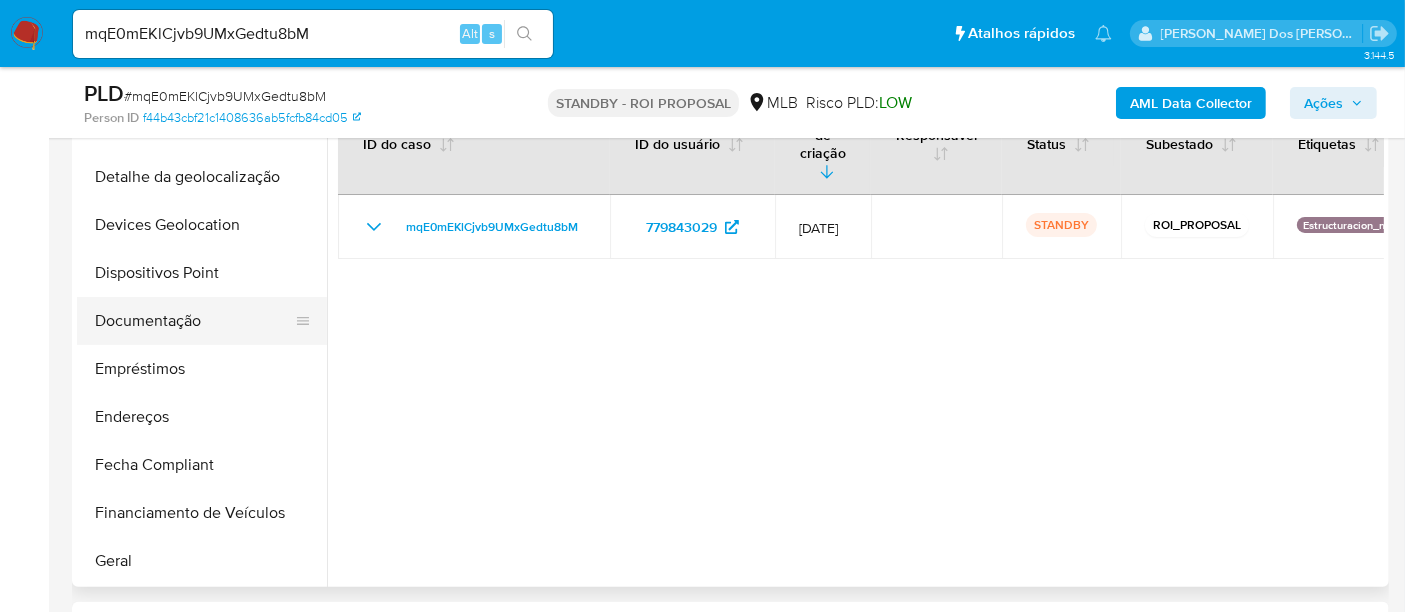 click on "Documentação" at bounding box center (194, 321) 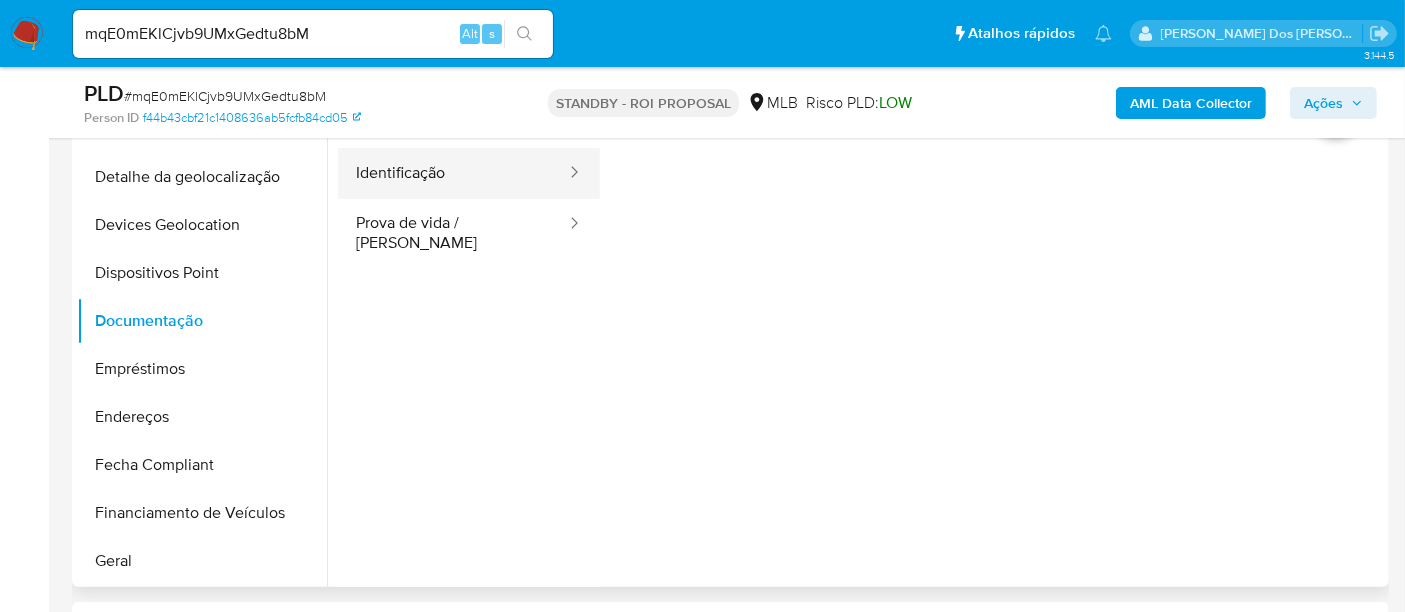 click on "Identificação" at bounding box center (453, 173) 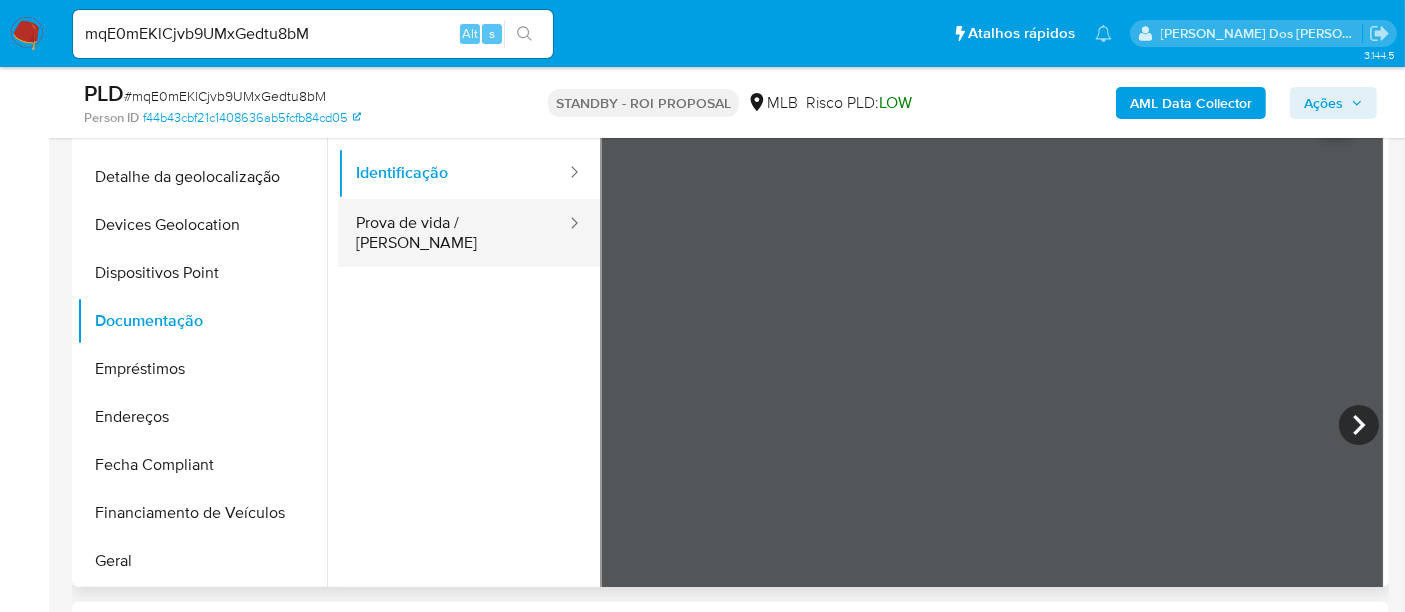 click on "Prova de vida / [PERSON_NAME]" at bounding box center (453, 233) 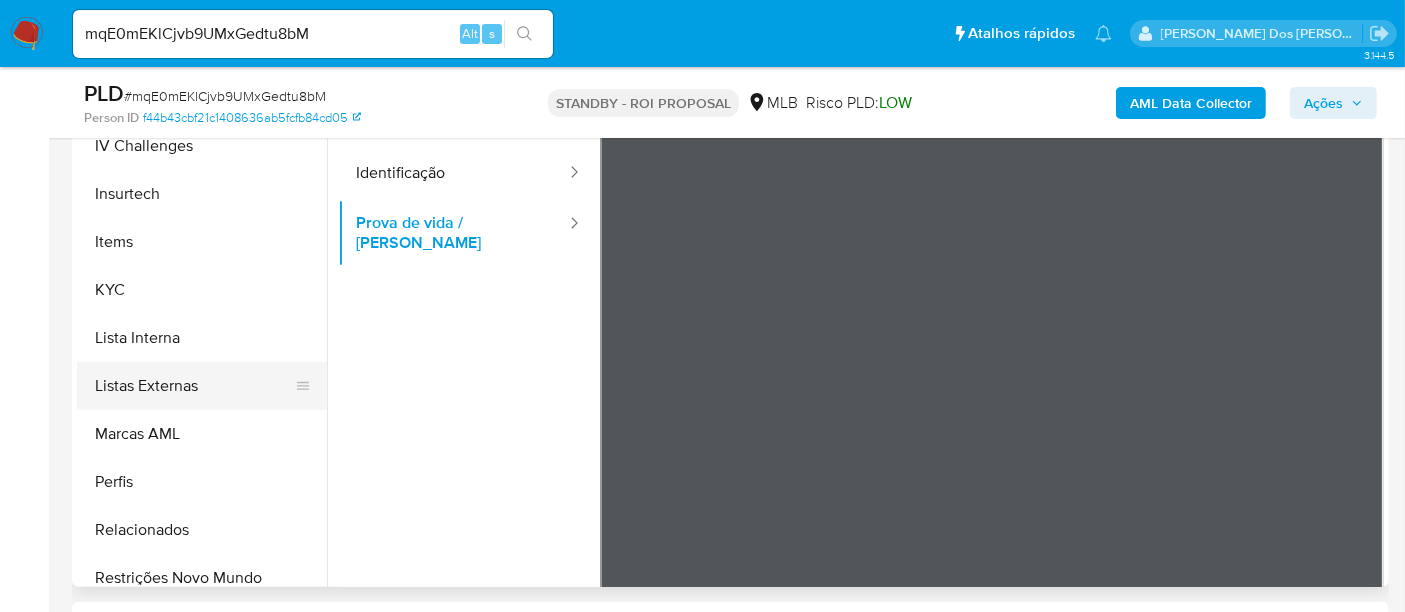 scroll, scrollTop: 844, scrollLeft: 0, axis: vertical 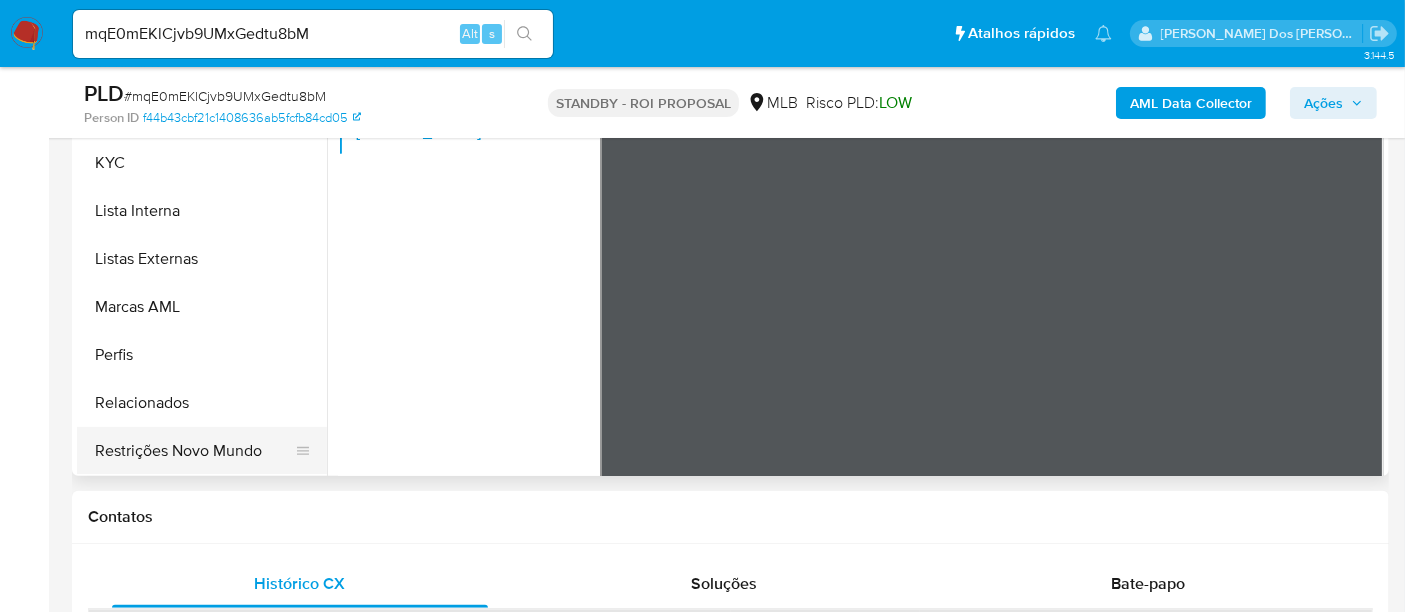 click on "Restrições Novo Mundo" at bounding box center (194, 451) 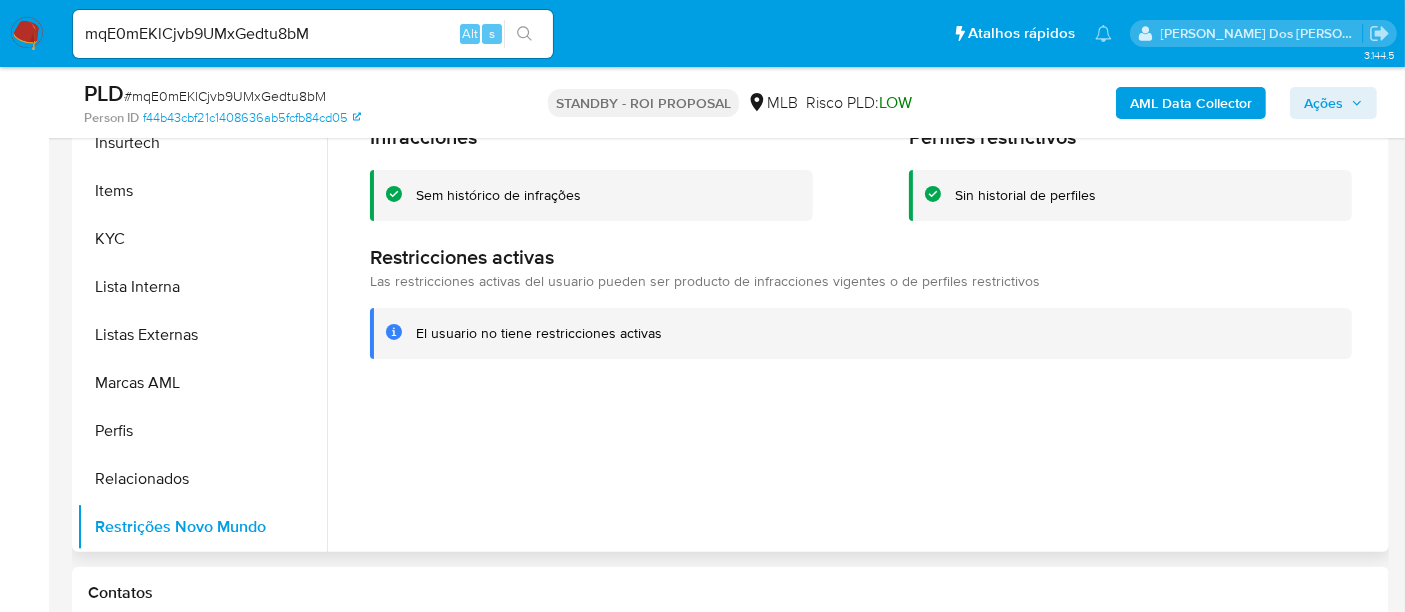 scroll, scrollTop: 444, scrollLeft: 0, axis: vertical 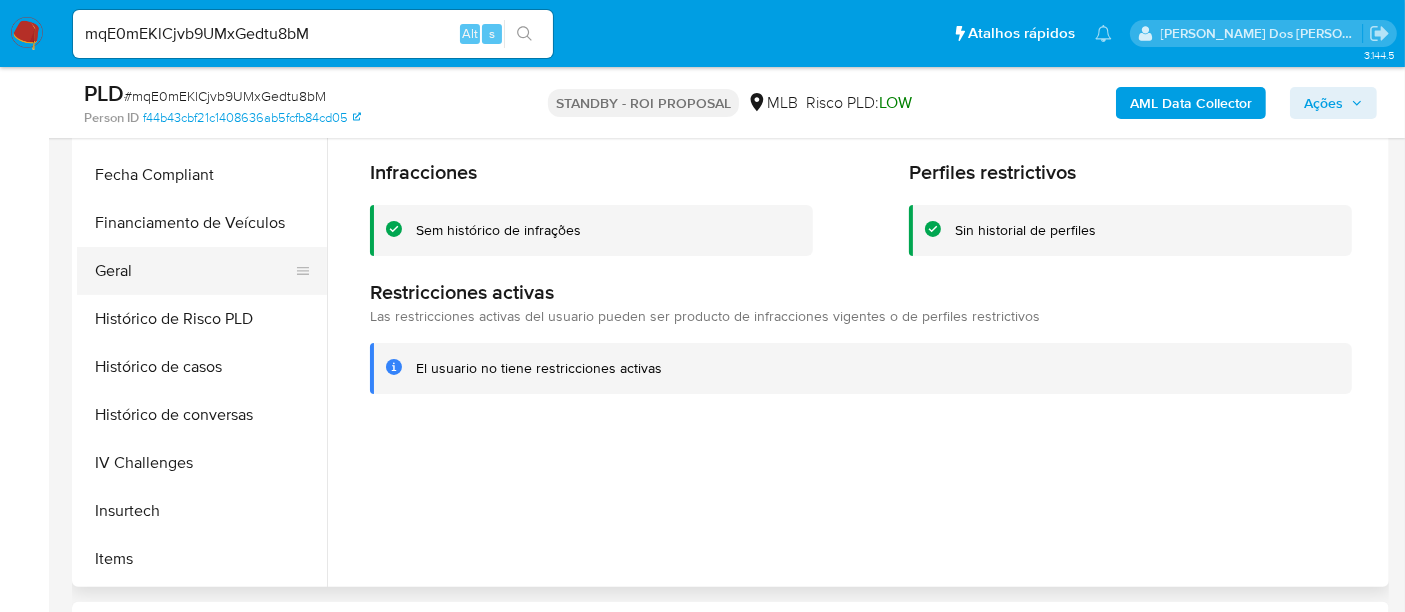 click on "Geral" at bounding box center (194, 271) 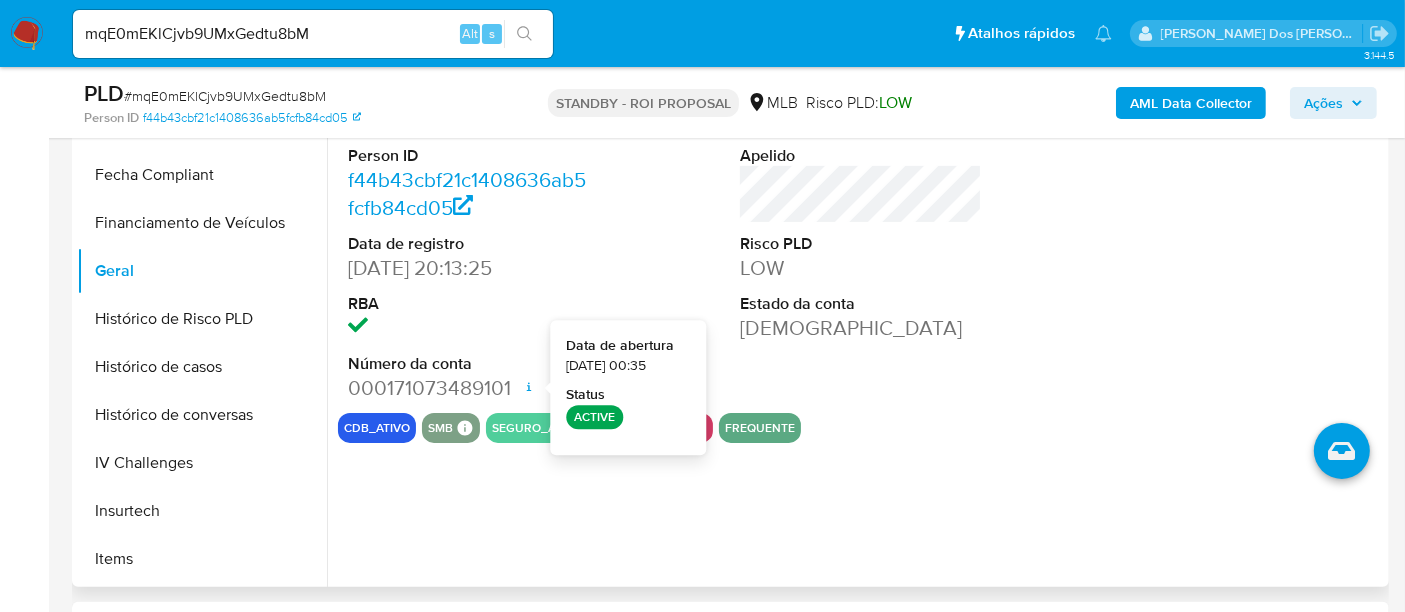 type 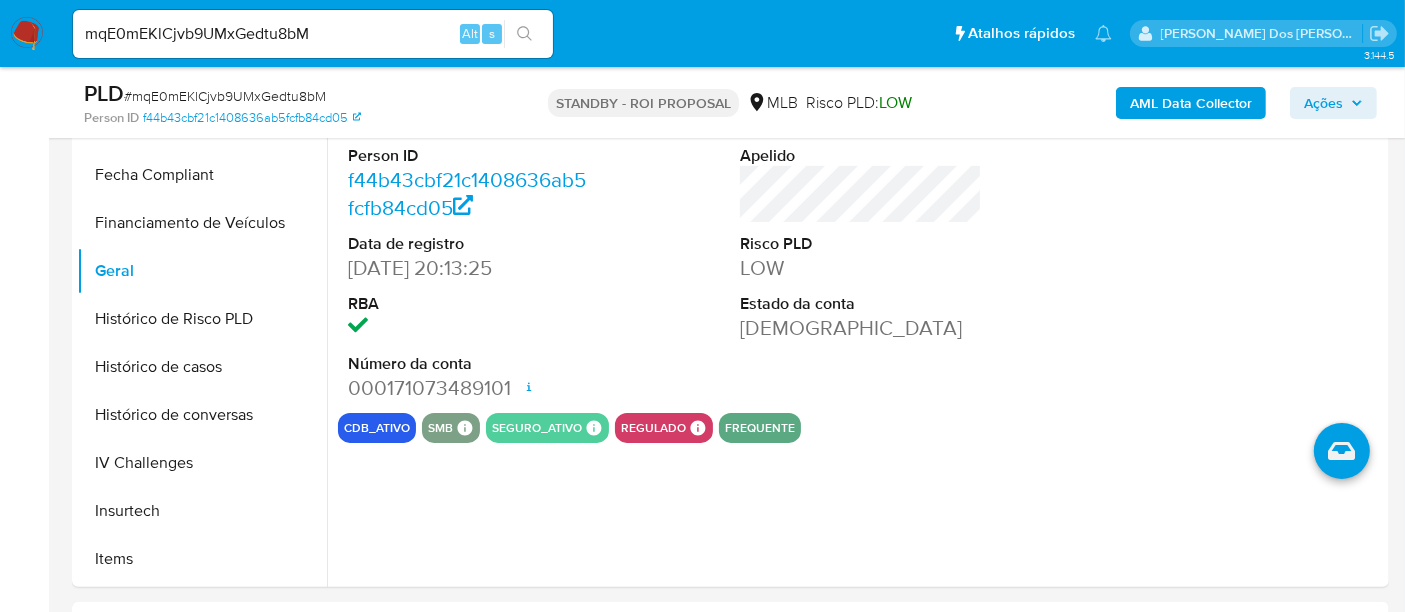 click on "mqE0mEKlCjvb9UMxGedtu8bM" at bounding box center (313, 34) 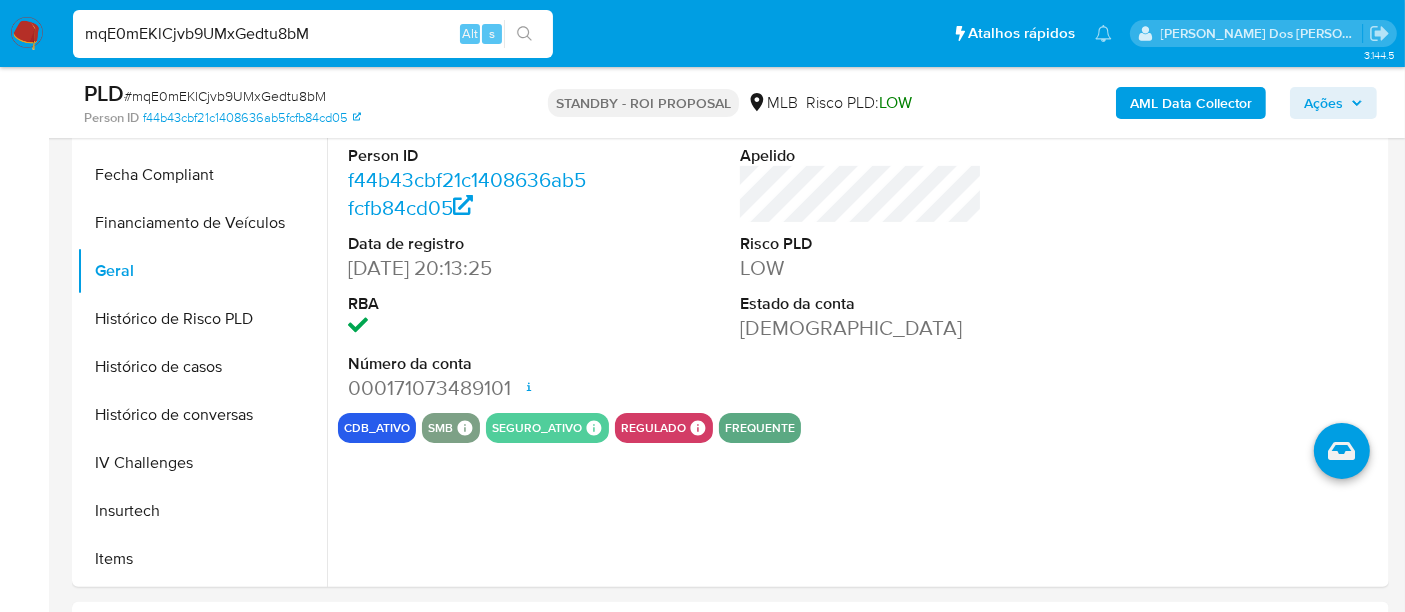 click on "mqE0mEKlCjvb9UMxGedtu8bM" at bounding box center [313, 34] 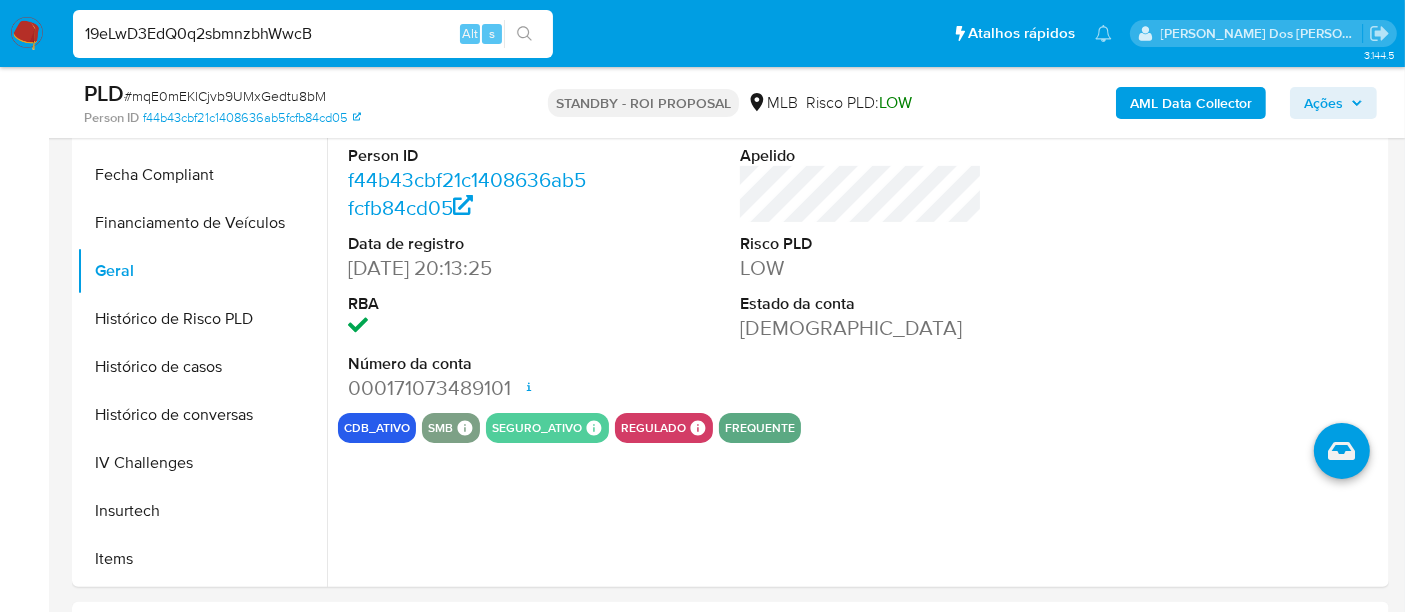 type on "19eLwD3EdQ0q2sbmnzbhWwcB" 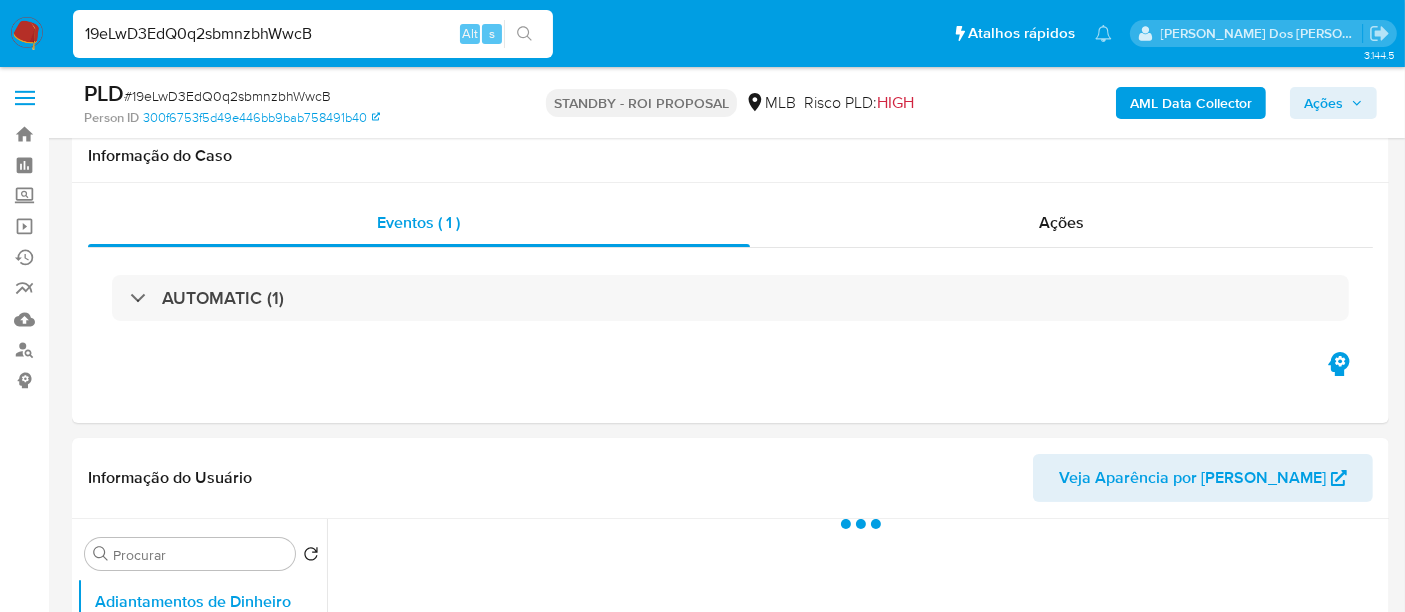 scroll, scrollTop: 333, scrollLeft: 0, axis: vertical 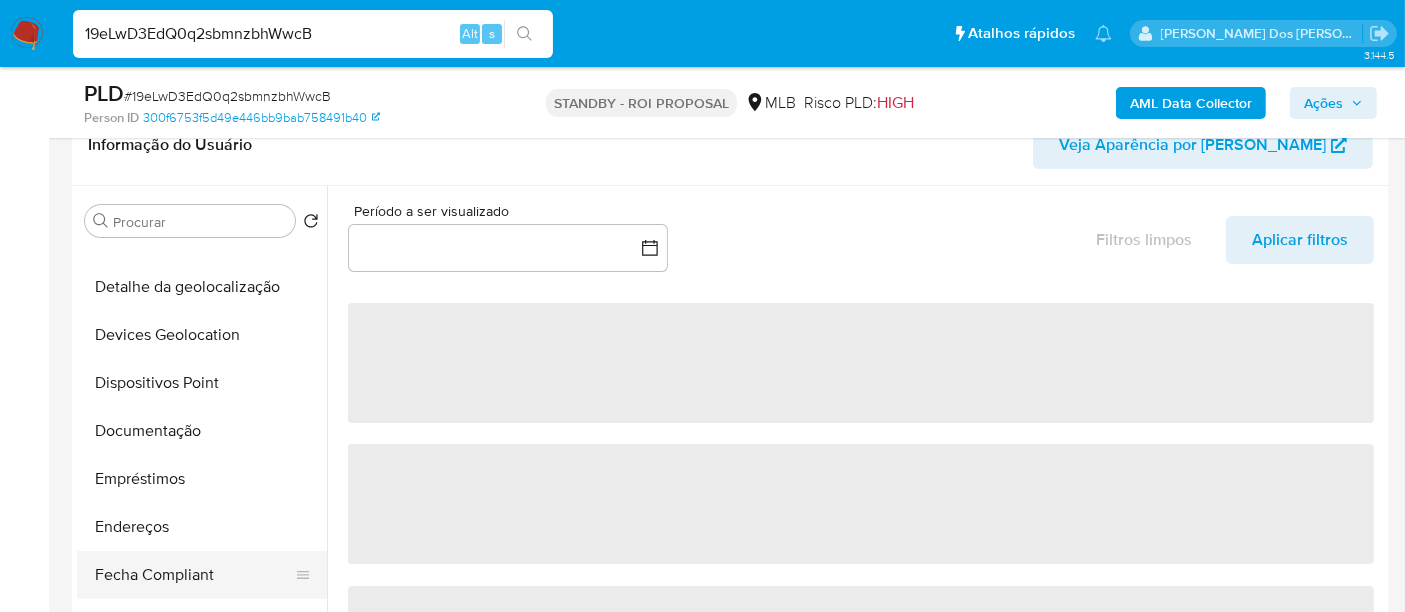 select on "10" 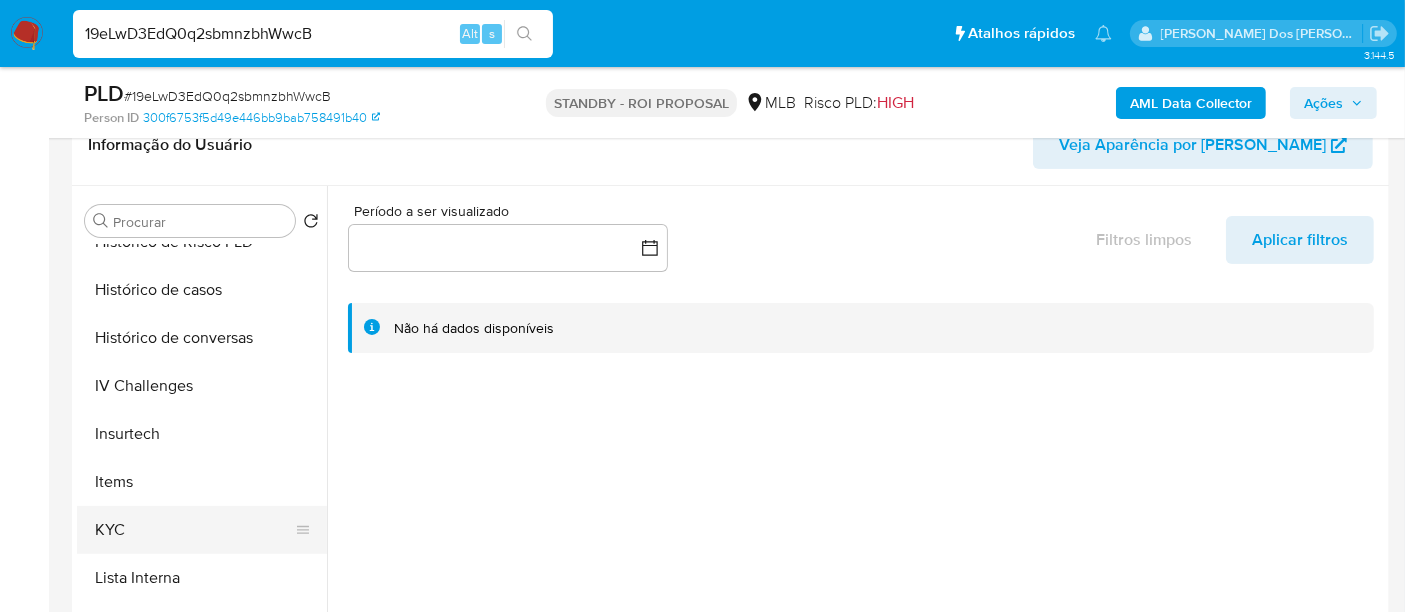 scroll, scrollTop: 777, scrollLeft: 0, axis: vertical 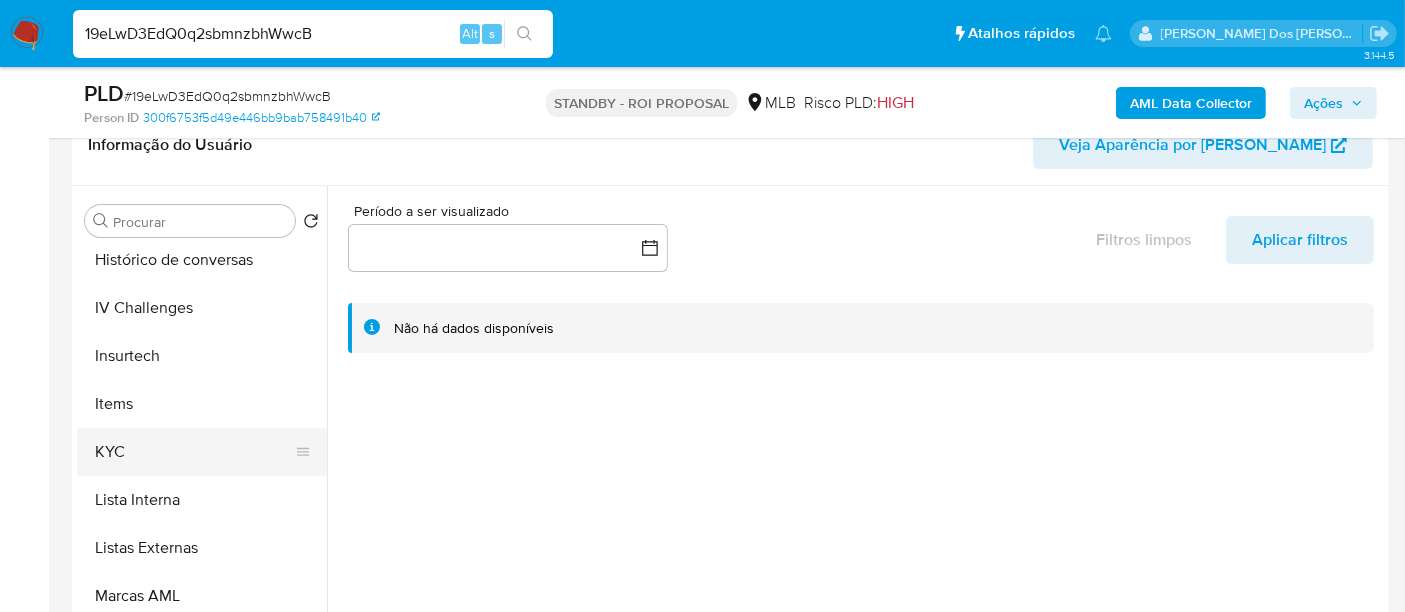 click on "KYC" at bounding box center [194, 452] 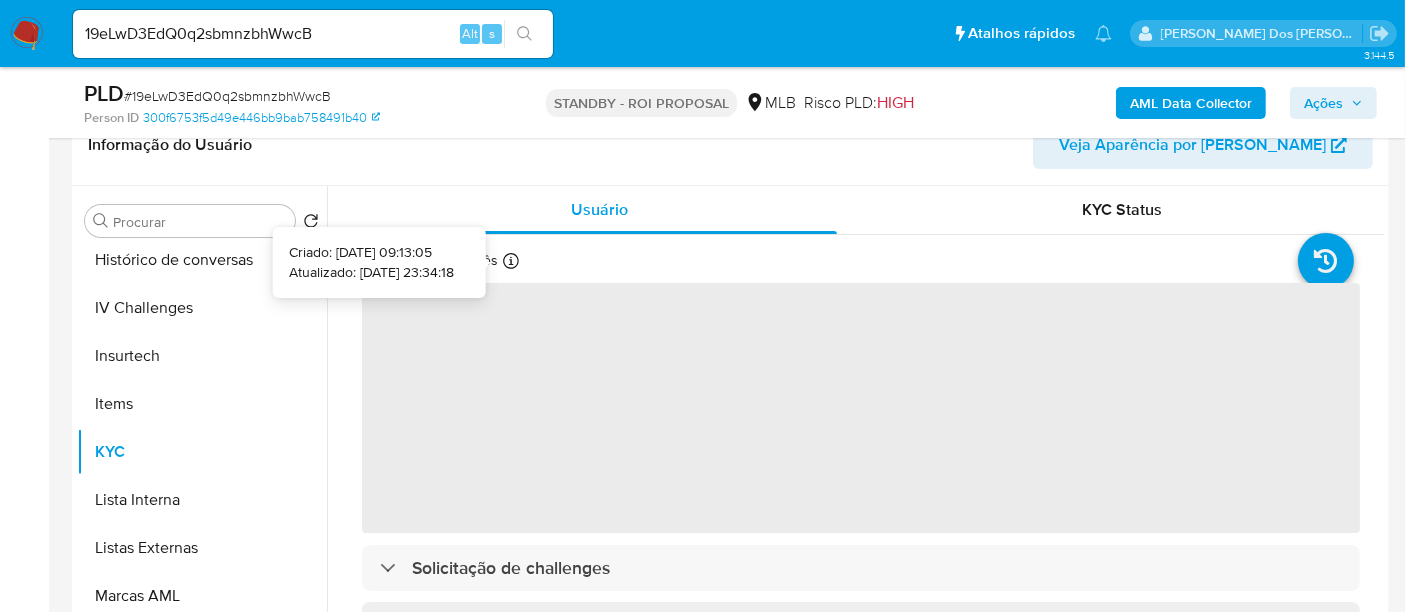 type 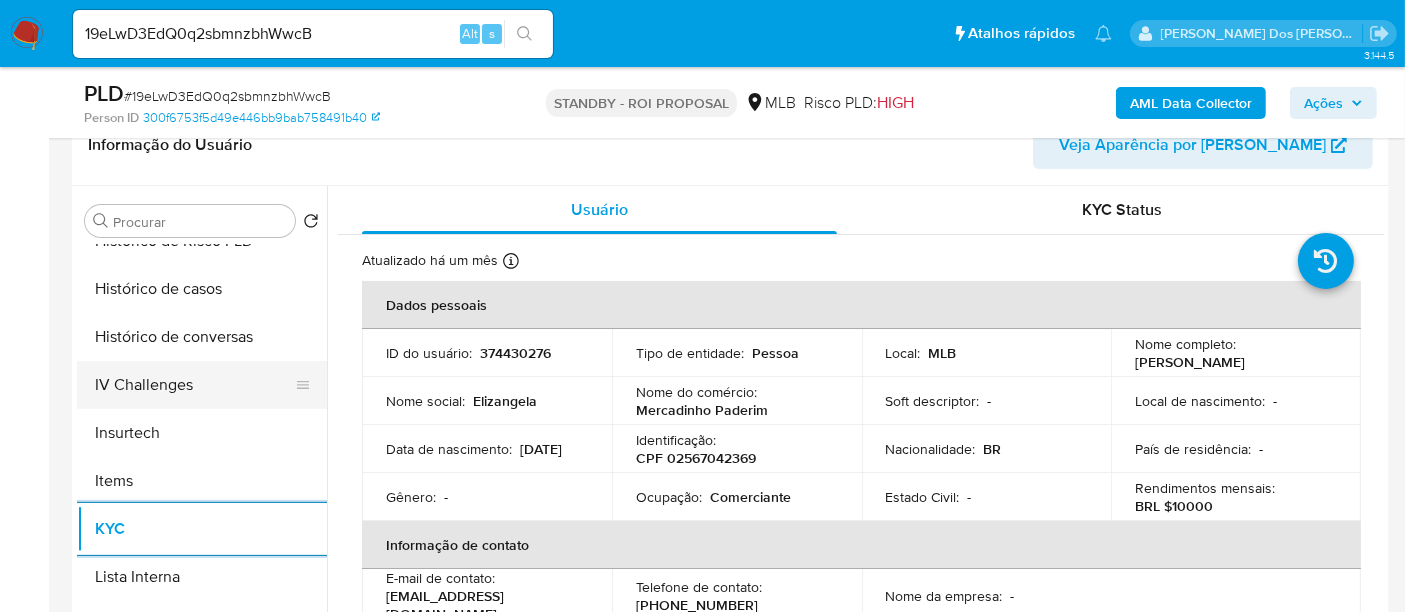 scroll, scrollTop: 666, scrollLeft: 0, axis: vertical 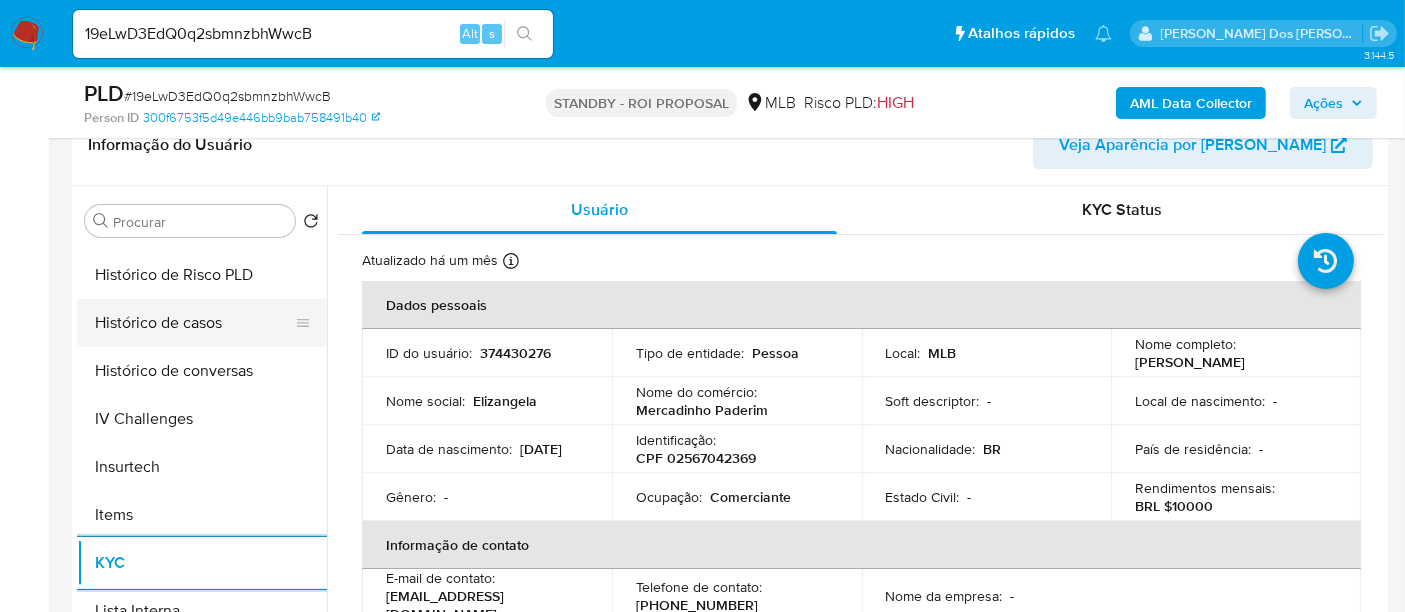 click on "Histórico de casos" at bounding box center (194, 323) 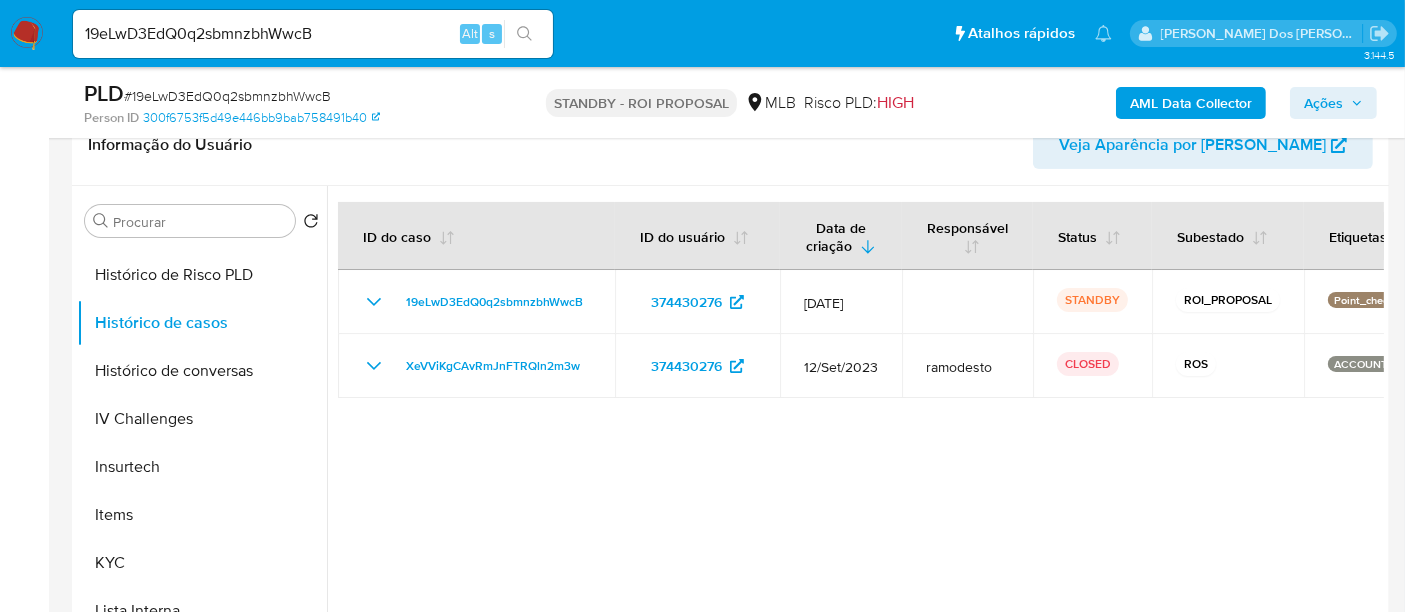 type 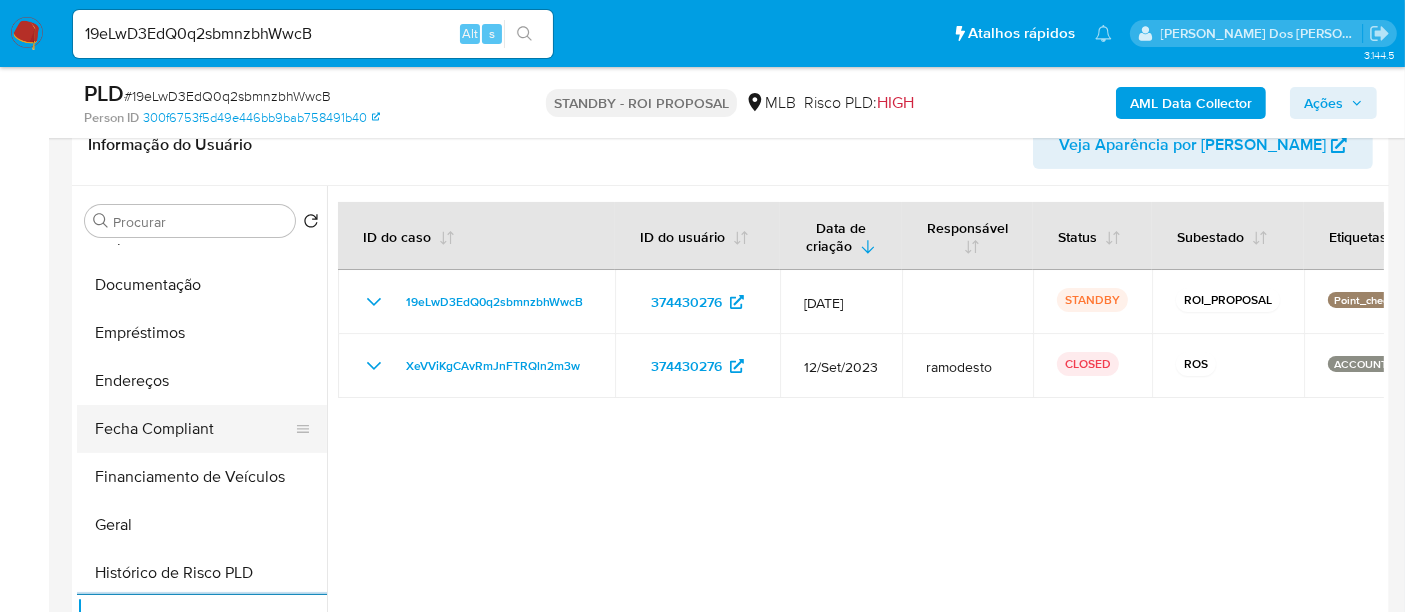 scroll, scrollTop: 333, scrollLeft: 0, axis: vertical 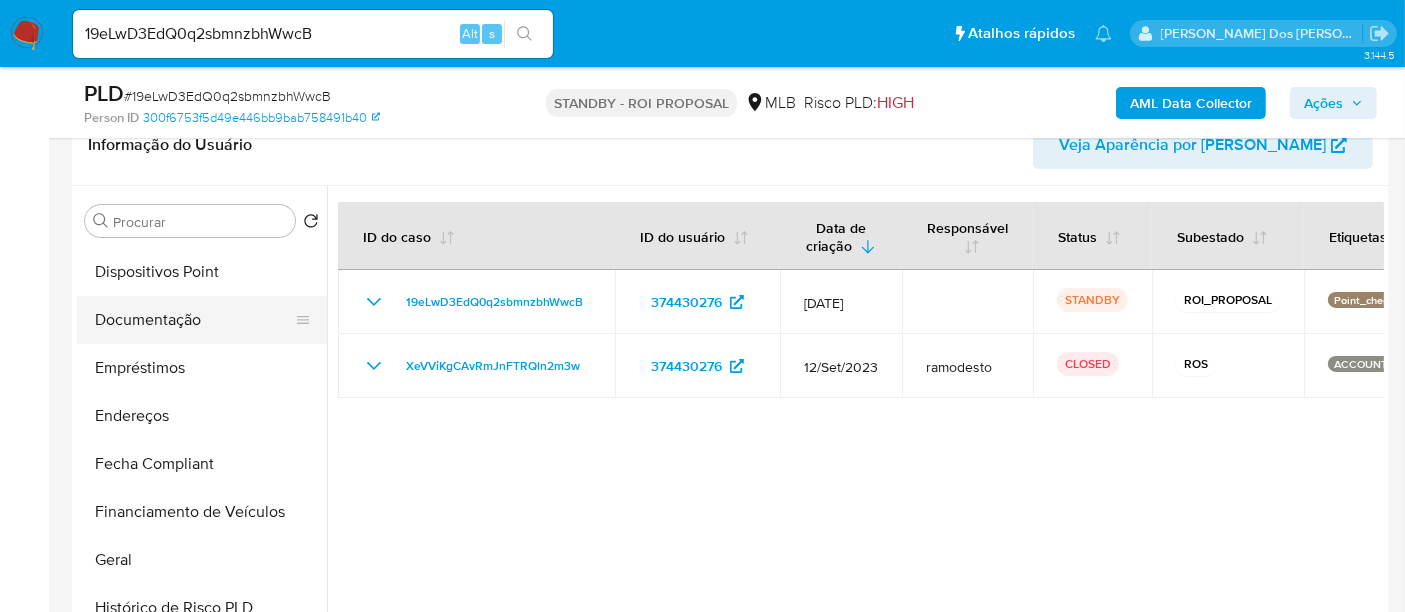 click on "Documentação" at bounding box center (194, 320) 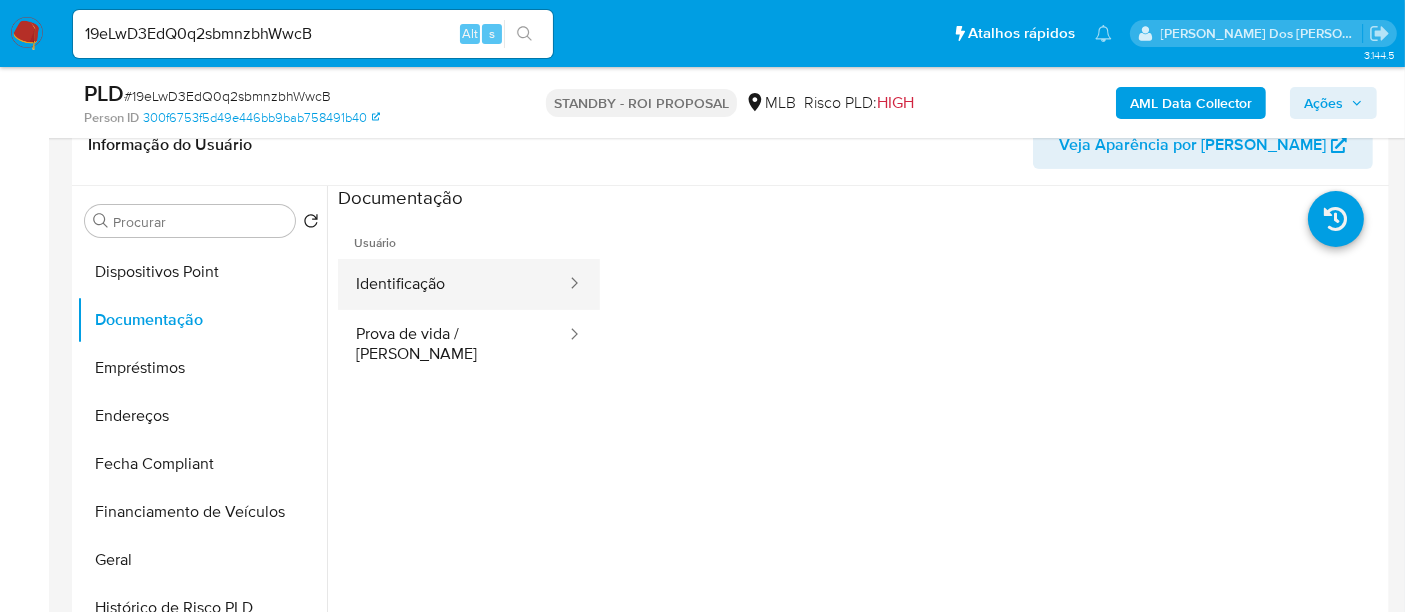 click on "Identificação" at bounding box center (453, 284) 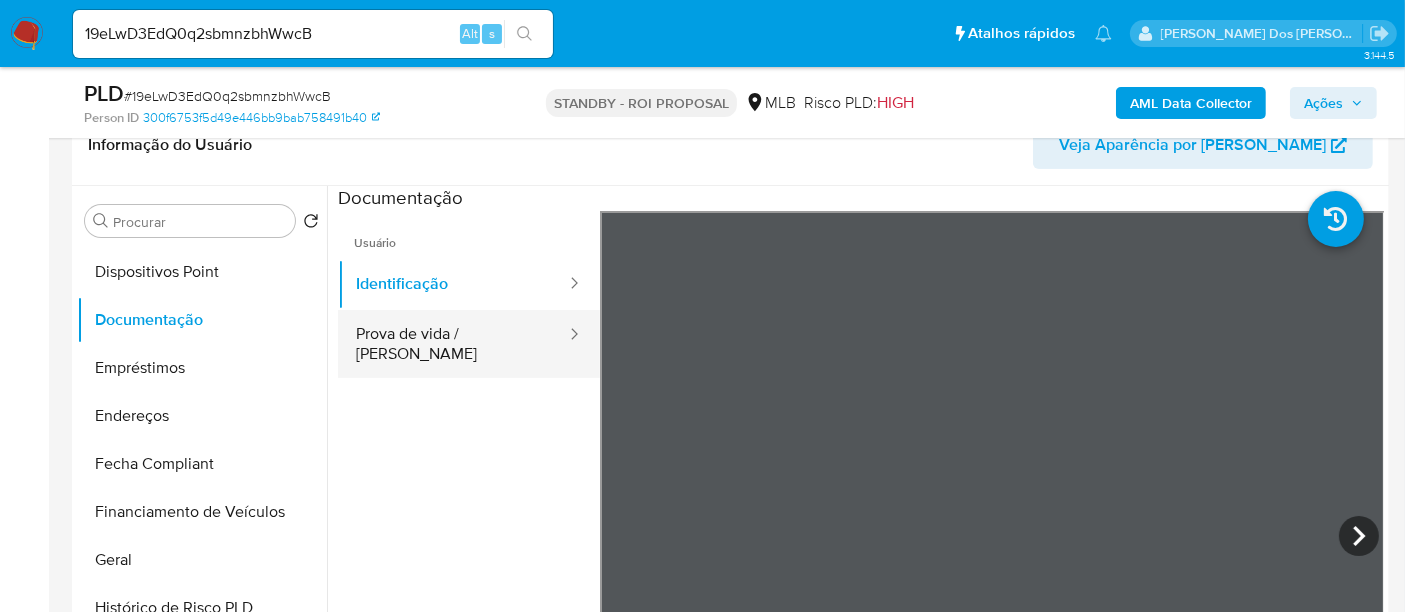 click on "Prova de vida / [PERSON_NAME]" at bounding box center (453, 344) 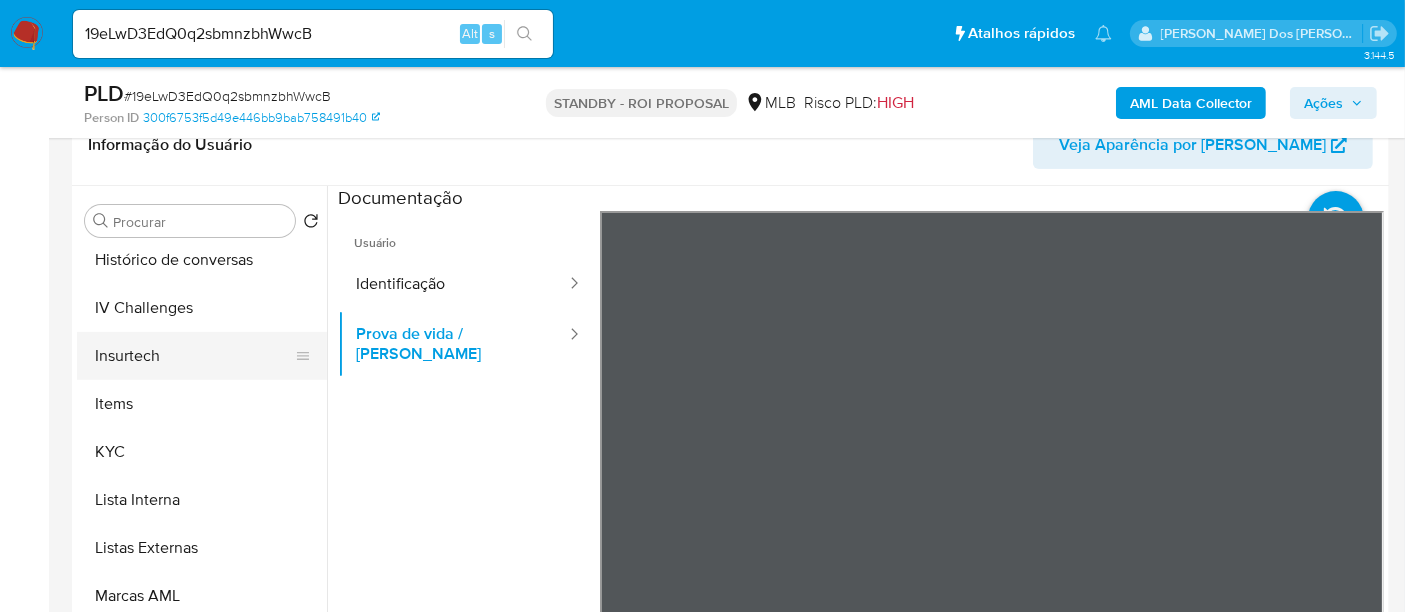 scroll, scrollTop: 844, scrollLeft: 0, axis: vertical 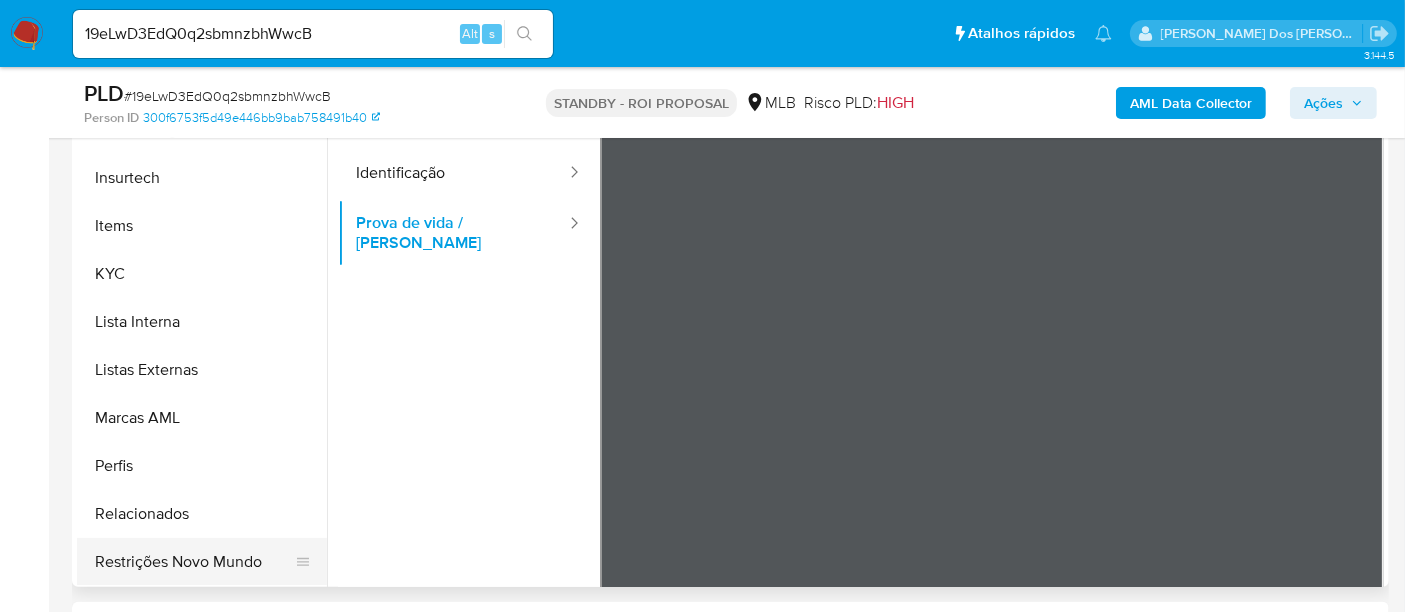 click on "Restrições Novo Mundo" at bounding box center [194, 562] 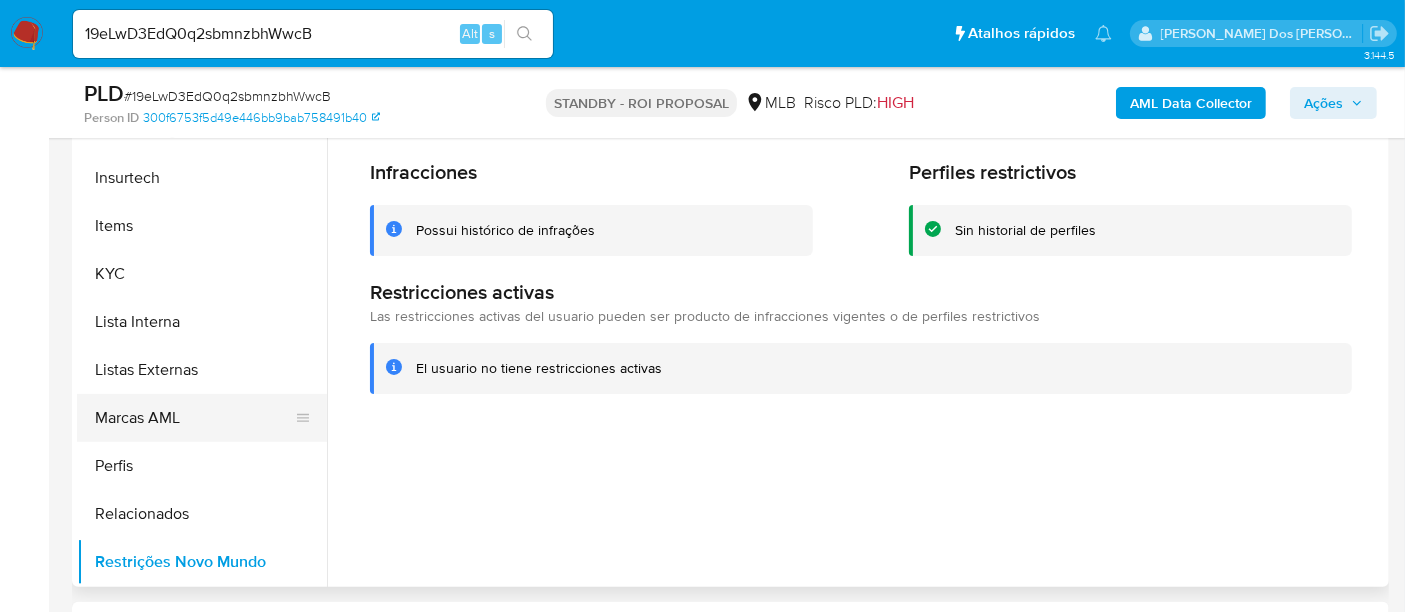 scroll, scrollTop: 511, scrollLeft: 0, axis: vertical 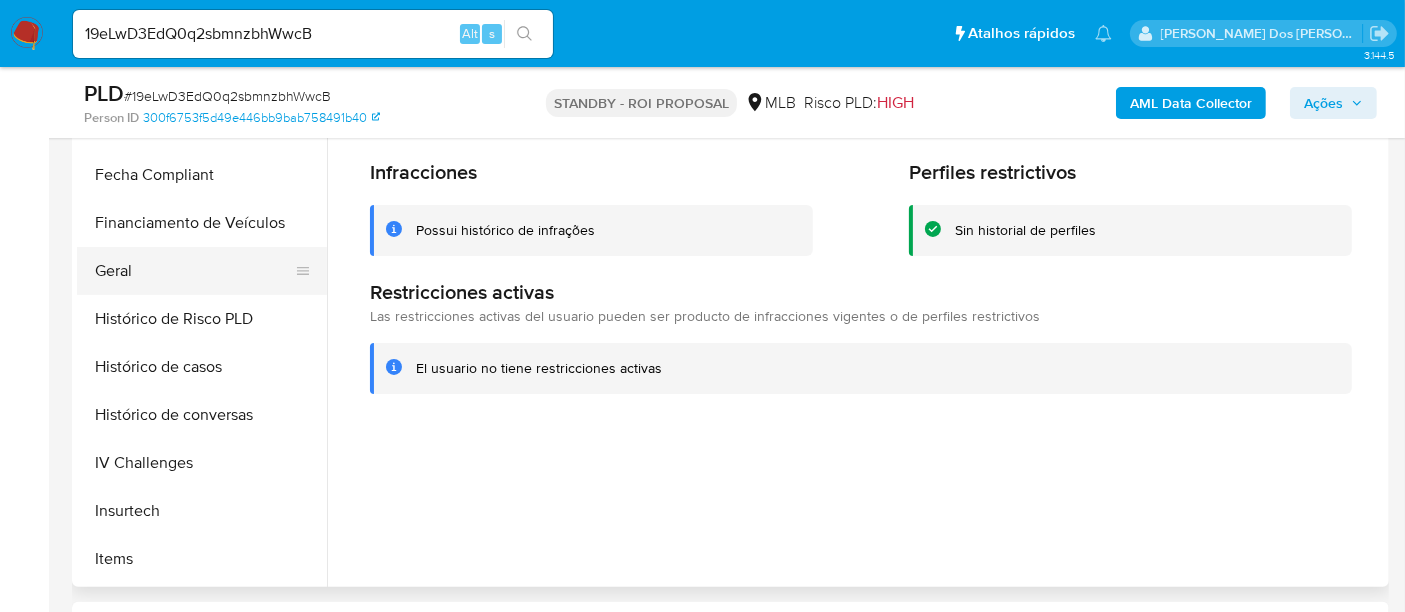 click on "Geral" at bounding box center [194, 271] 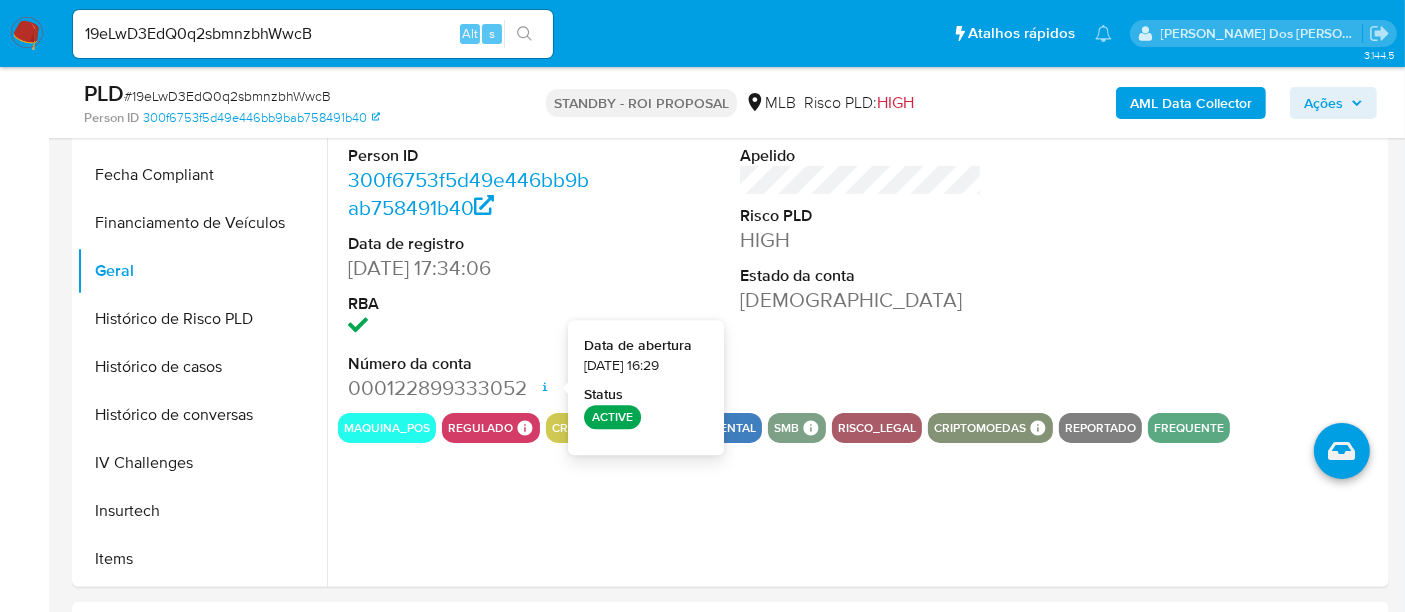 type 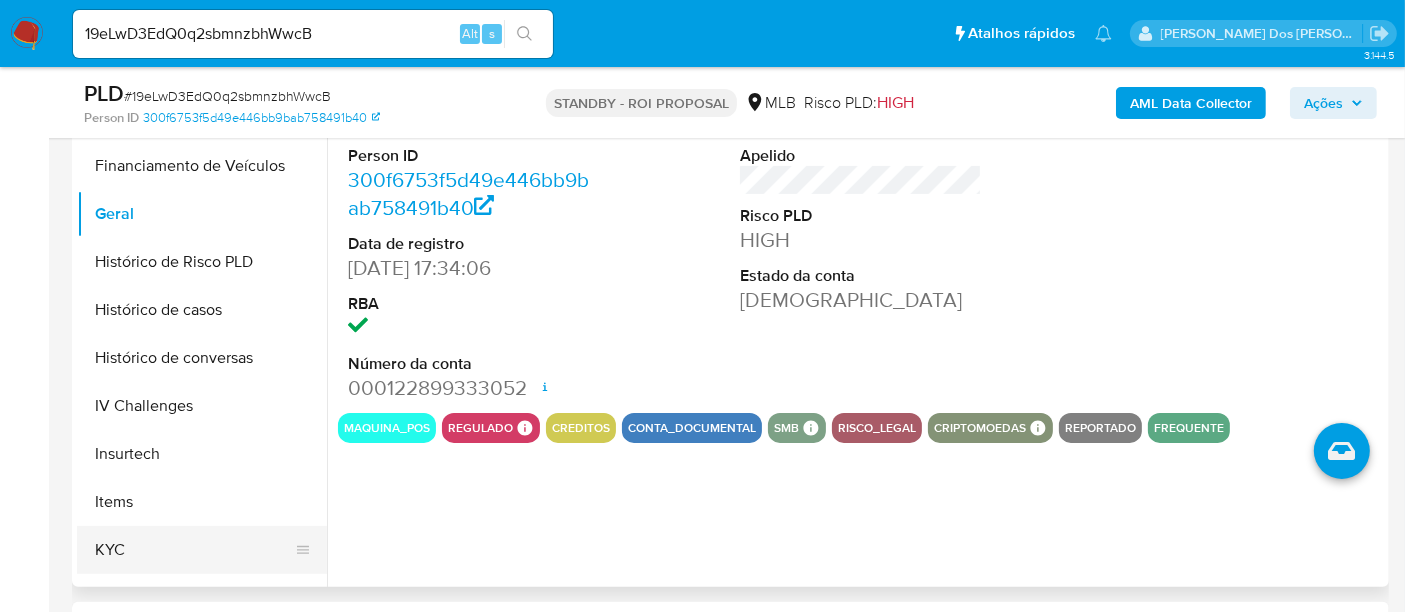 scroll, scrollTop: 733, scrollLeft: 0, axis: vertical 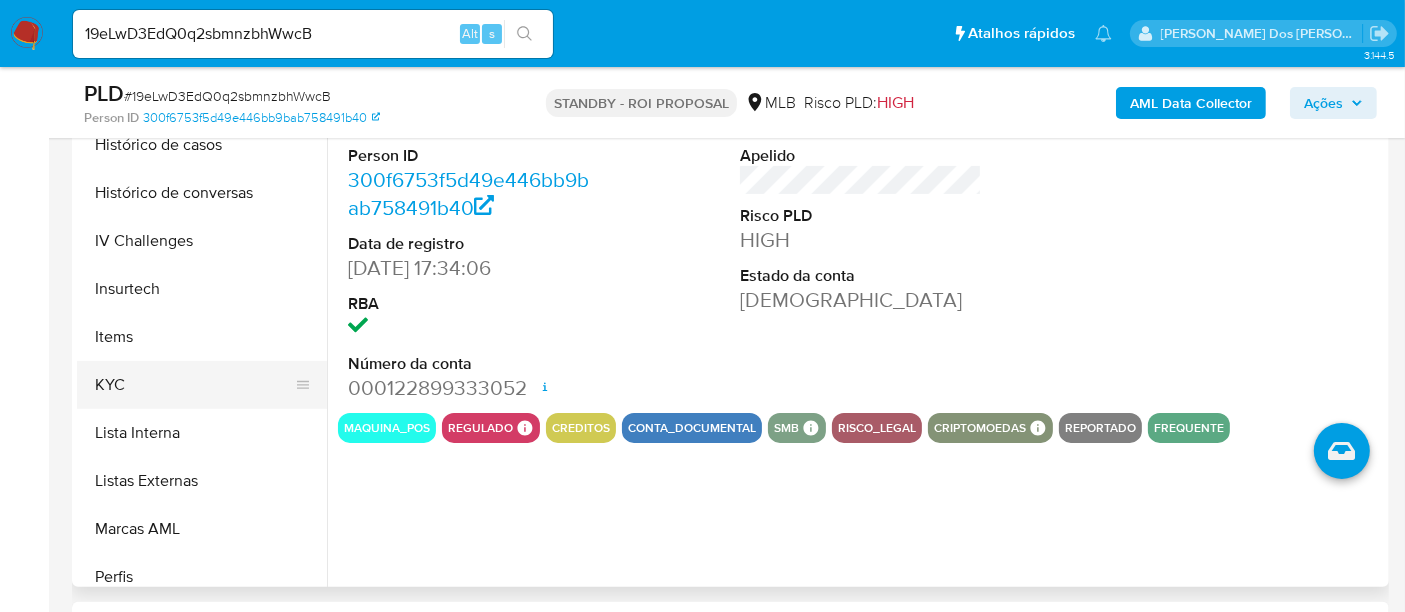 drag, startPoint x: 102, startPoint y: 390, endPoint x: 136, endPoint y: 392, distance: 34.058773 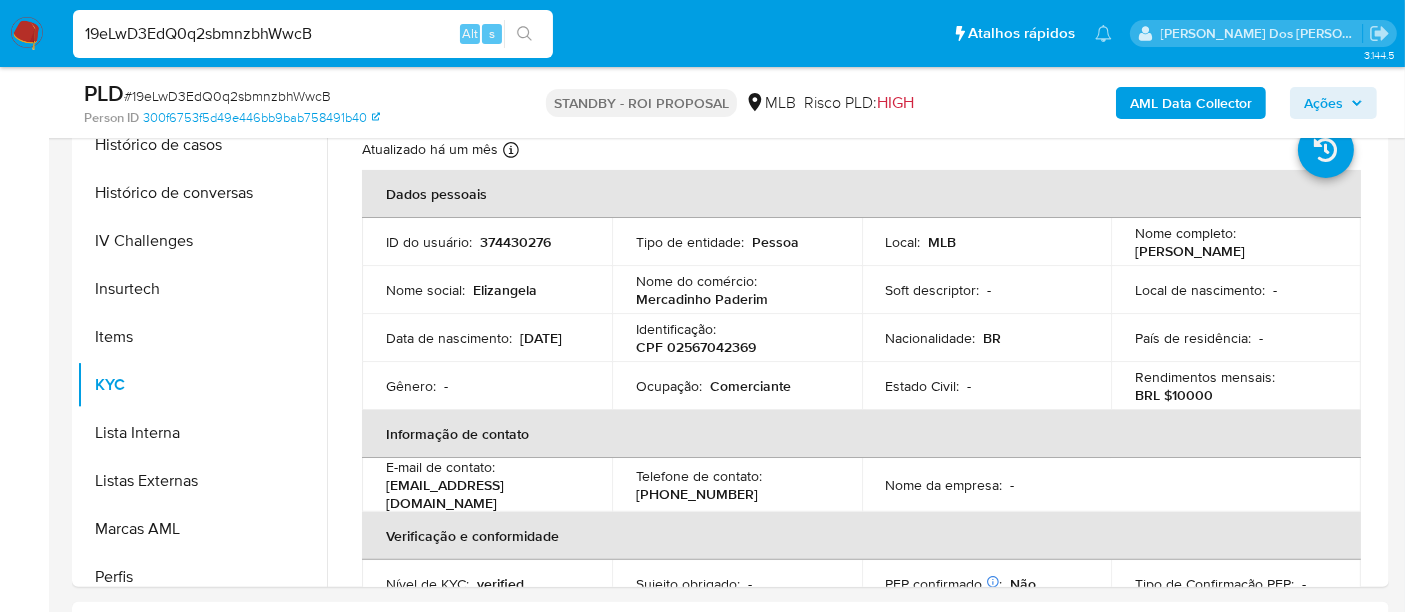 click on "19eLwD3EdQ0q2sbmnzbhWwcB" at bounding box center [313, 34] 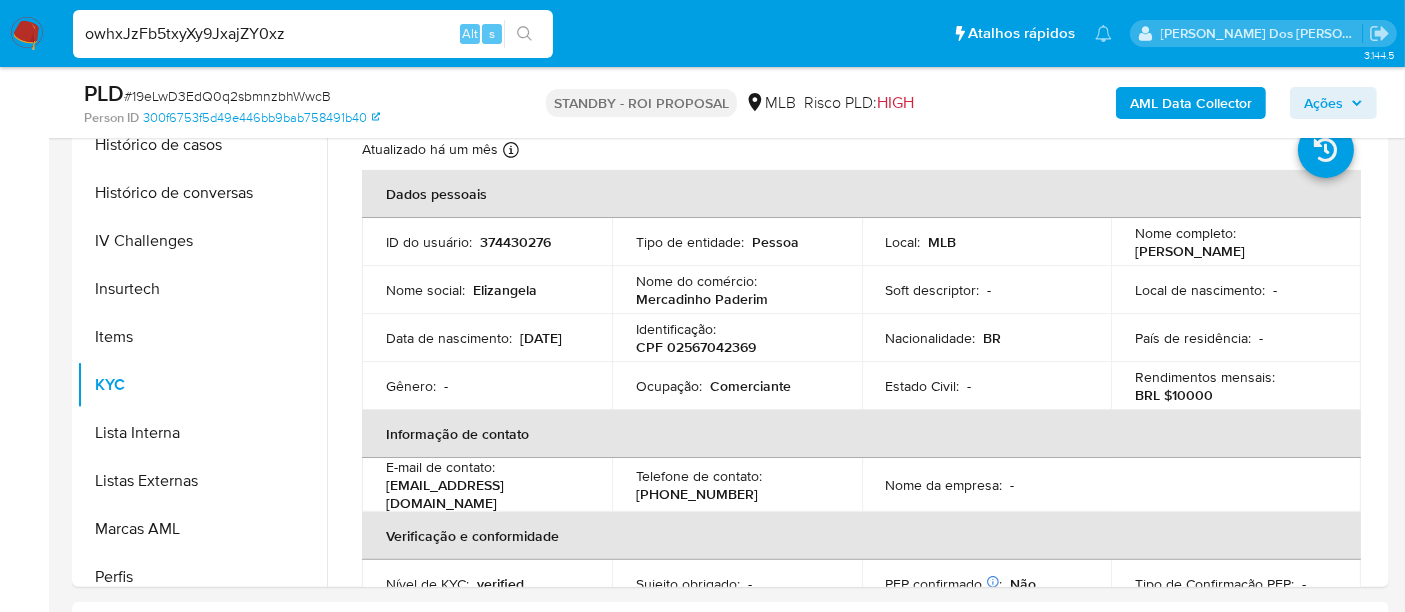 type on "owhxJzFb5txyXy9JxajZY0xz" 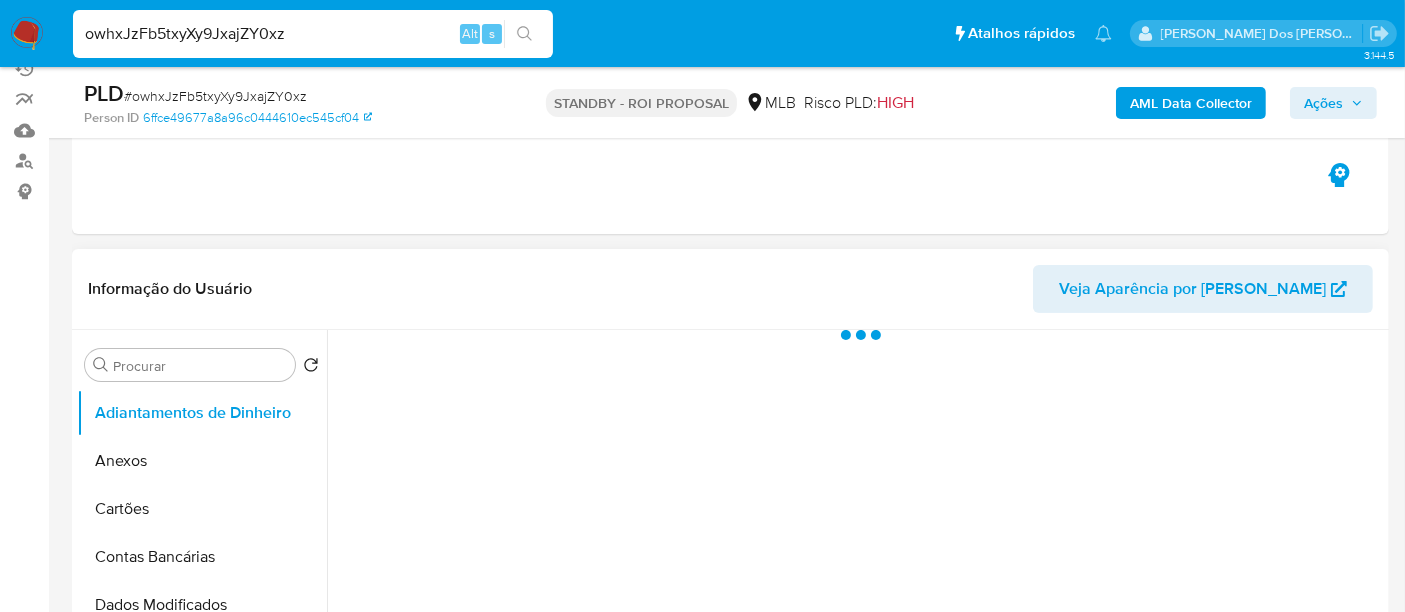 scroll, scrollTop: 333, scrollLeft: 0, axis: vertical 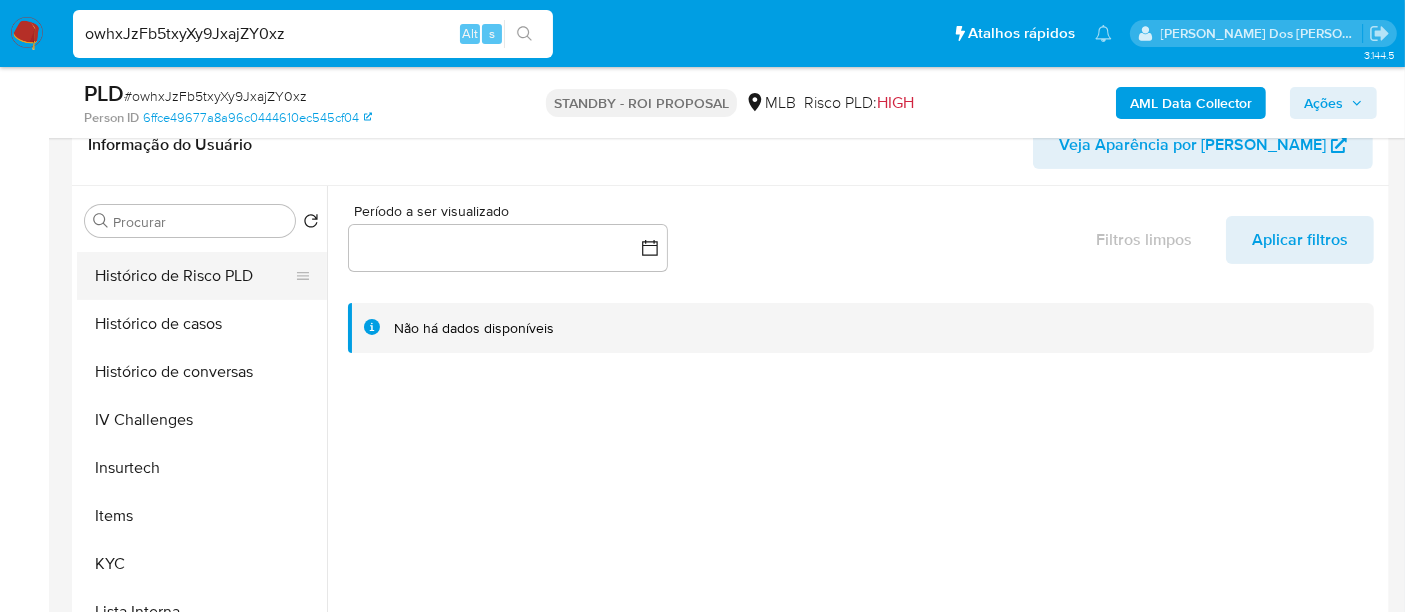 select on "10" 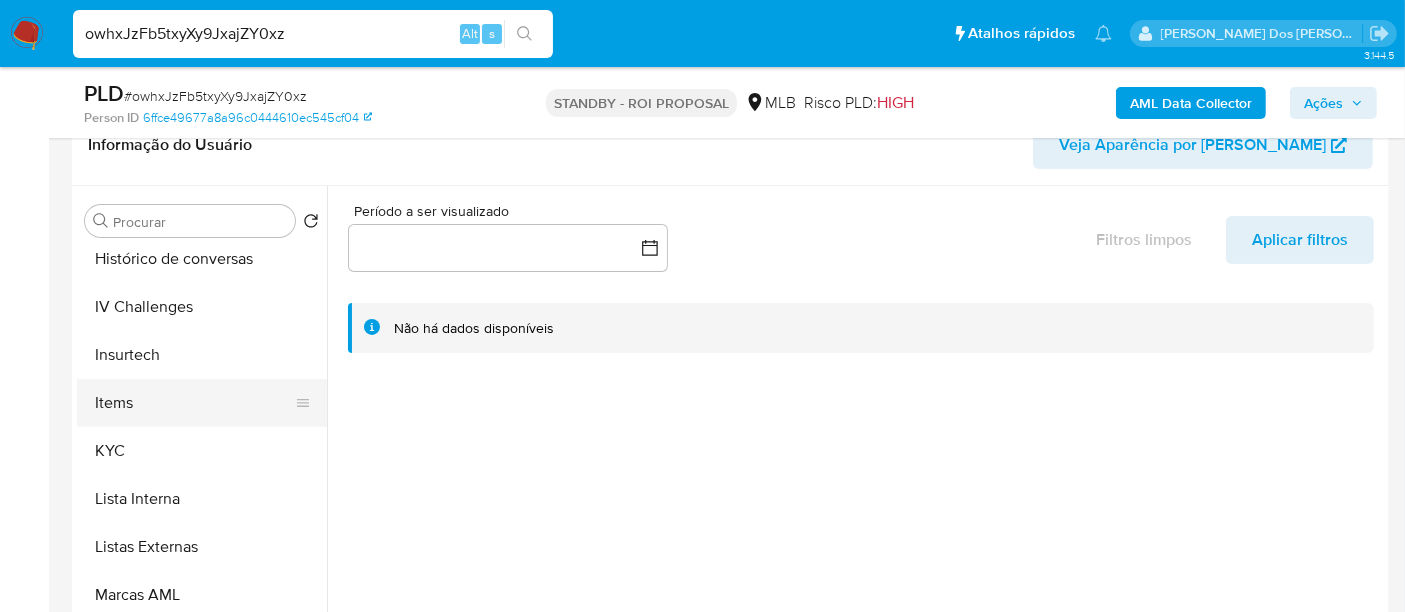 scroll, scrollTop: 844, scrollLeft: 0, axis: vertical 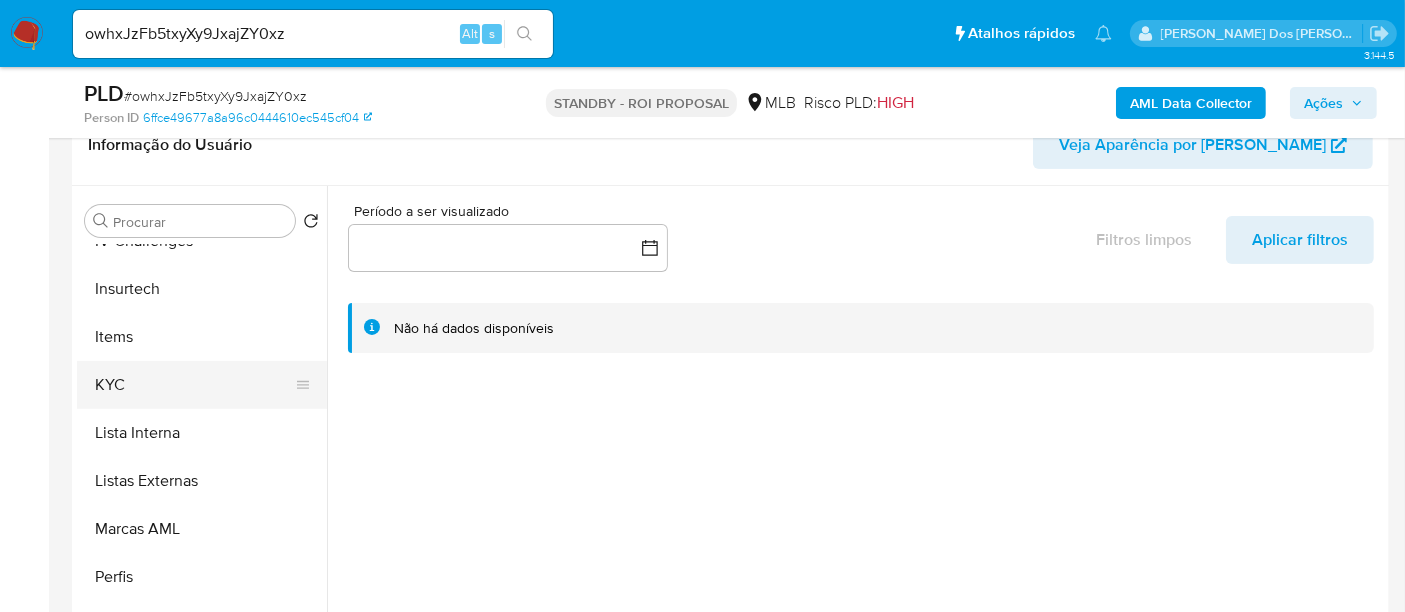 click on "KYC" at bounding box center (194, 385) 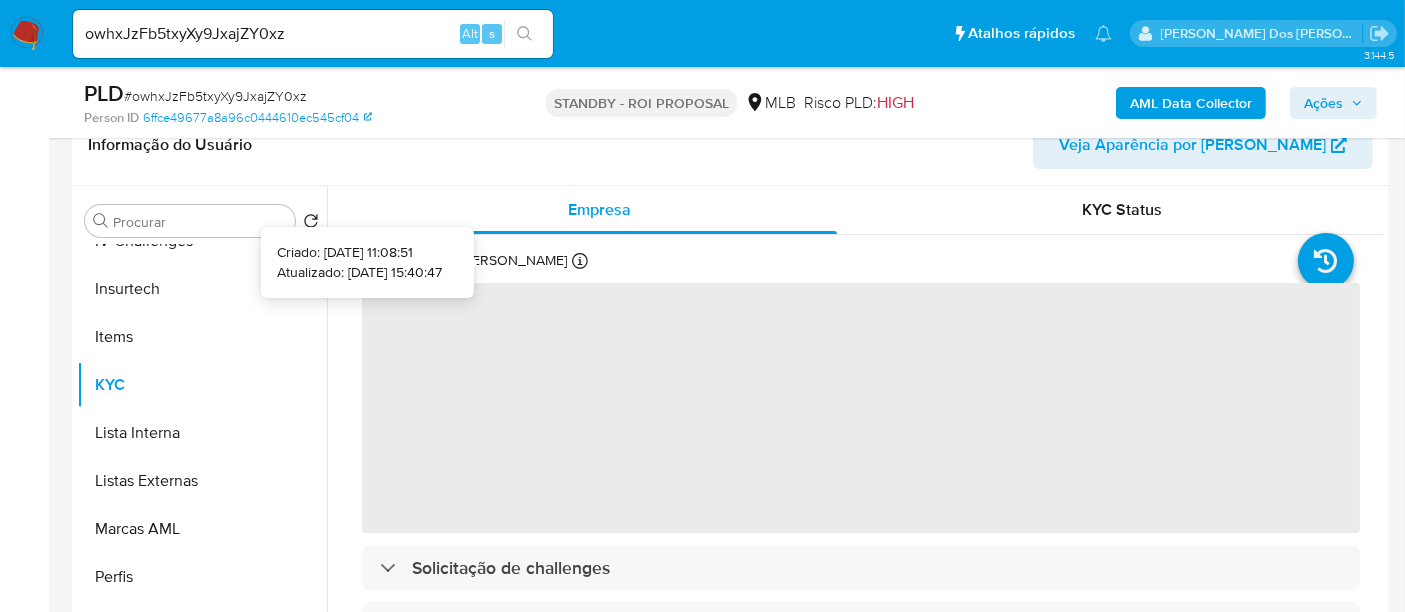 type 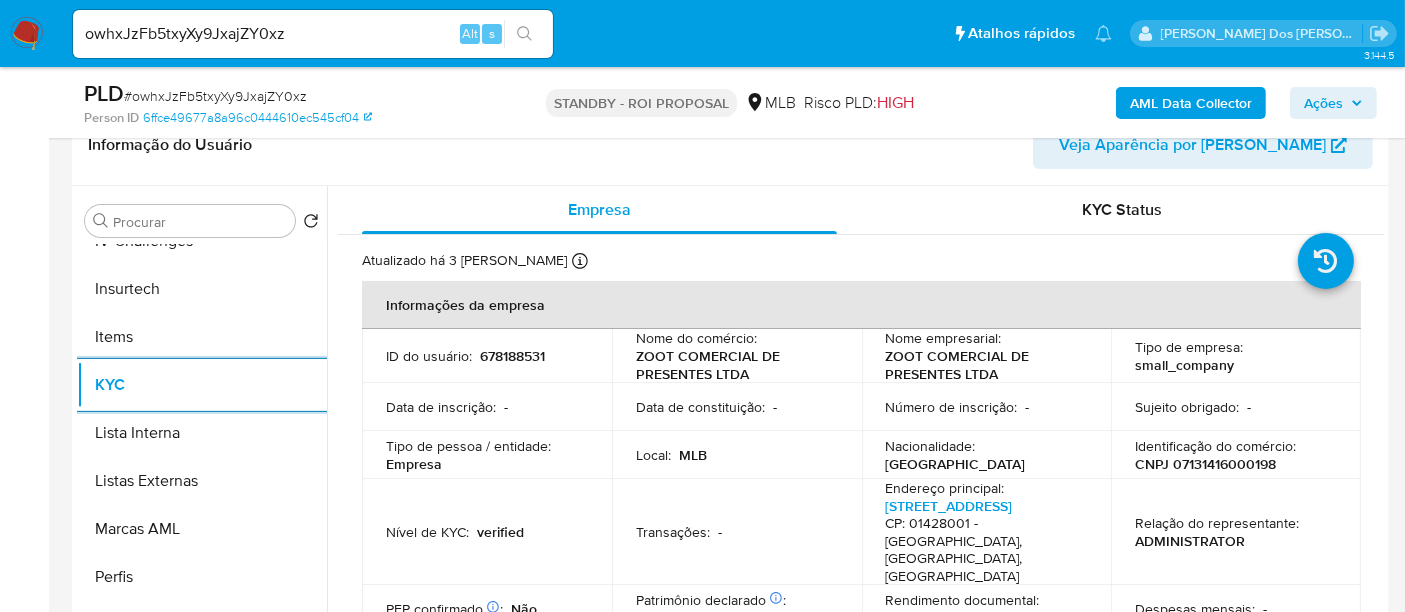 scroll, scrollTop: 111, scrollLeft: 0, axis: vertical 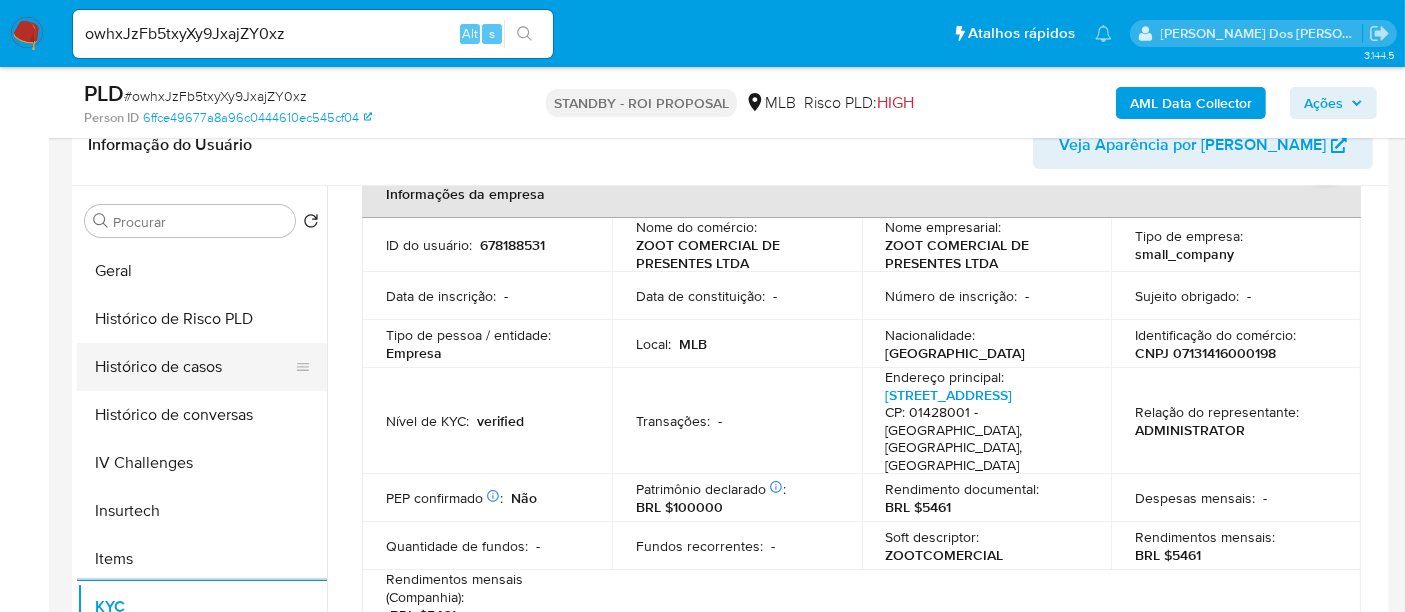 click on "Histórico de casos" at bounding box center [194, 367] 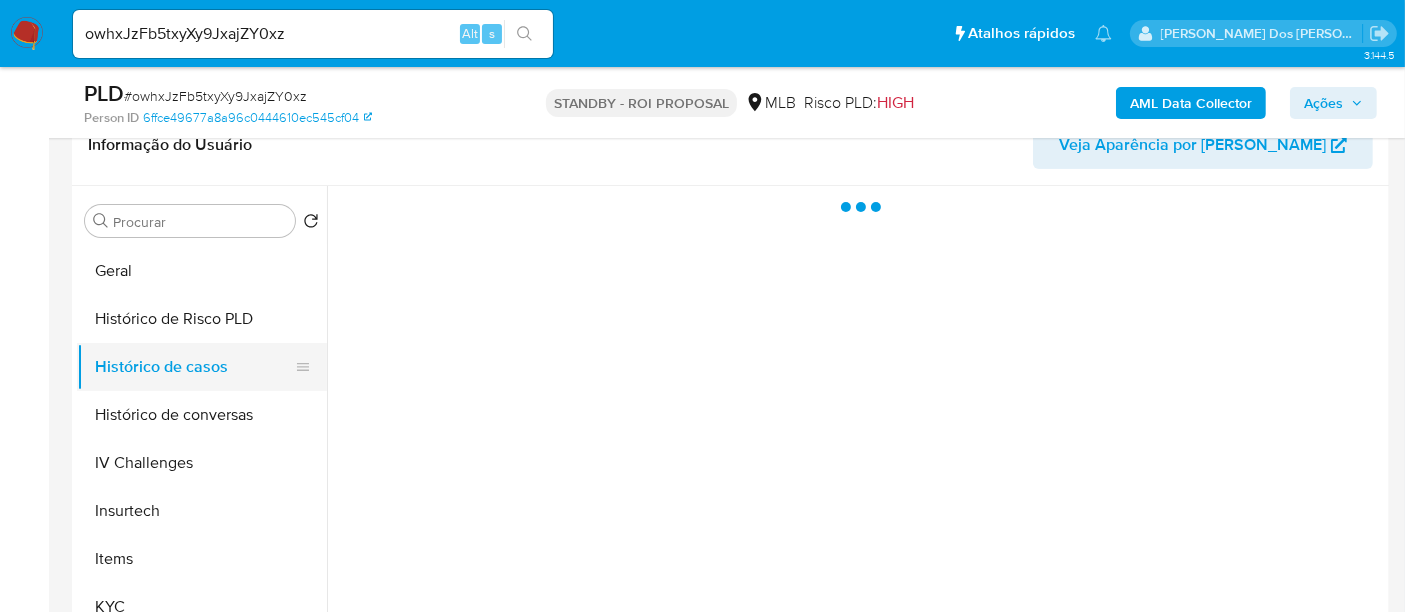 scroll, scrollTop: 0, scrollLeft: 0, axis: both 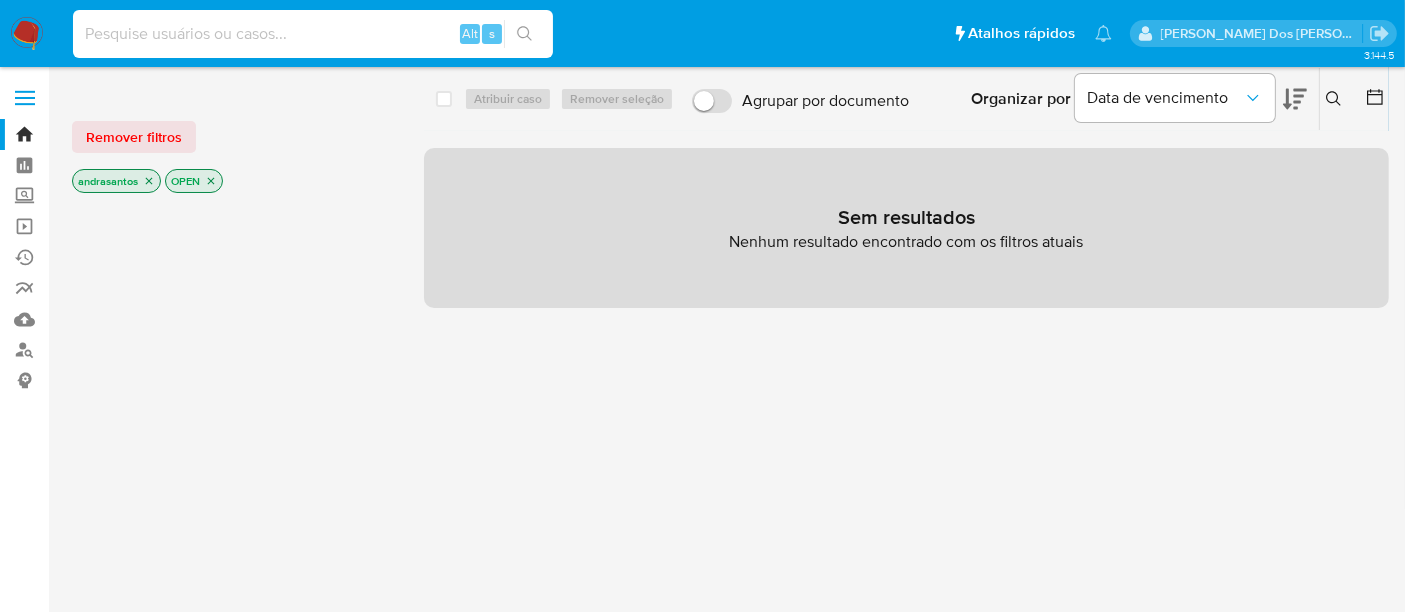 click at bounding box center [313, 34] 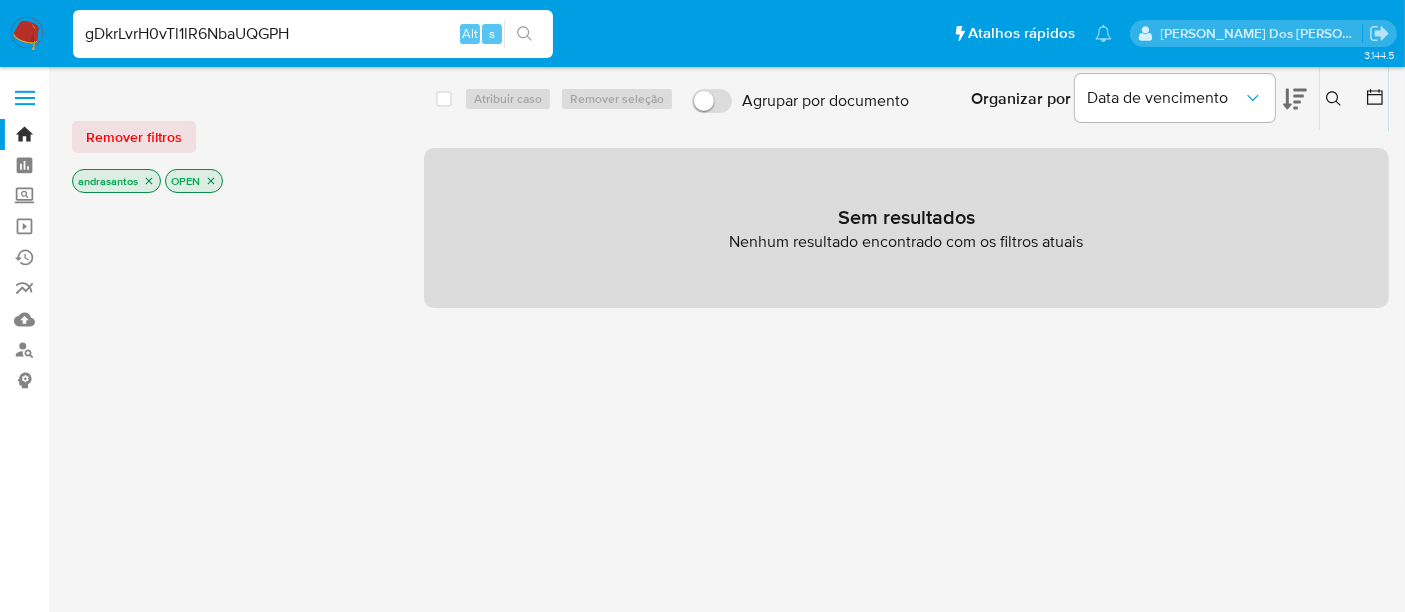 type on "gDkrLvrH0vTl1lR6NbaUQGPH" 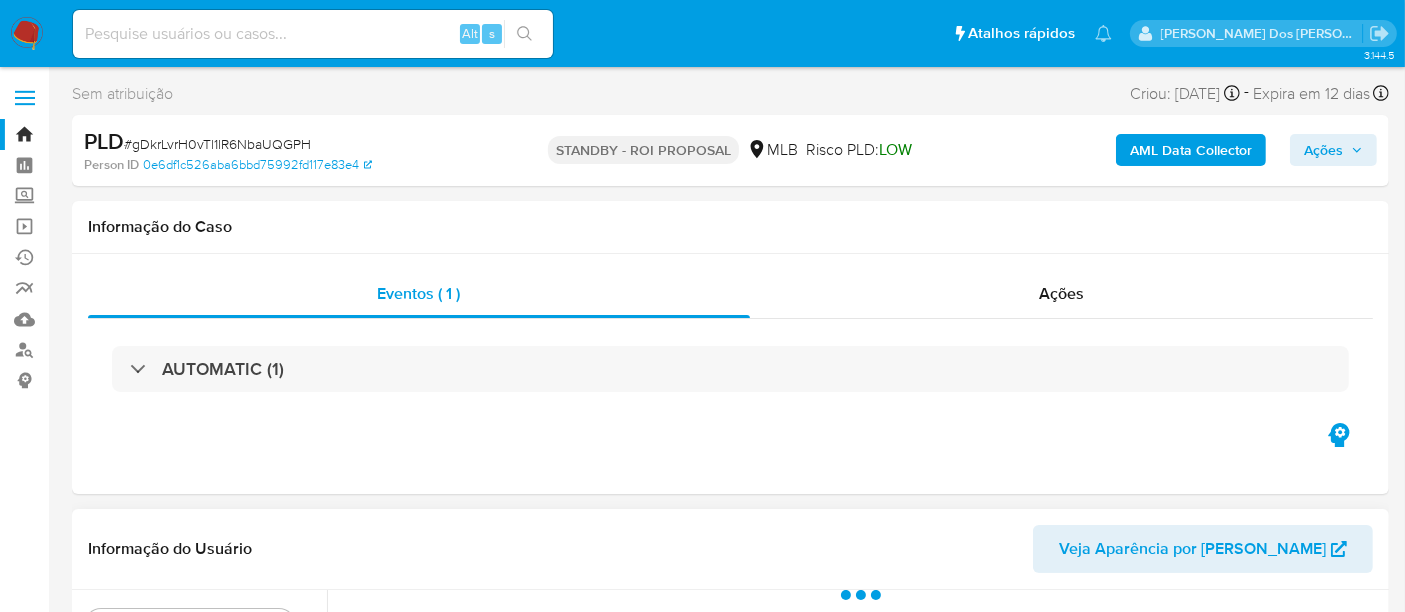 scroll, scrollTop: 444, scrollLeft: 0, axis: vertical 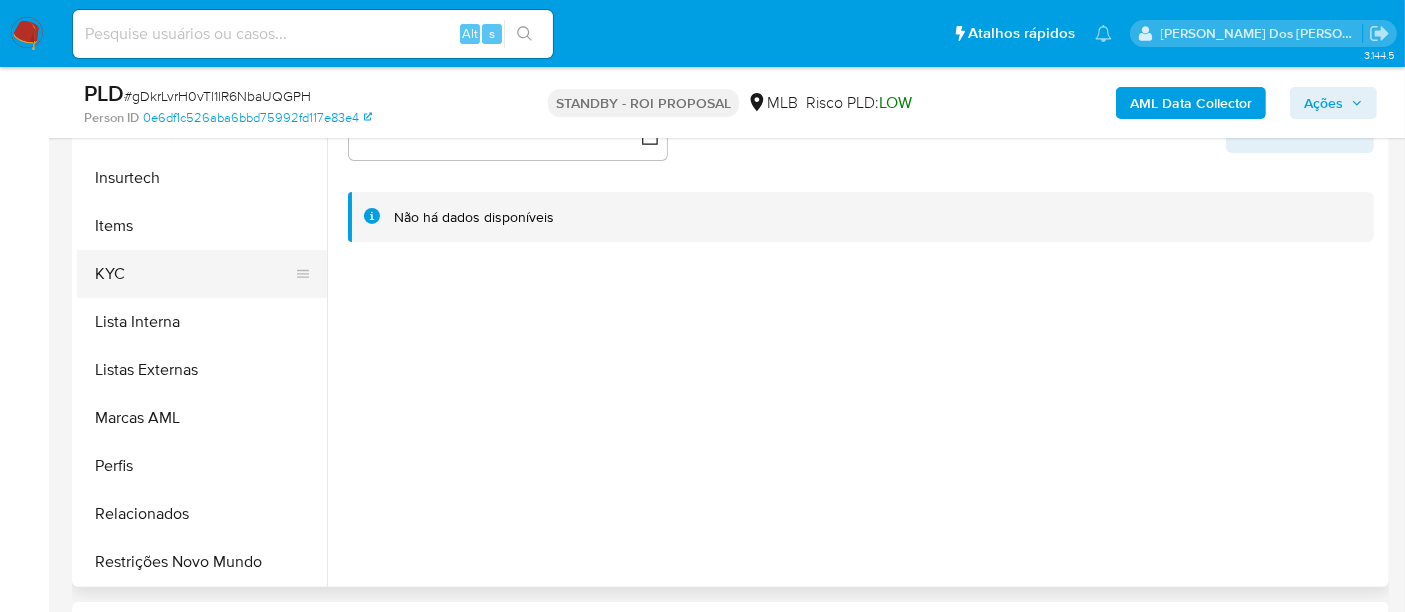 click on "KYC" at bounding box center (194, 274) 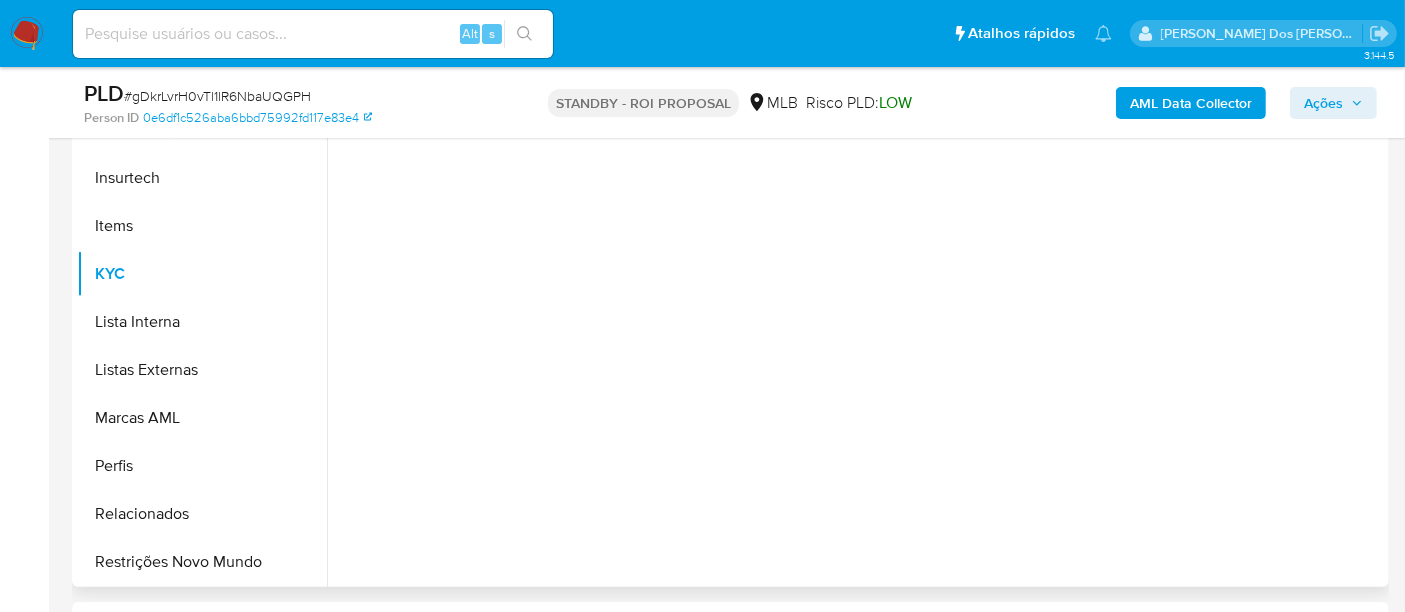 select on "10" 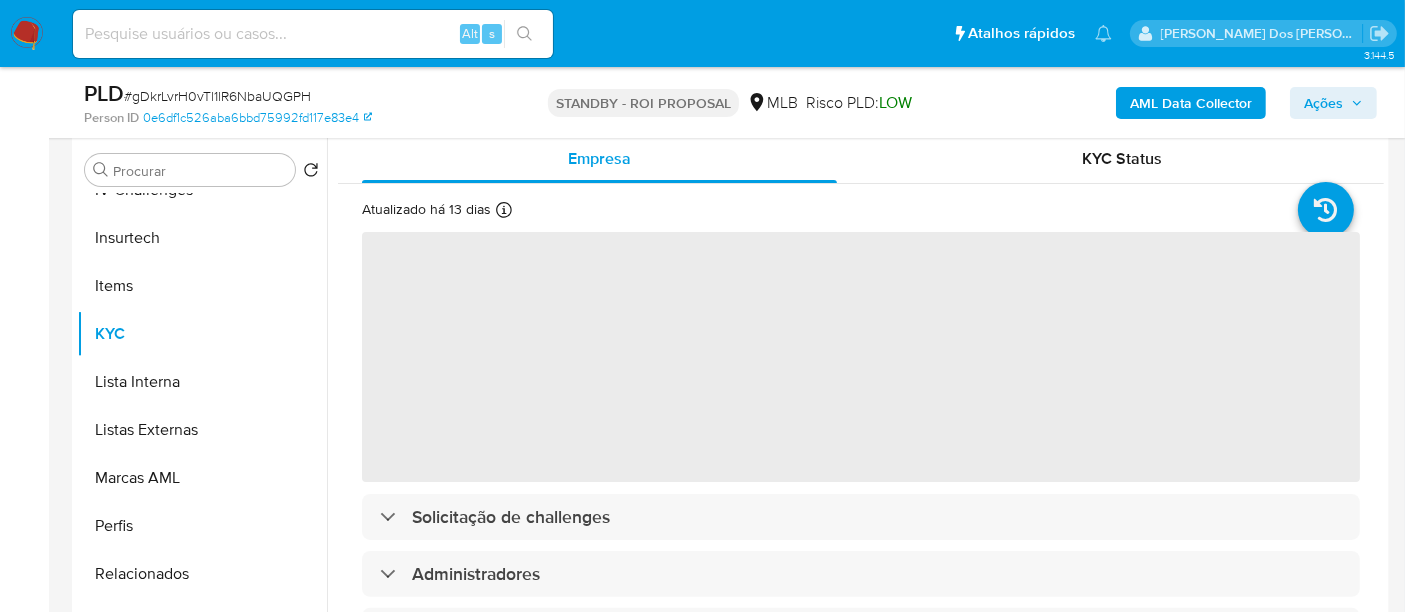 scroll, scrollTop: 333, scrollLeft: 0, axis: vertical 